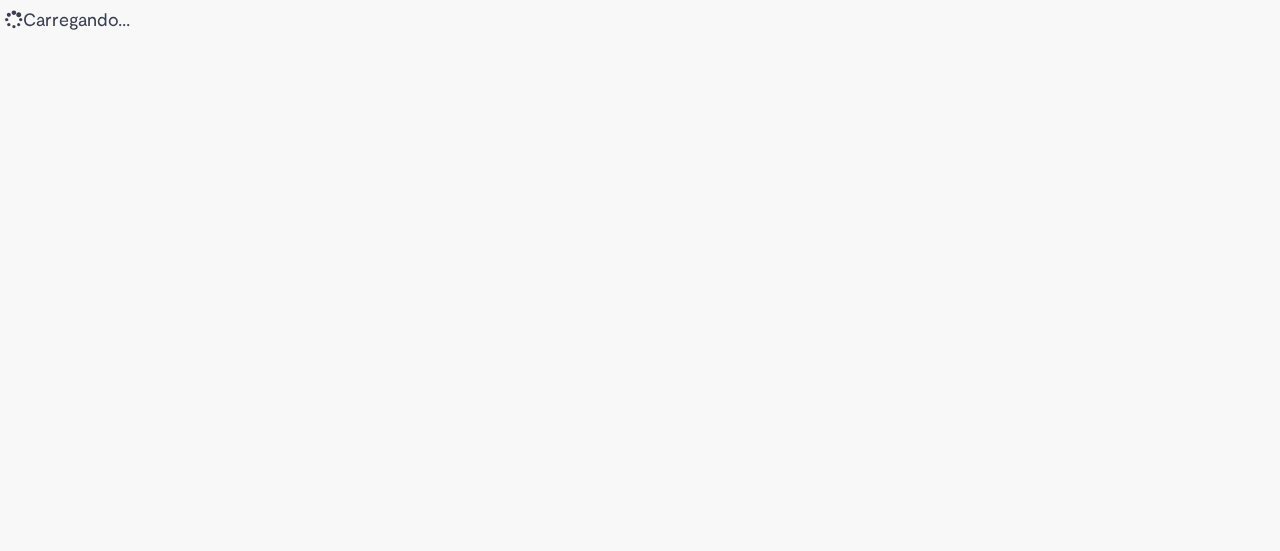 scroll, scrollTop: 0, scrollLeft: 0, axis: both 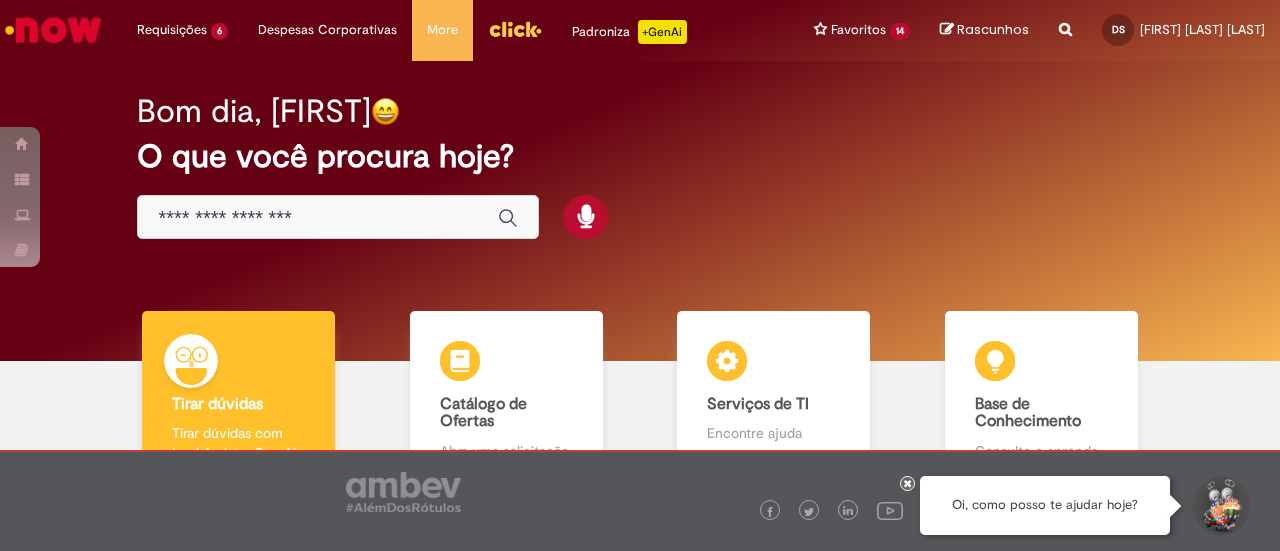 drag, startPoint x: 769, startPoint y: 117, endPoint x: 750, endPoint y: 129, distance: 22.472204 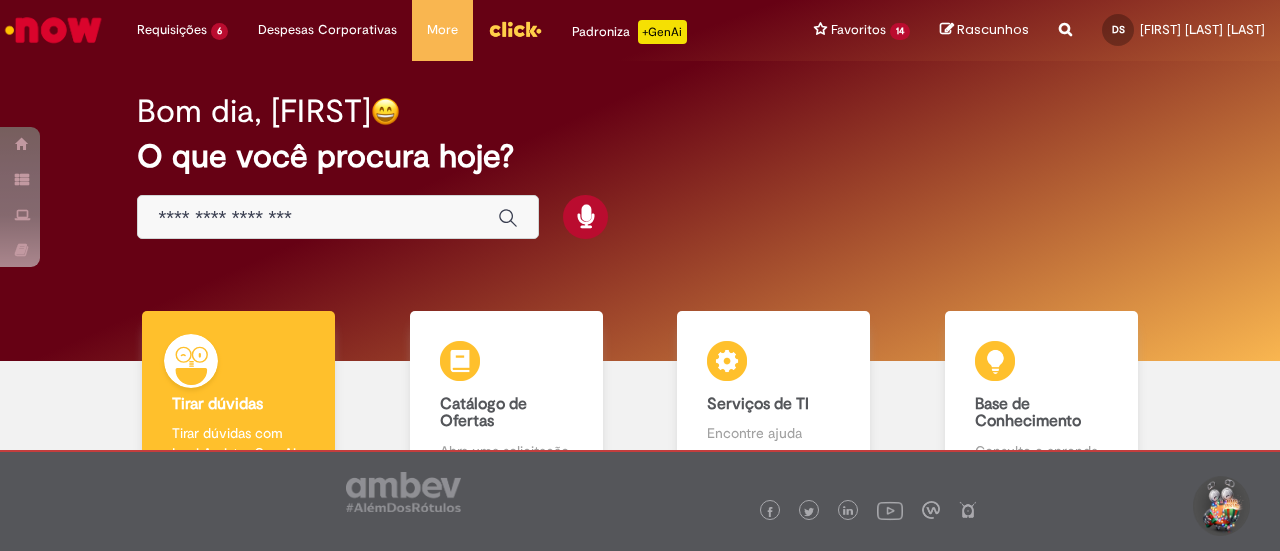 click on "O que você procura hoje?" at bounding box center [639, 156] 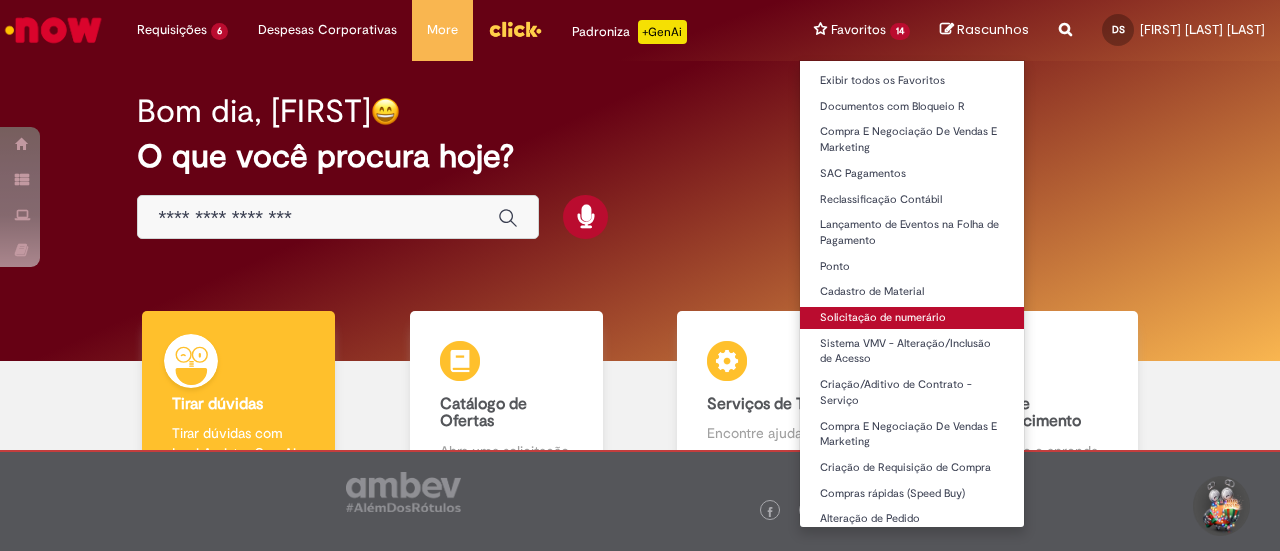 click on "Solicitação de numerário" at bounding box center [912, 318] 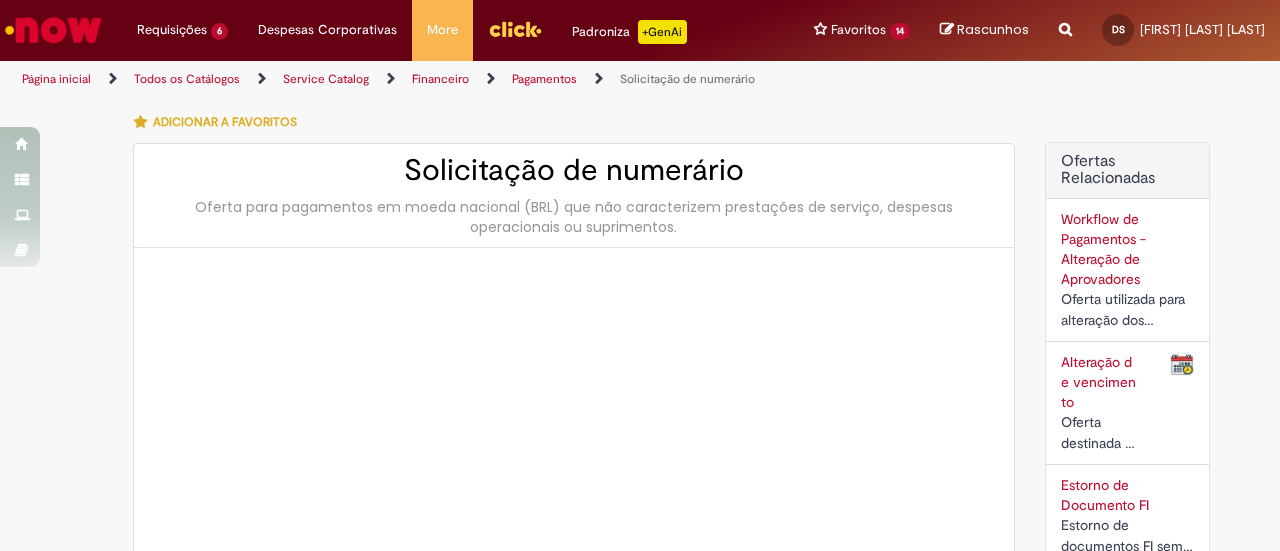 type on "********" 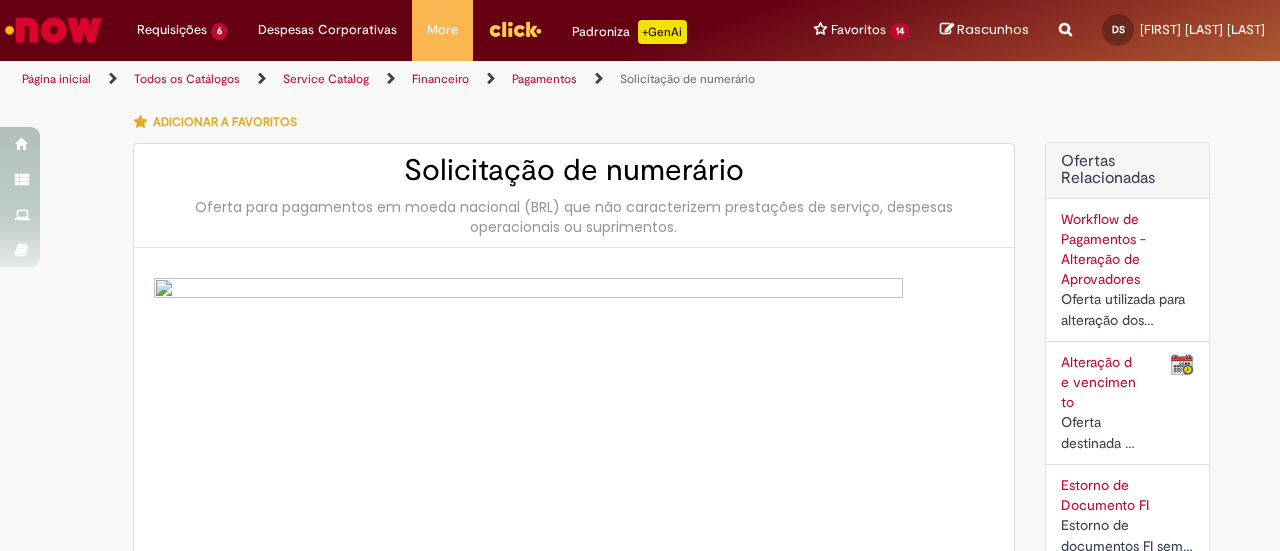 type on "**********" 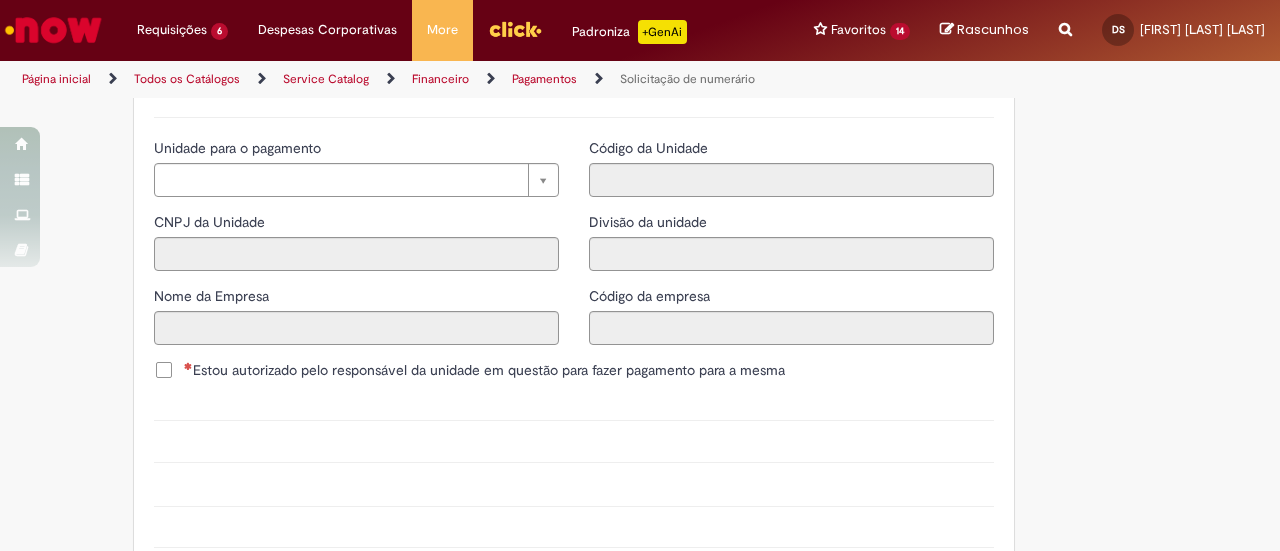 scroll, scrollTop: 2100, scrollLeft: 0, axis: vertical 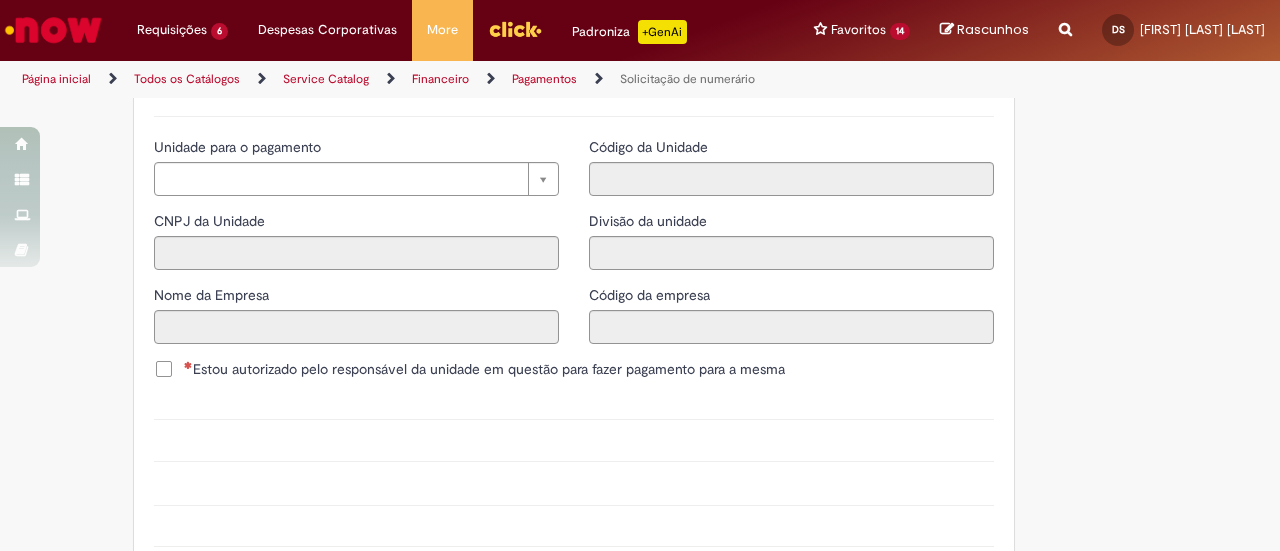 click on "Estou autorizado pelo responsável da unidade em questão para fazer pagamento para a mesma" at bounding box center [484, 369] 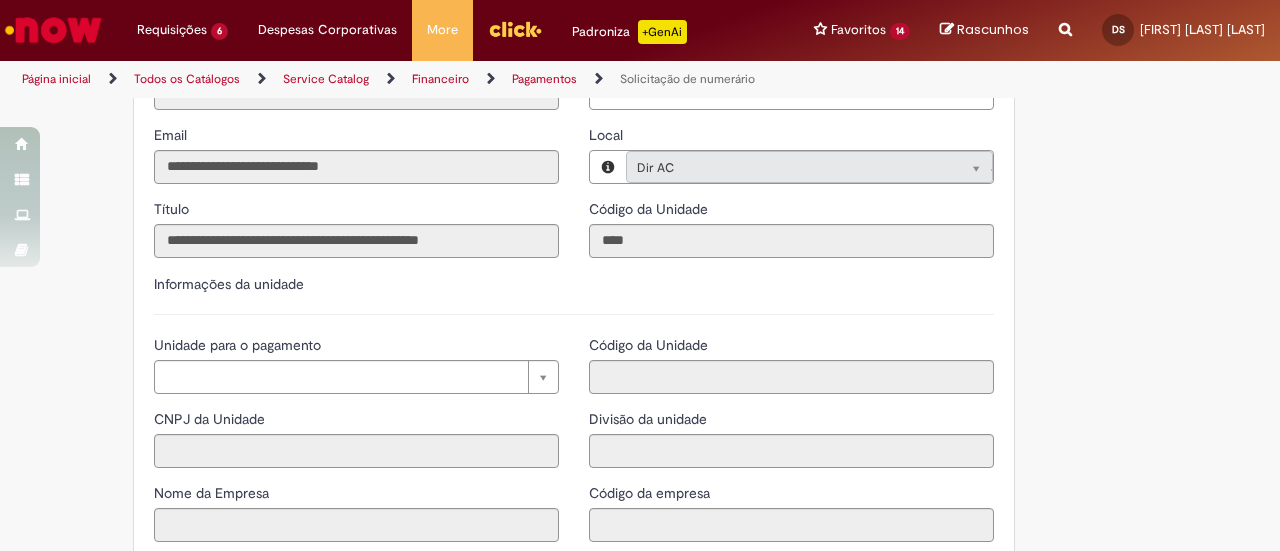 scroll, scrollTop: 1900, scrollLeft: 0, axis: vertical 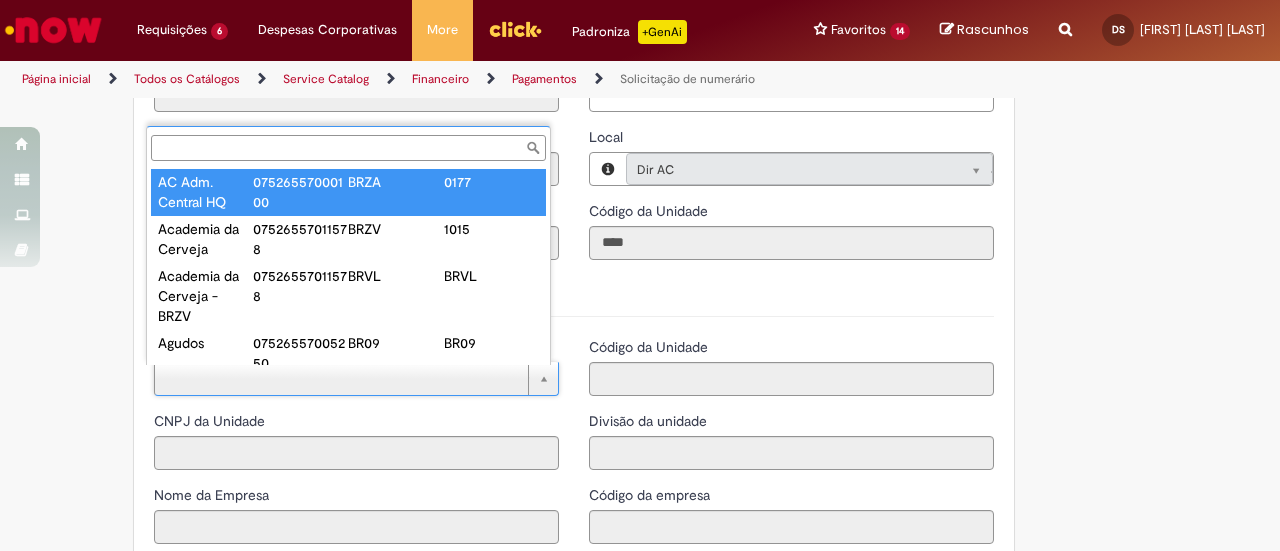 type on "**********" 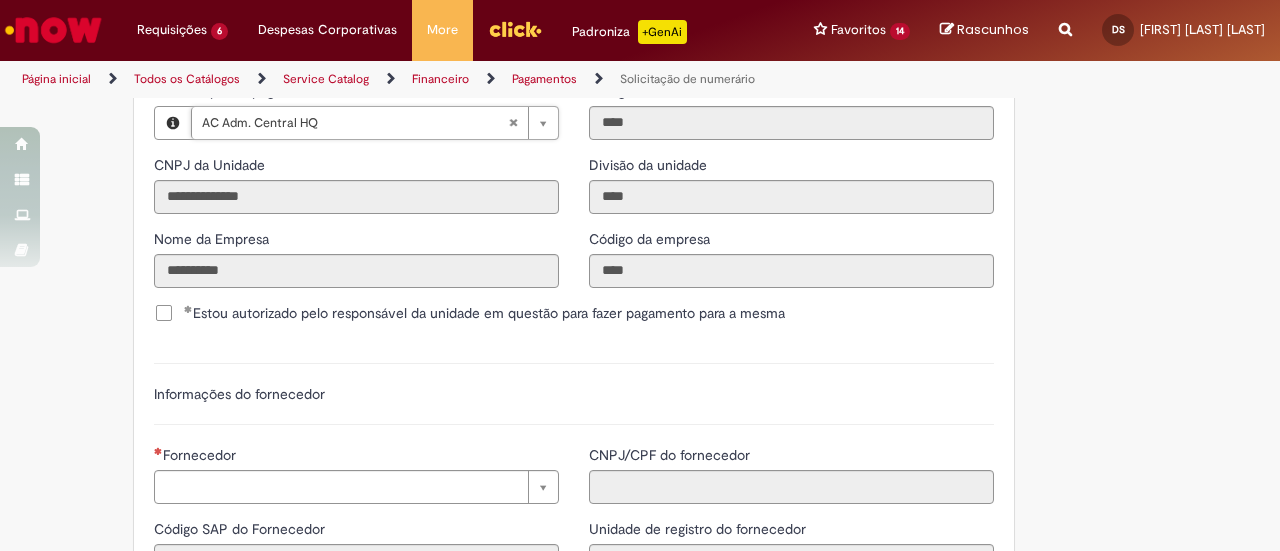 scroll, scrollTop: 2200, scrollLeft: 0, axis: vertical 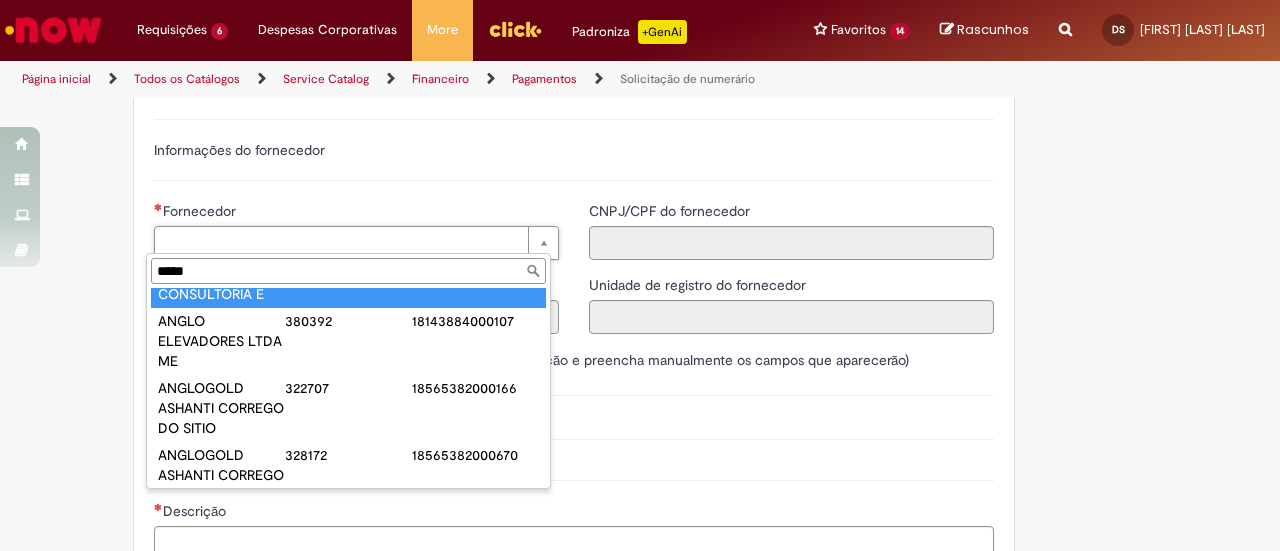 type on "*****" 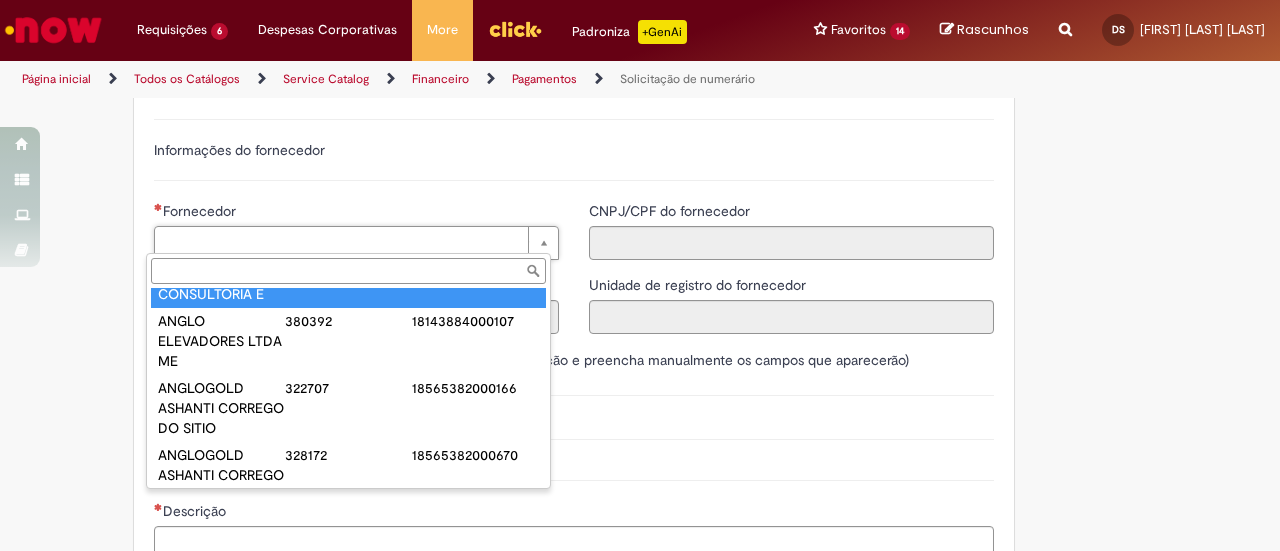 type on "******" 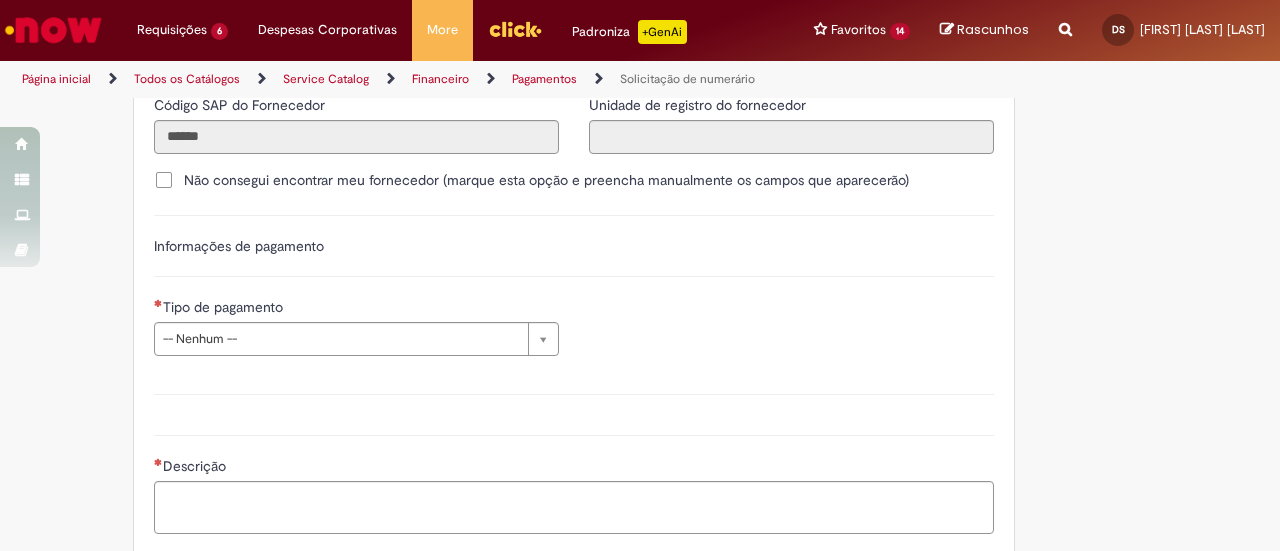 scroll, scrollTop: 2600, scrollLeft: 0, axis: vertical 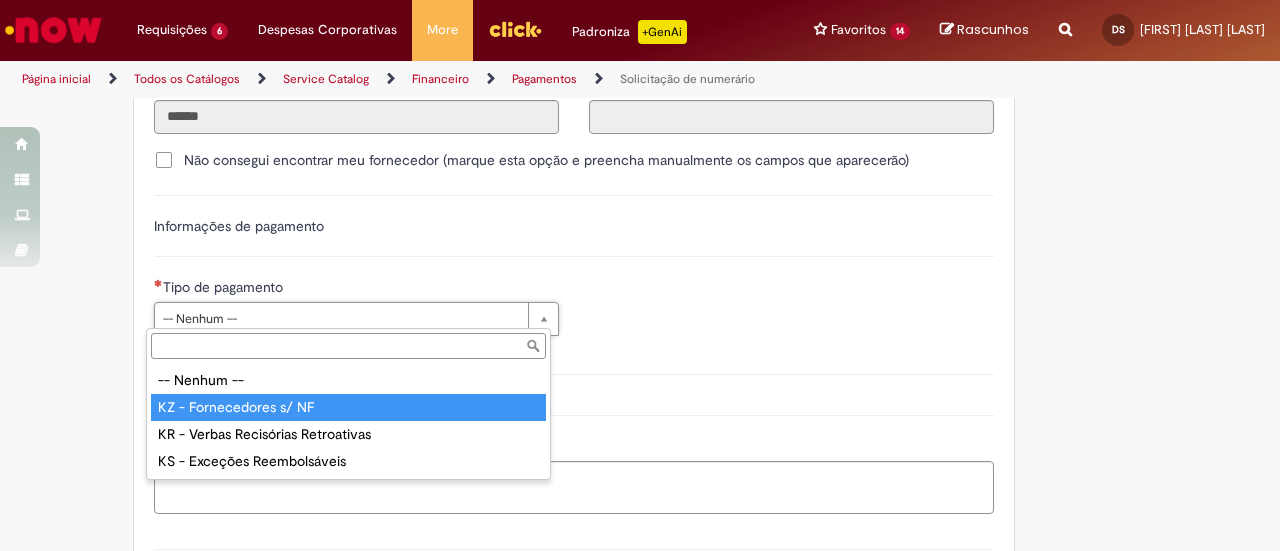 type on "**********" 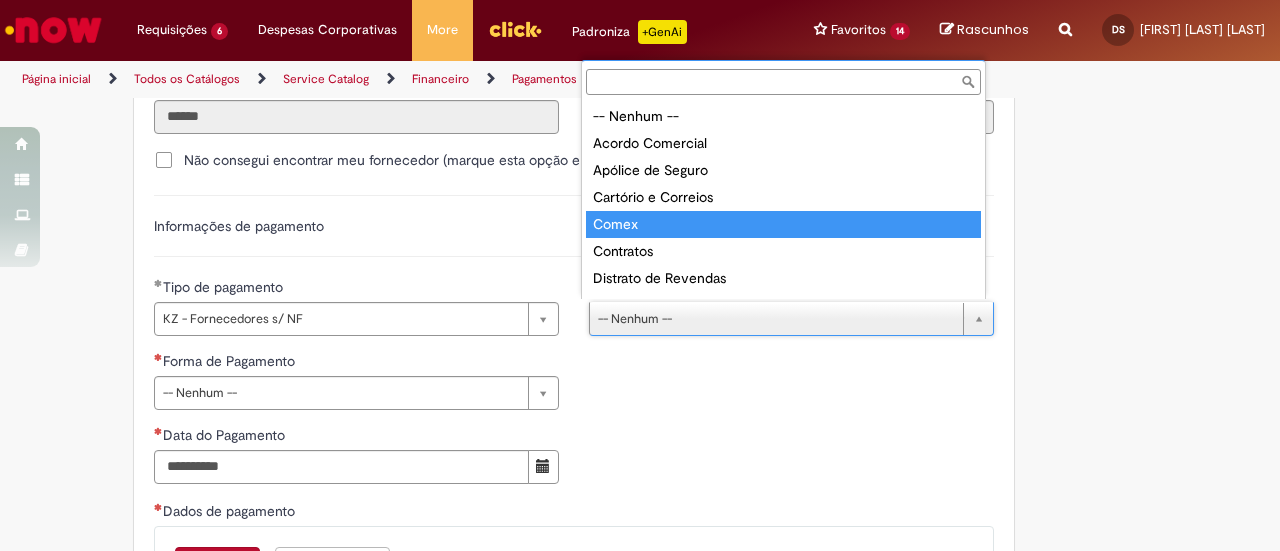 scroll, scrollTop: 200, scrollLeft: 0, axis: vertical 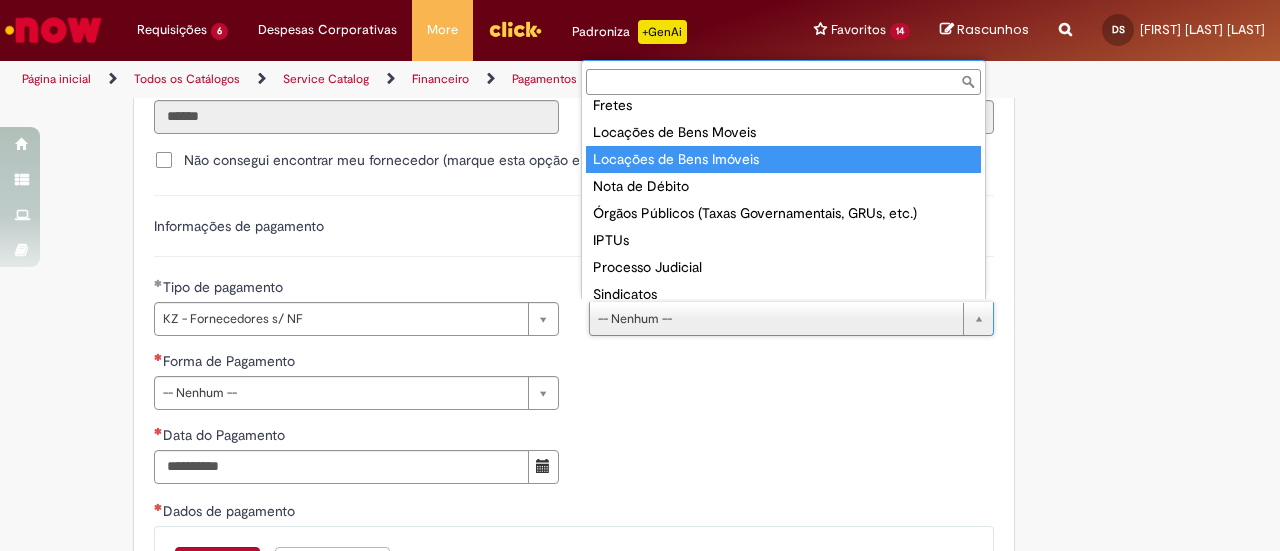 type on "**********" 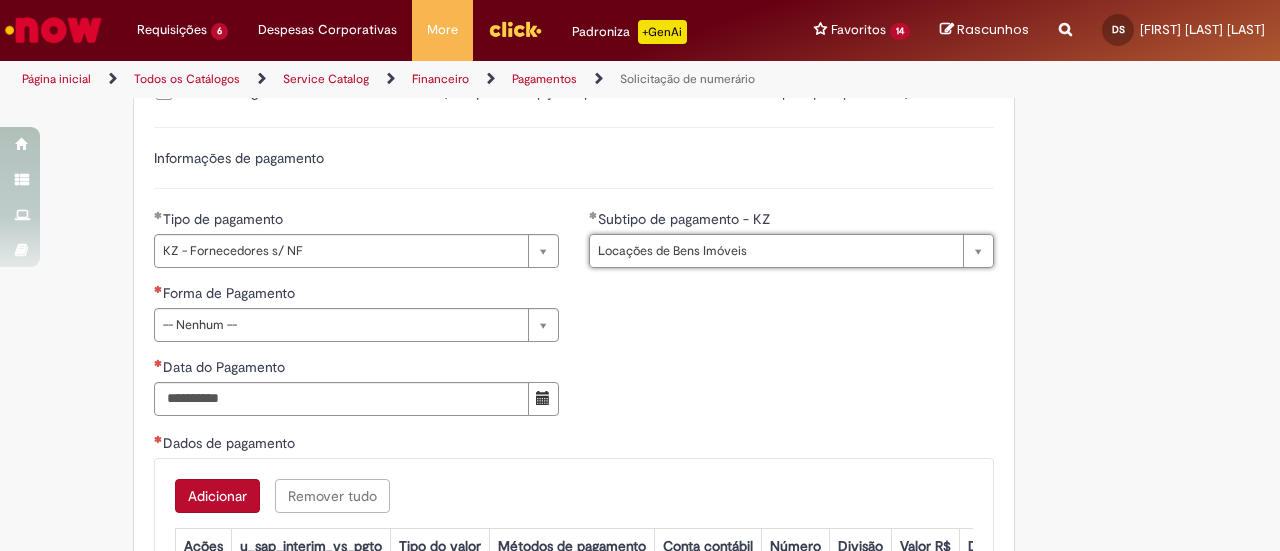 scroll, scrollTop: 2700, scrollLeft: 0, axis: vertical 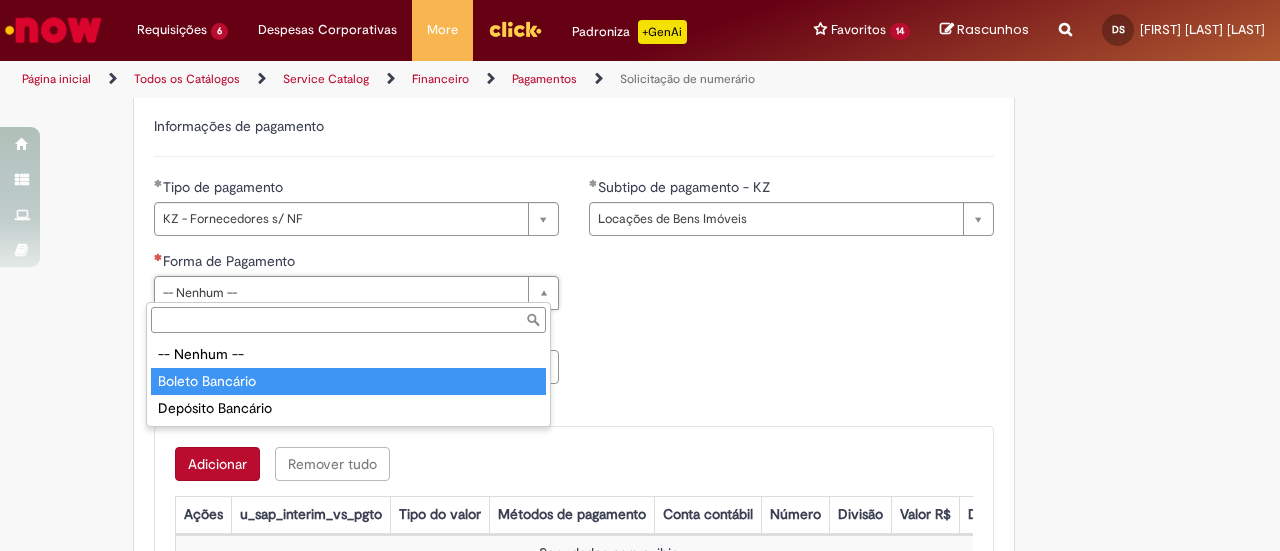 type on "**********" 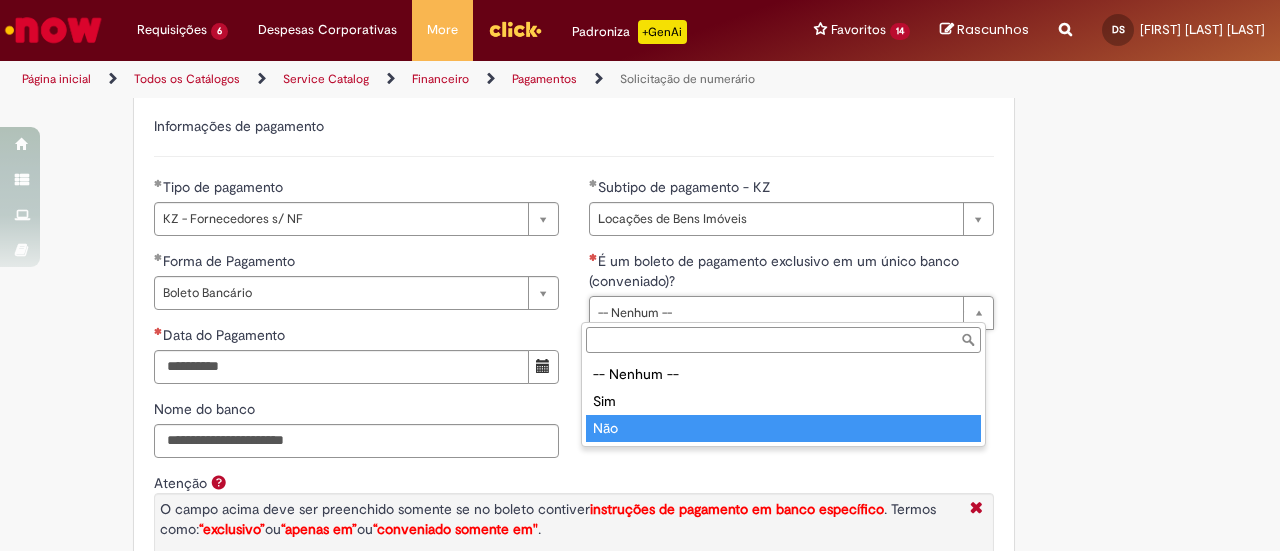 type on "***" 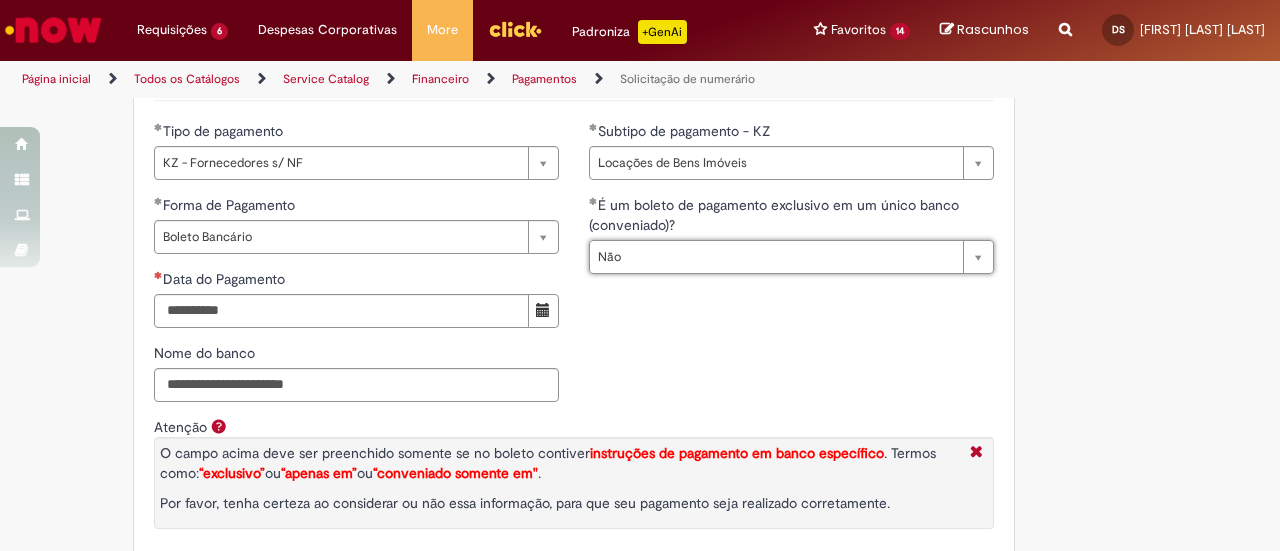 scroll, scrollTop: 2800, scrollLeft: 0, axis: vertical 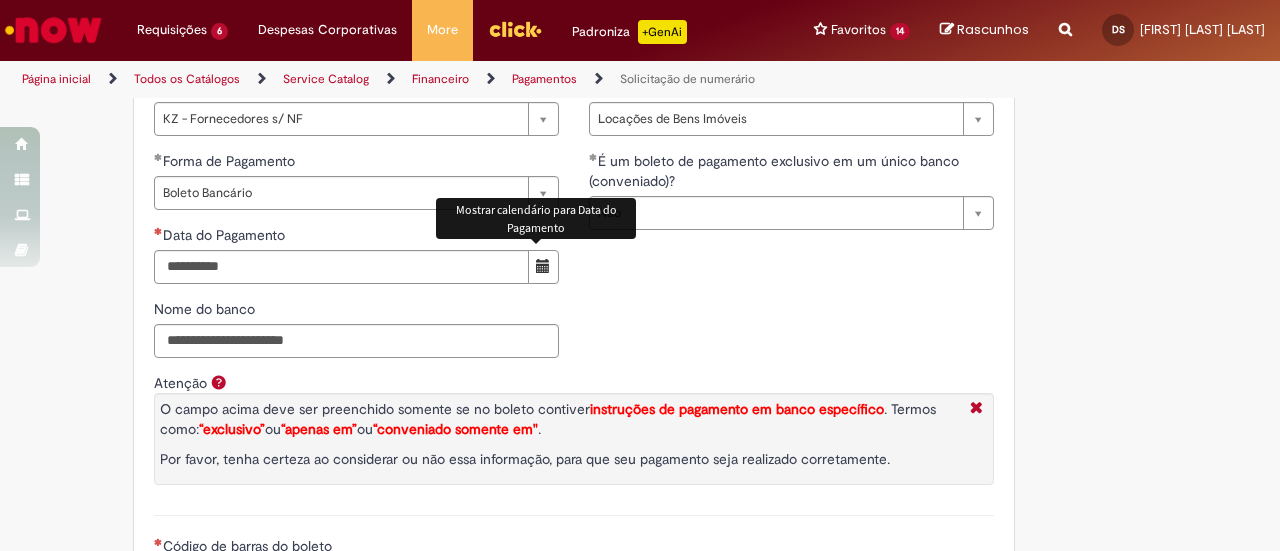 click at bounding box center (543, 266) 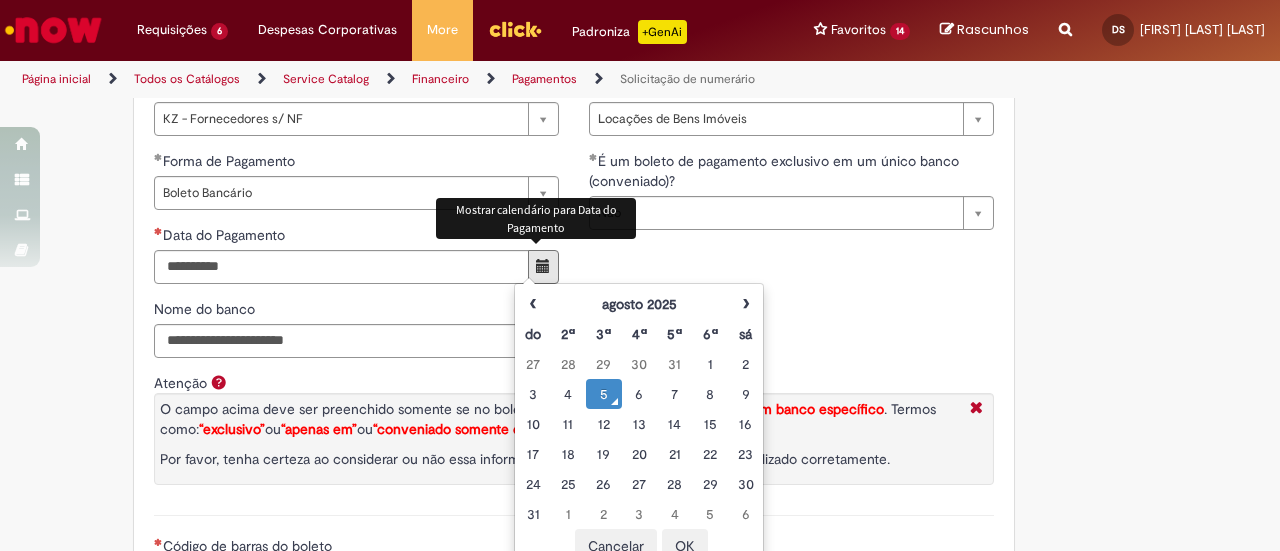 click at bounding box center (543, 266) 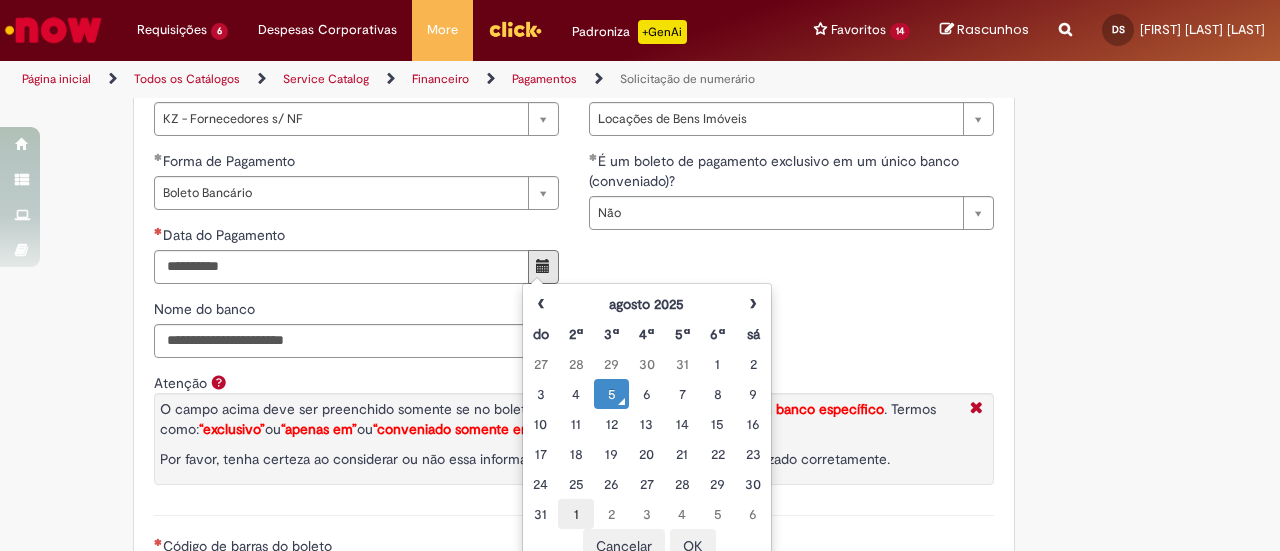 click on "1" at bounding box center (575, 514) 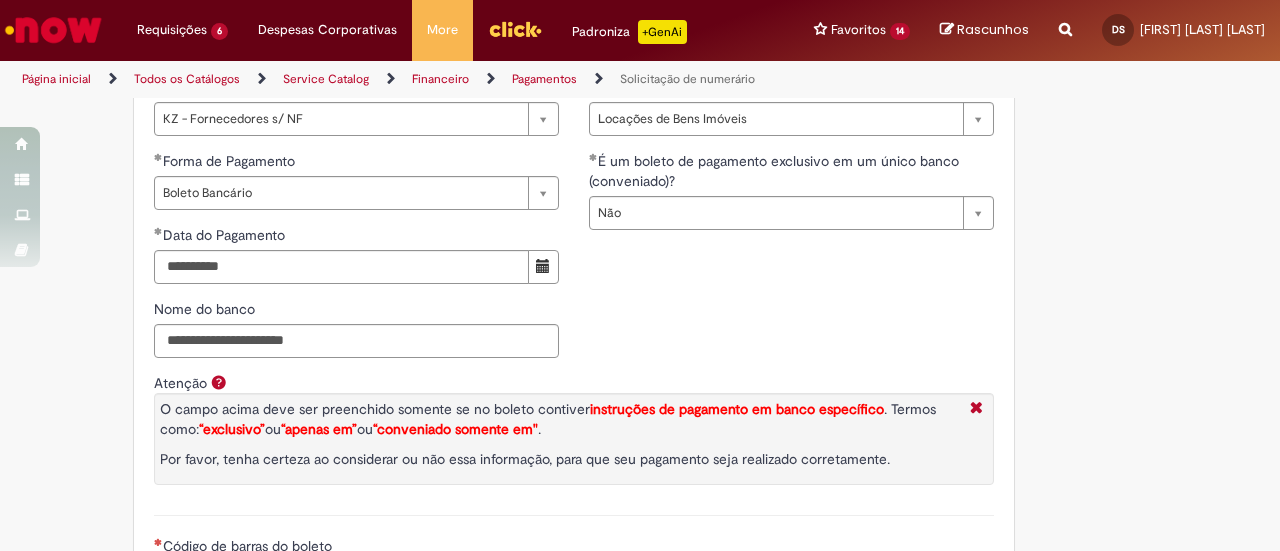 click on "**********" at bounding box center (574, 262) 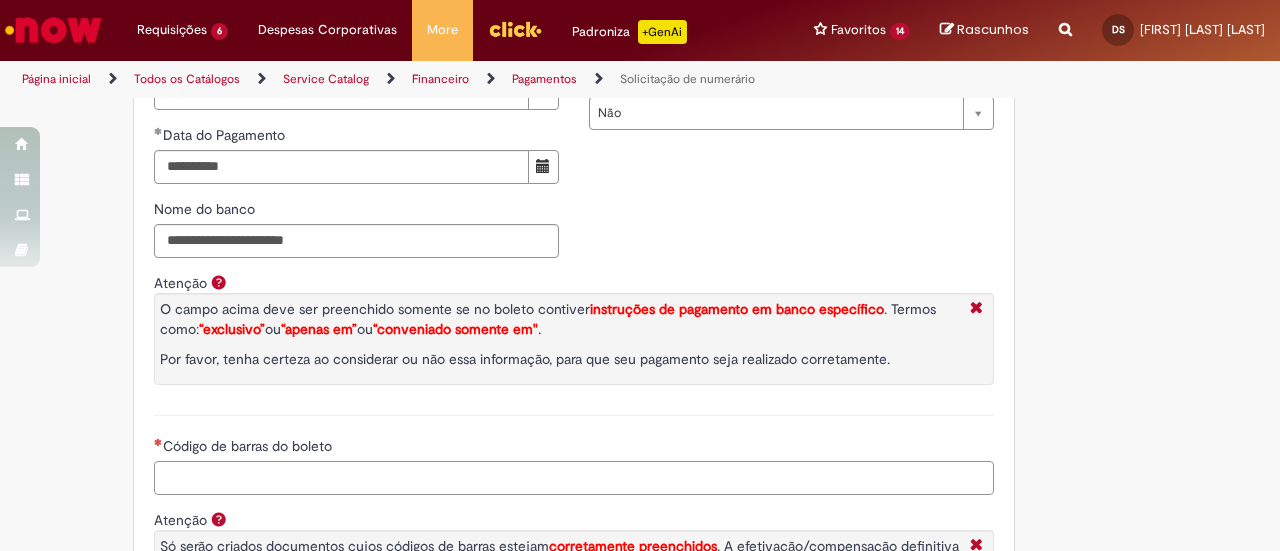 click on "Código de barras do boleto" at bounding box center (574, 478) 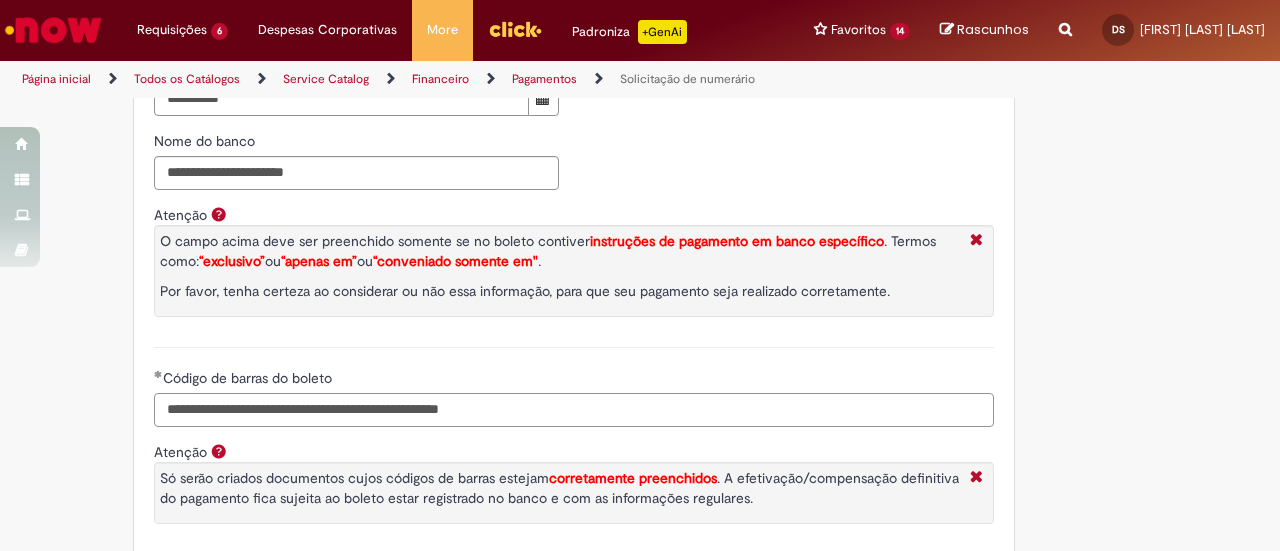 scroll, scrollTop: 3000, scrollLeft: 0, axis: vertical 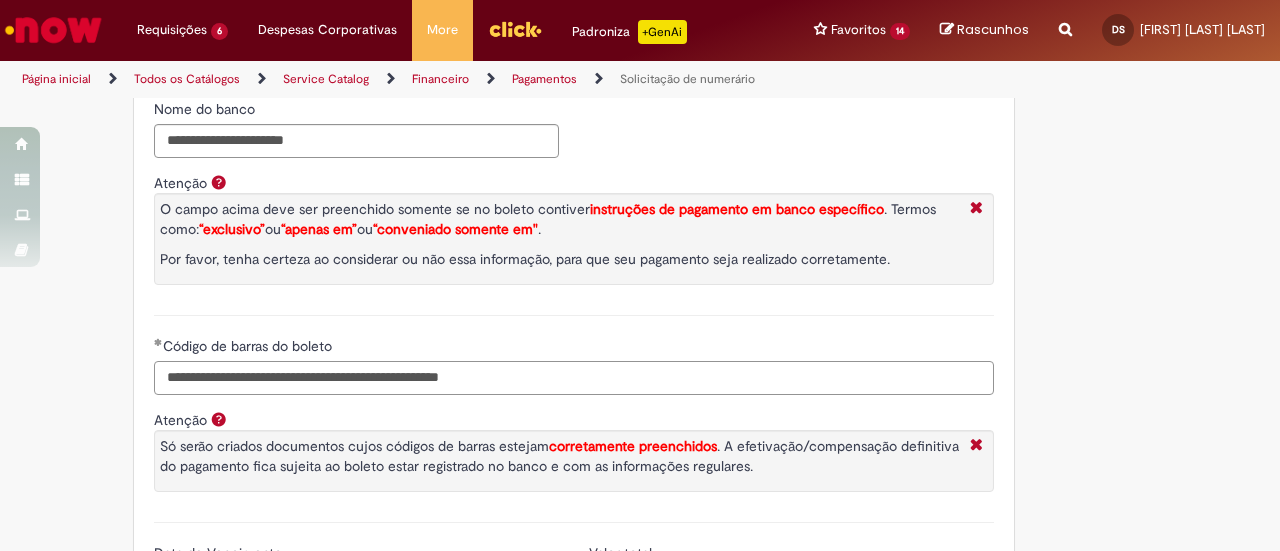 click on "**********" at bounding box center (574, 378) 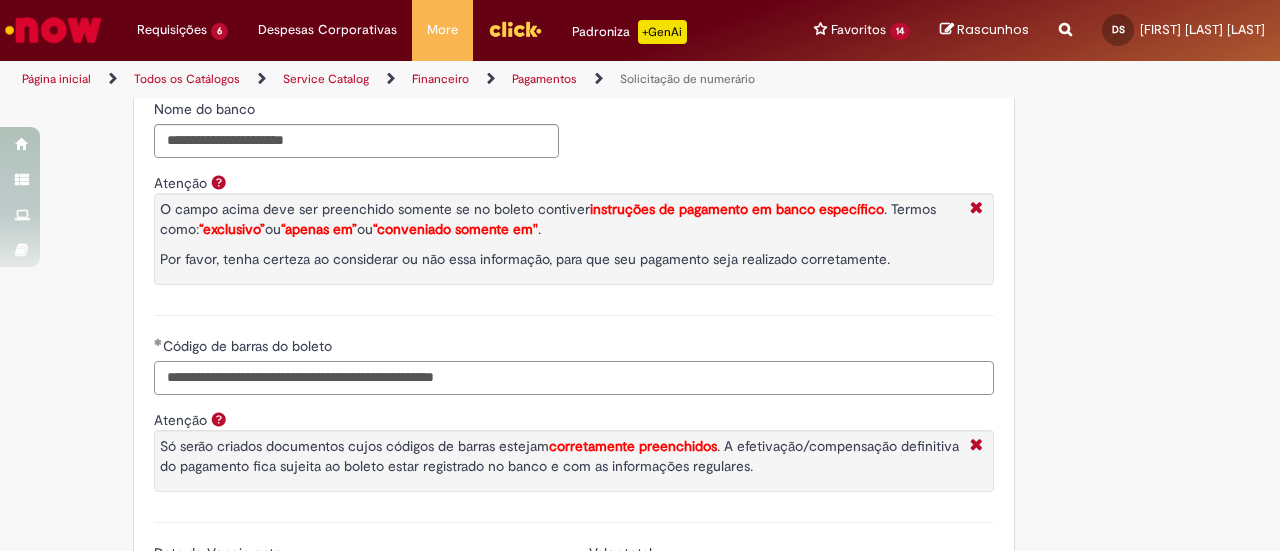 click on "**********" at bounding box center (574, 378) 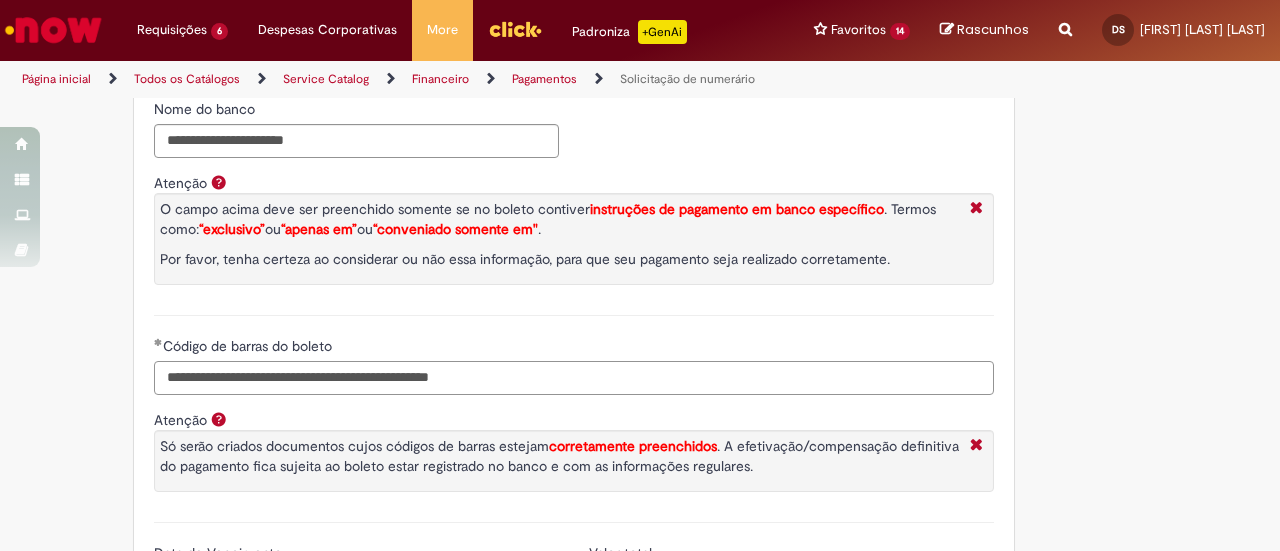 click on "**********" at bounding box center (574, 378) 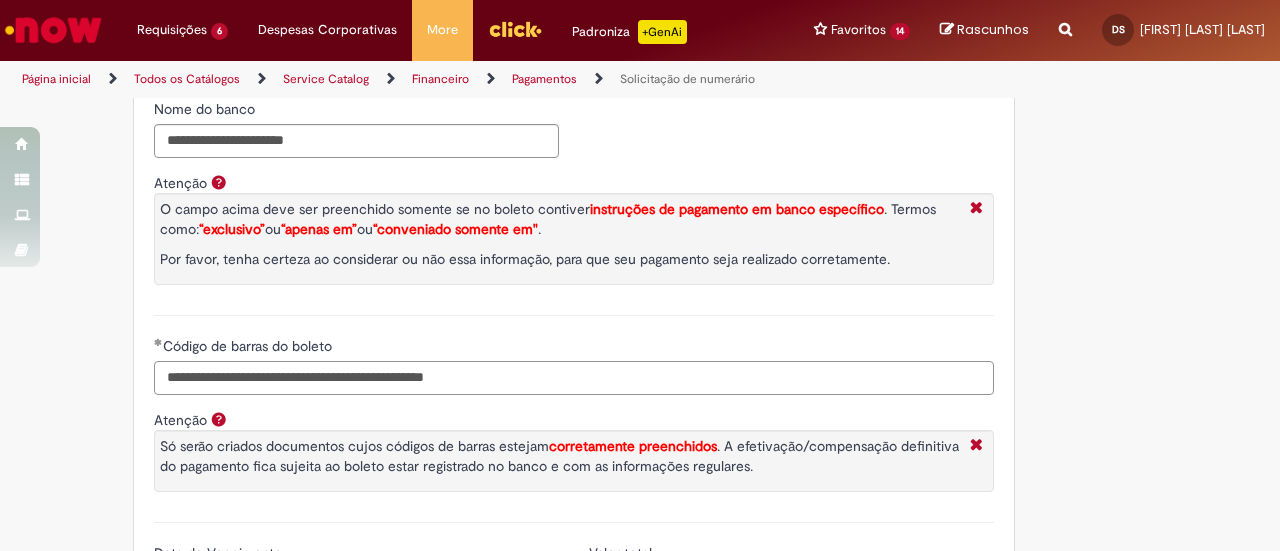 click on "**********" at bounding box center (574, 378) 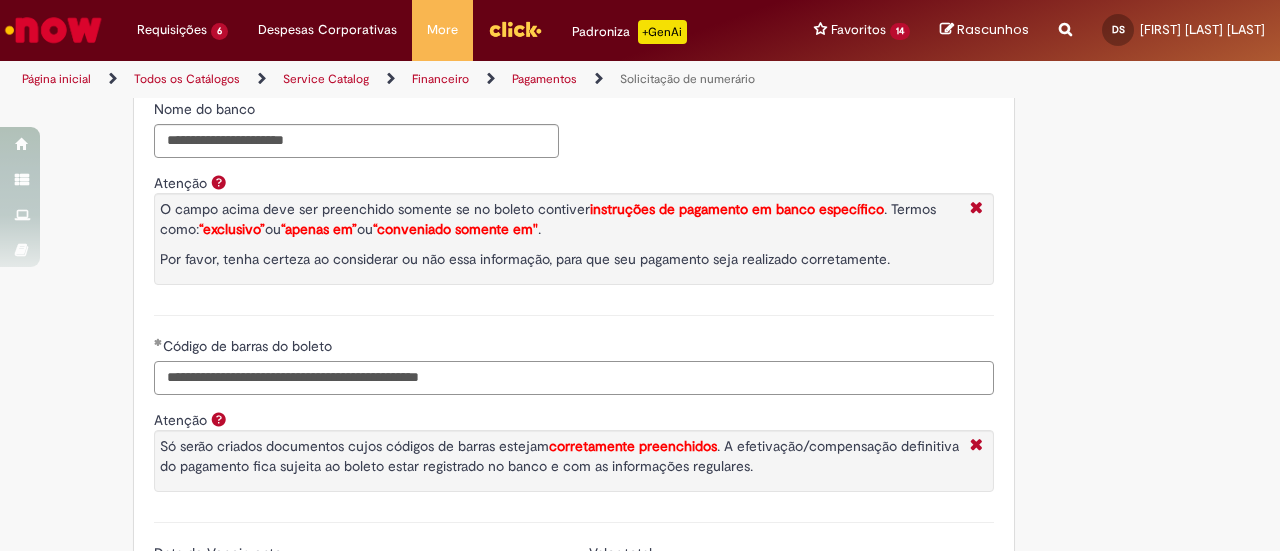 click on "**********" at bounding box center (574, 378) 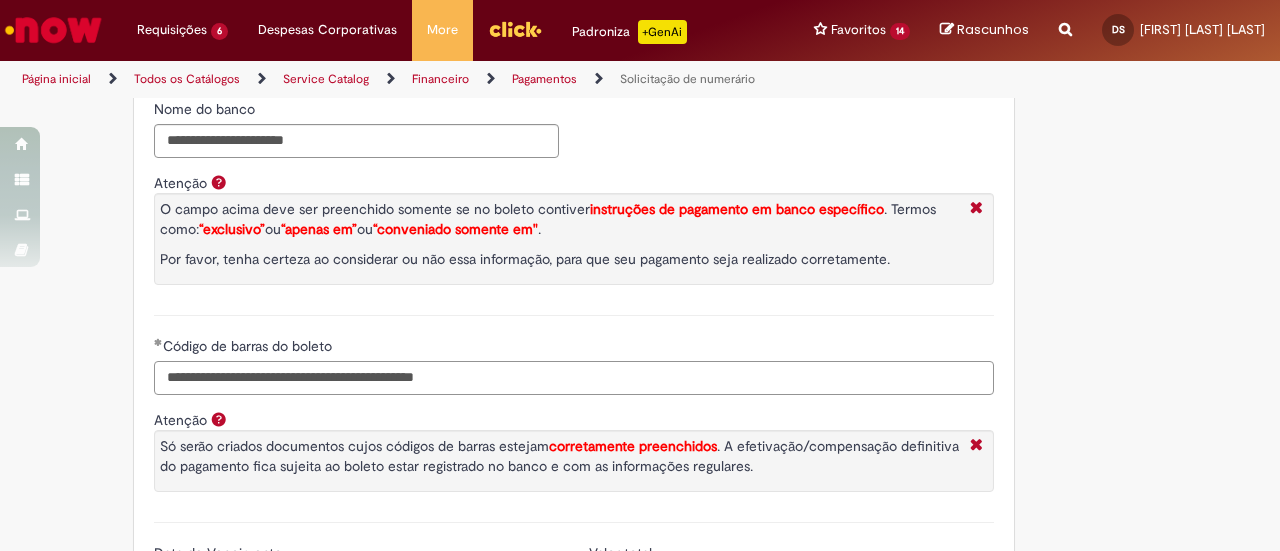 click on "**********" at bounding box center (574, 378) 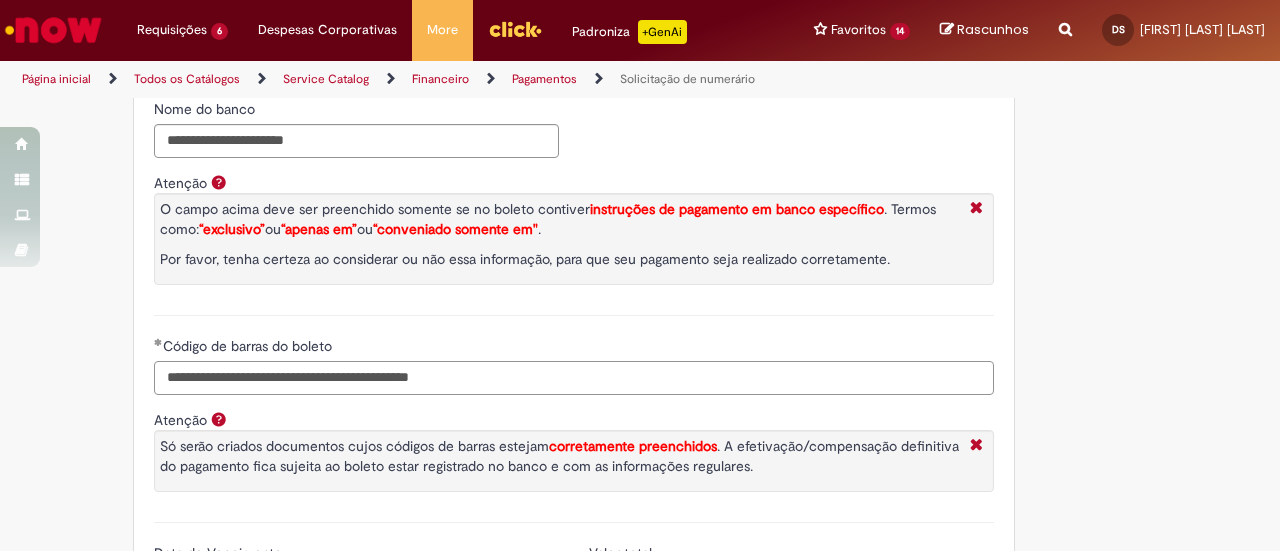 click on "**********" at bounding box center (574, 378) 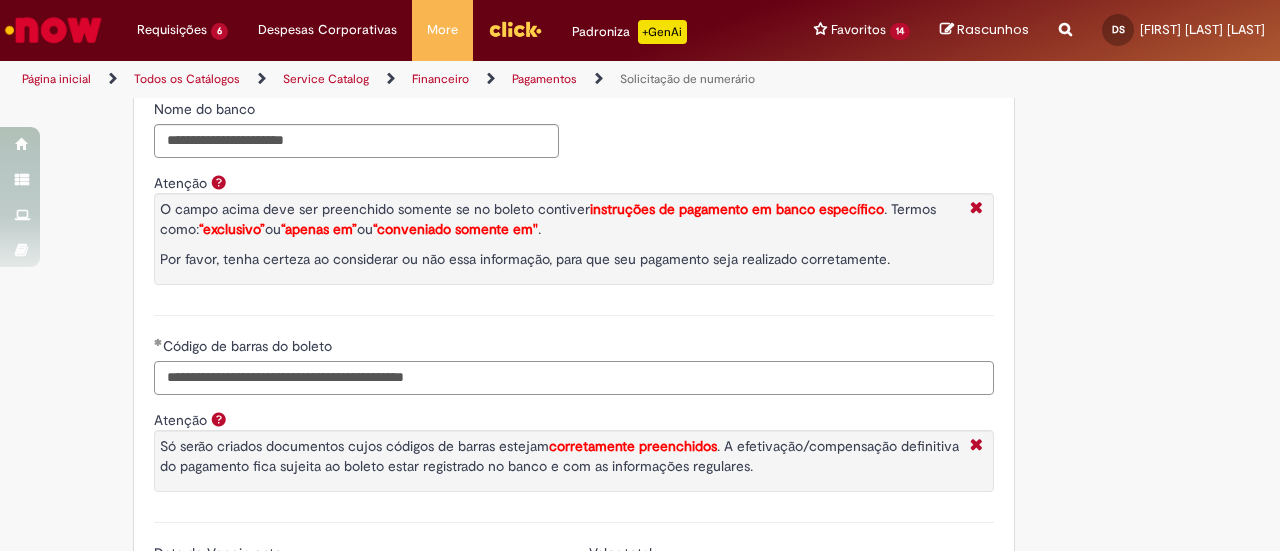 click on "**********" at bounding box center (574, 378) 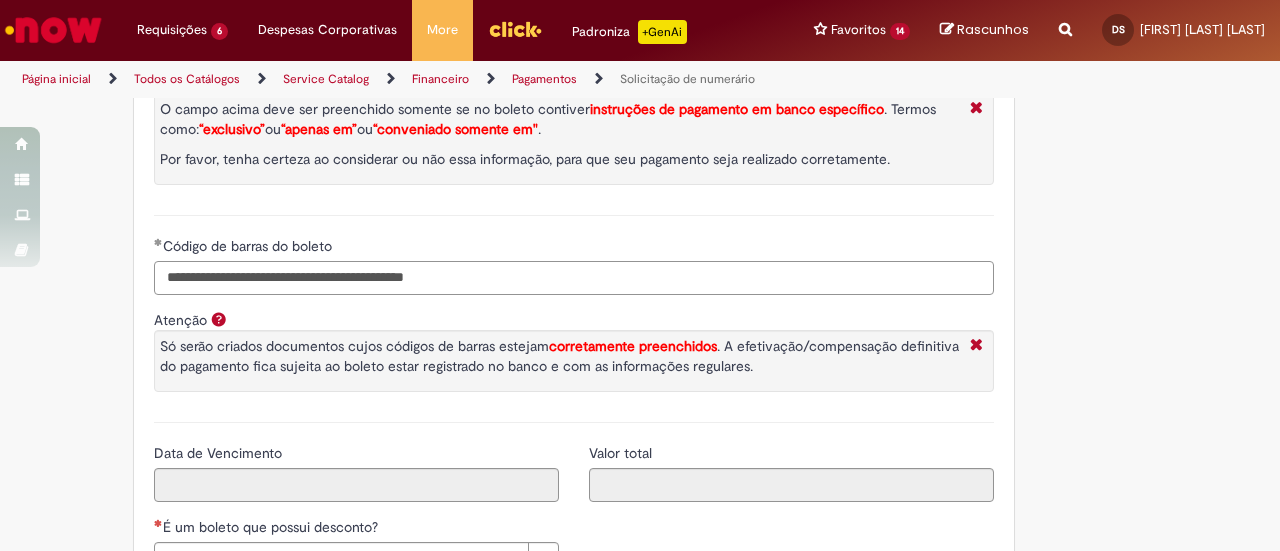 type on "**********" 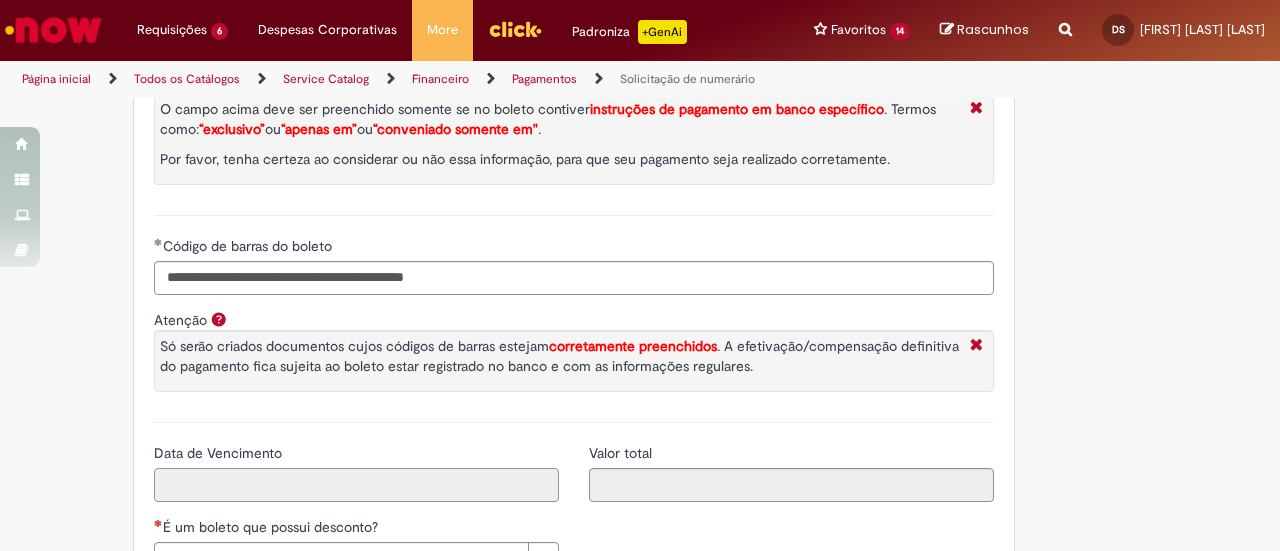 type on "**********" 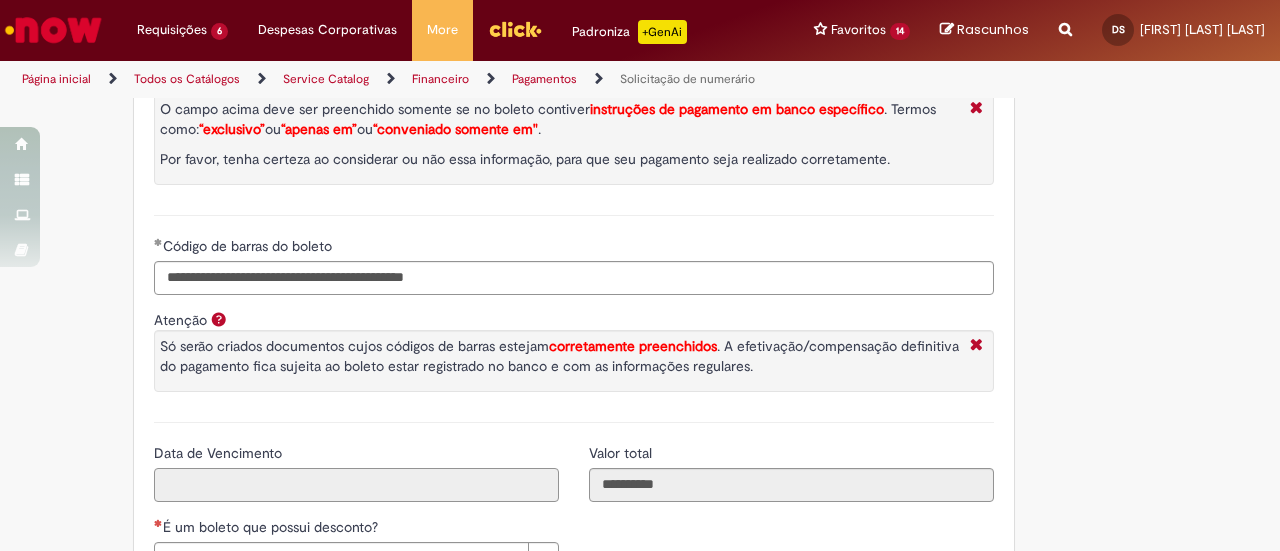 type on "**********" 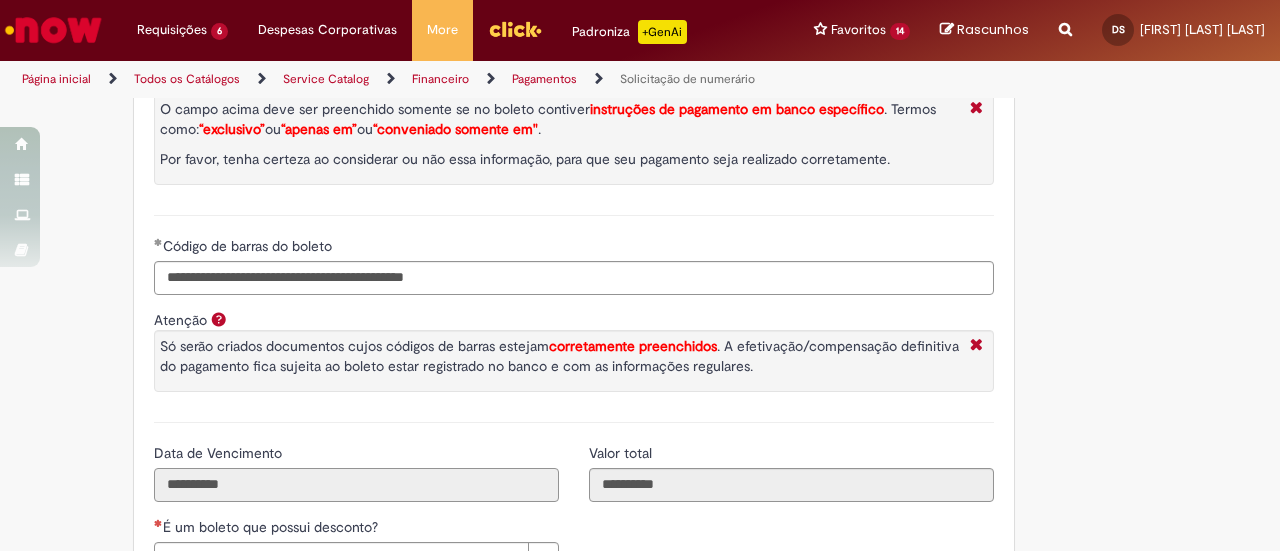 click on "**********" at bounding box center (356, 485) 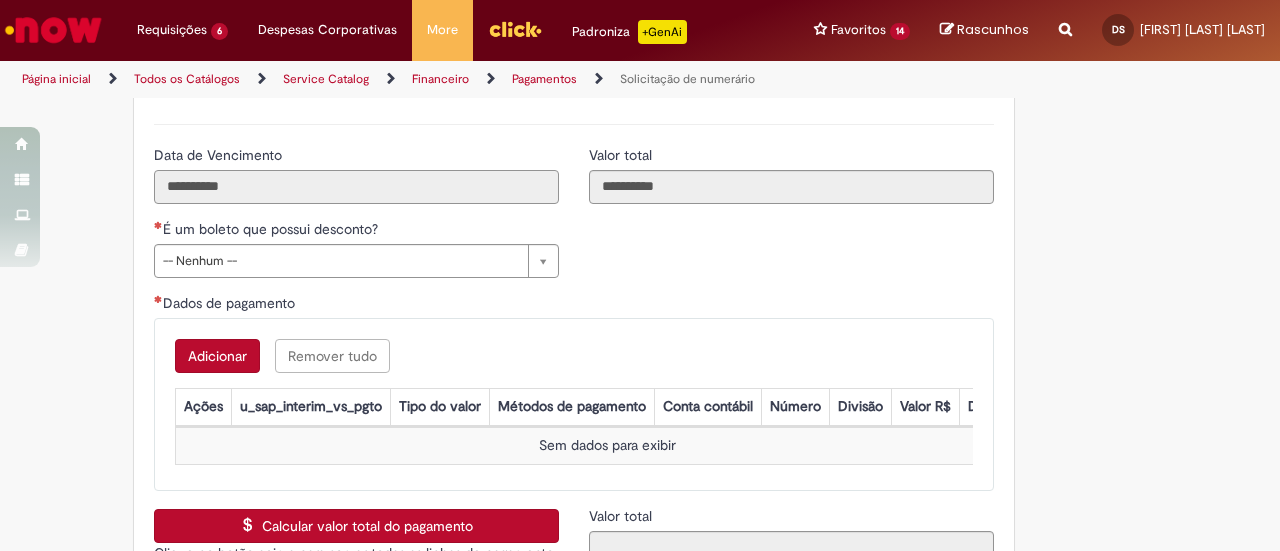 scroll, scrollTop: 3400, scrollLeft: 0, axis: vertical 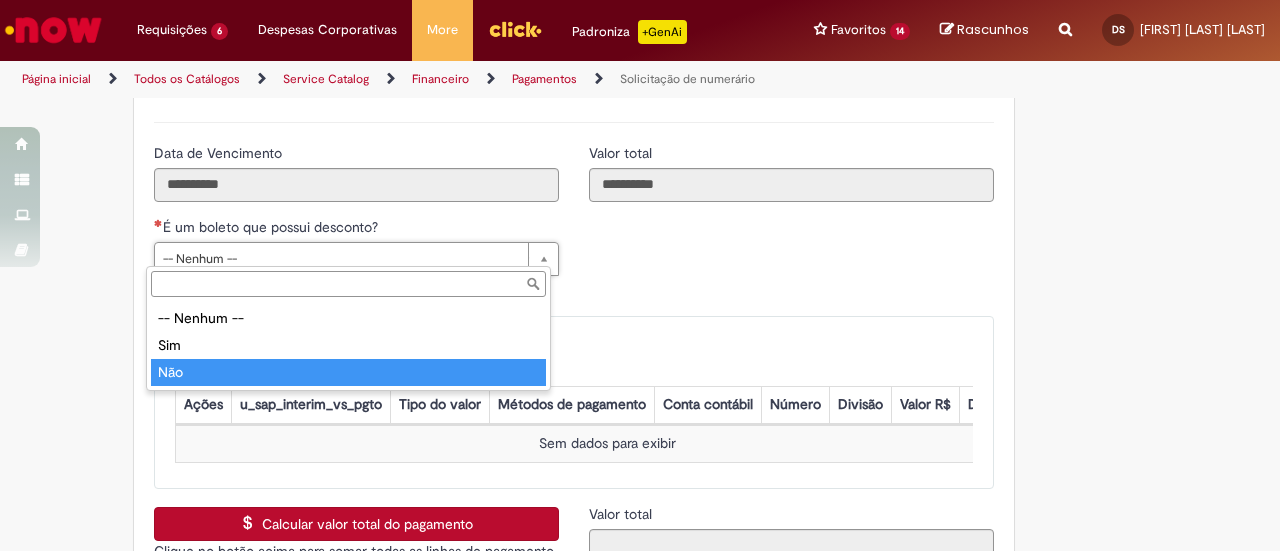 type on "***" 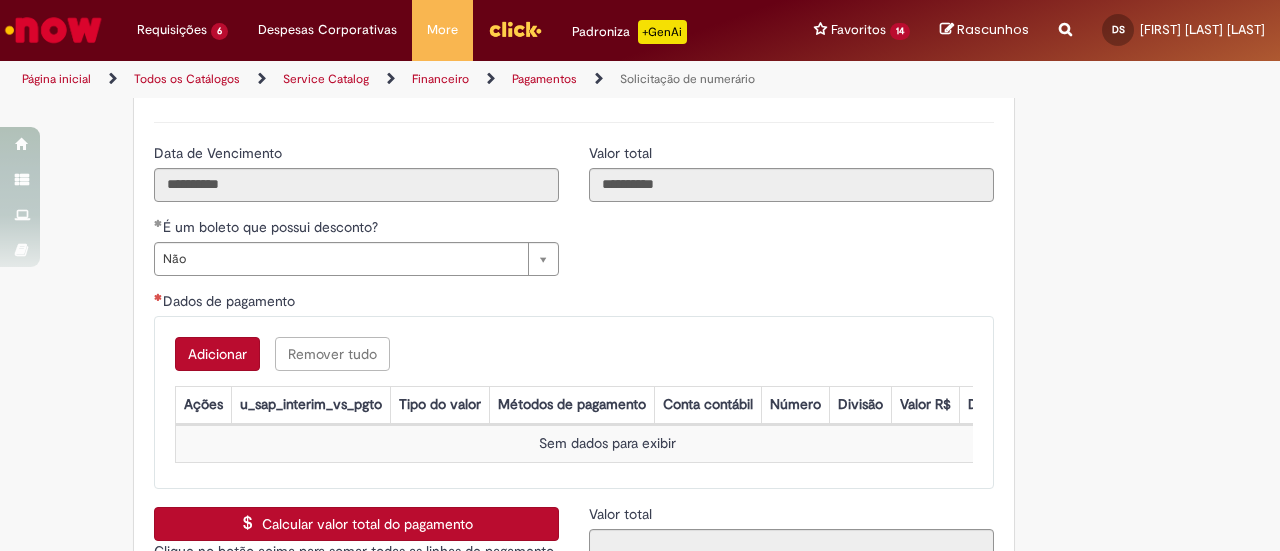 click on "Adicionar" at bounding box center [217, 354] 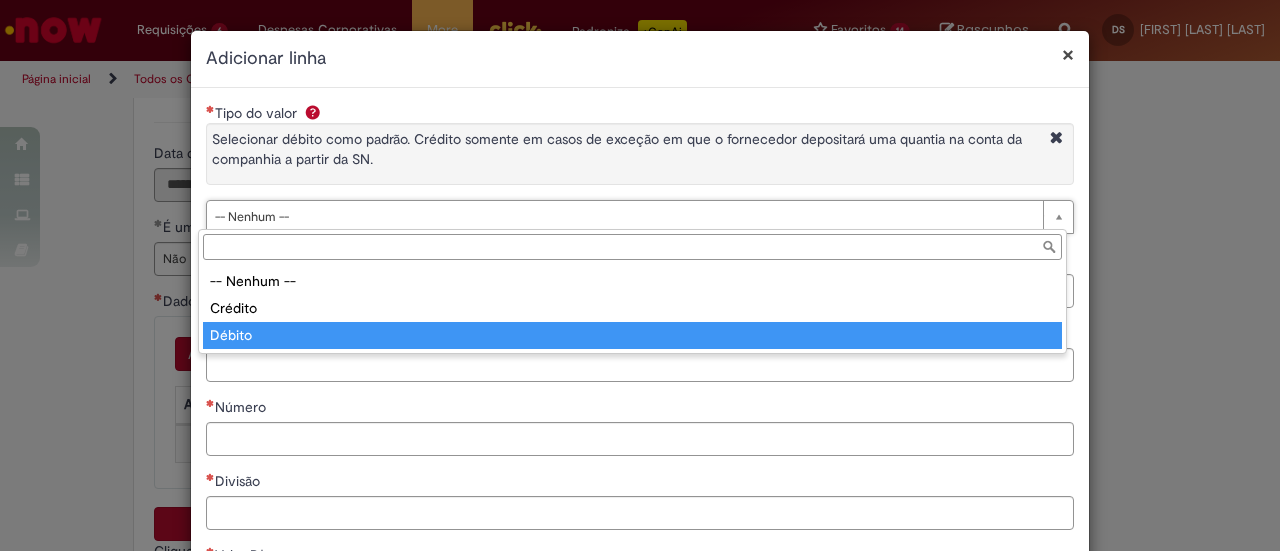 type on "******" 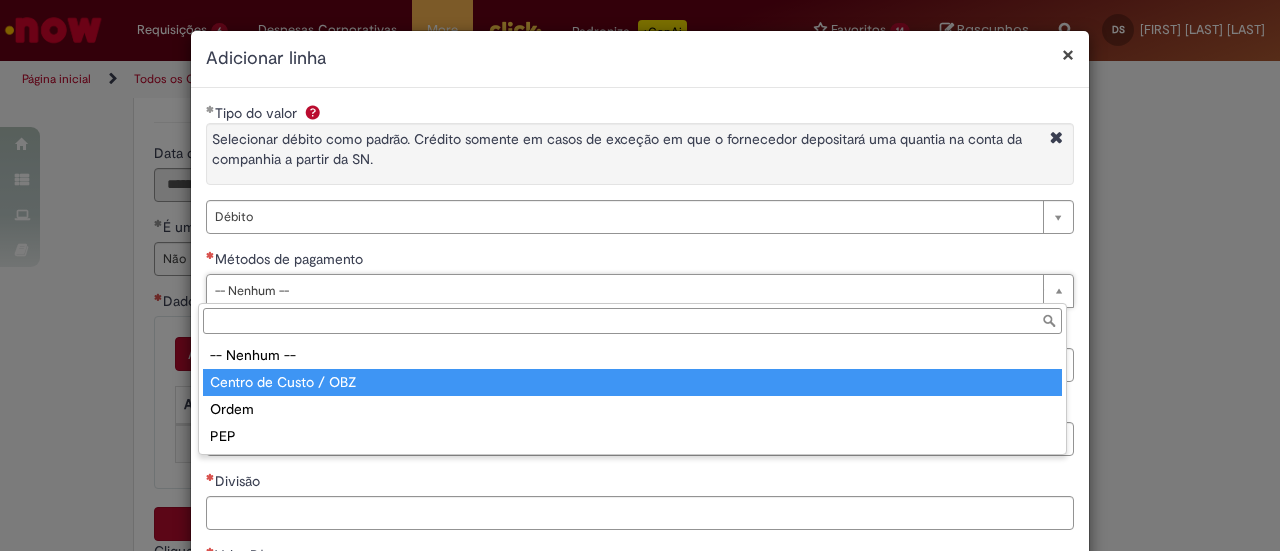 type on "**********" 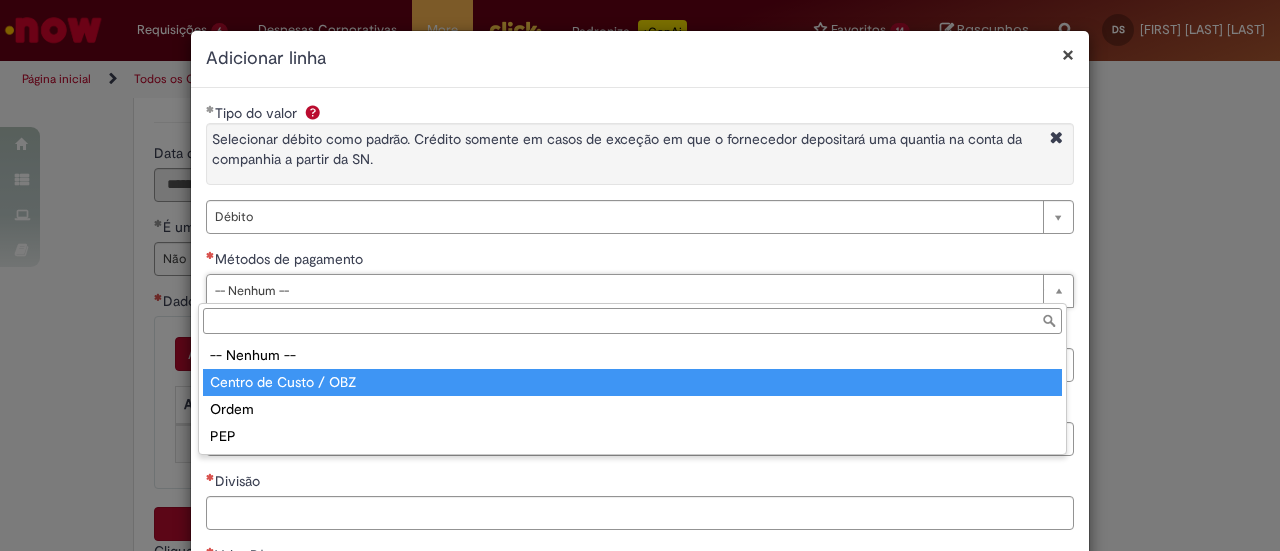select on "*" 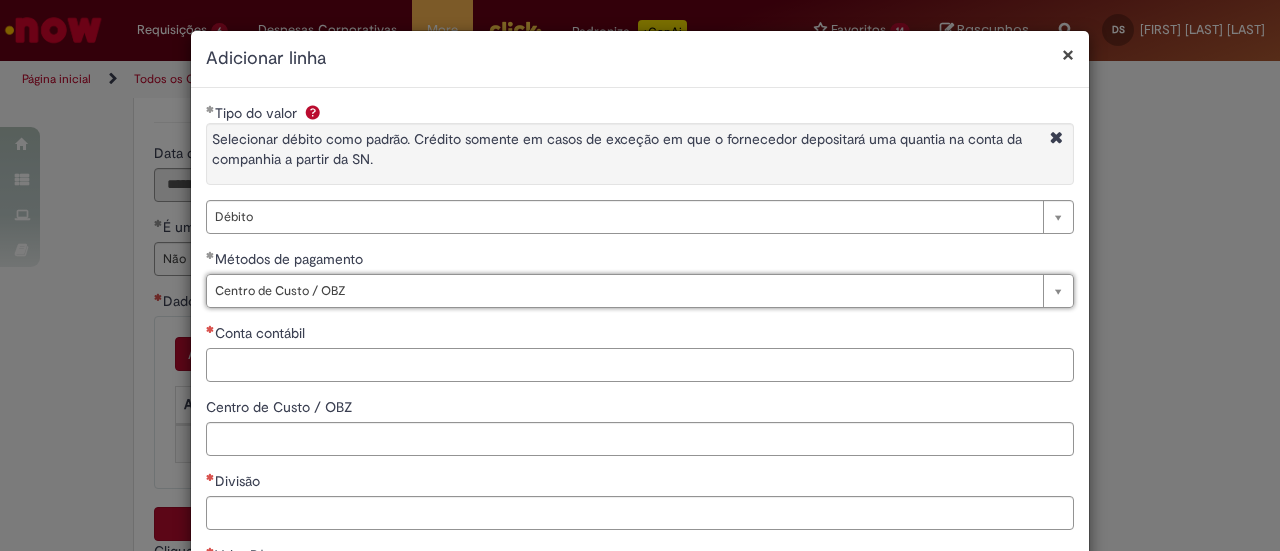 click on "Conta contábil" at bounding box center (640, 365) 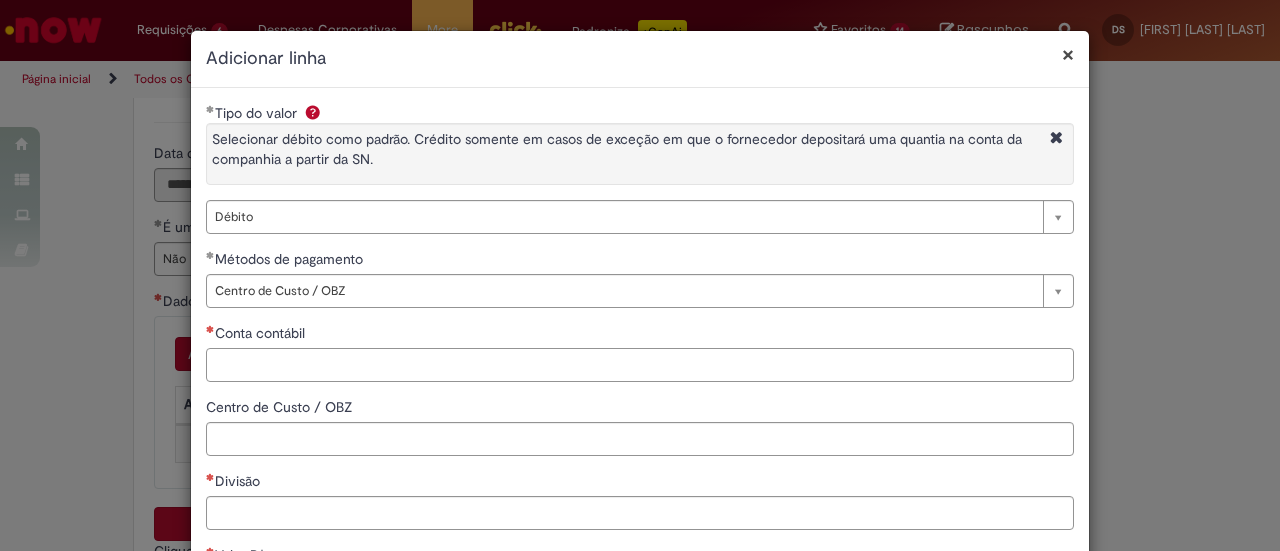 paste on "*******" 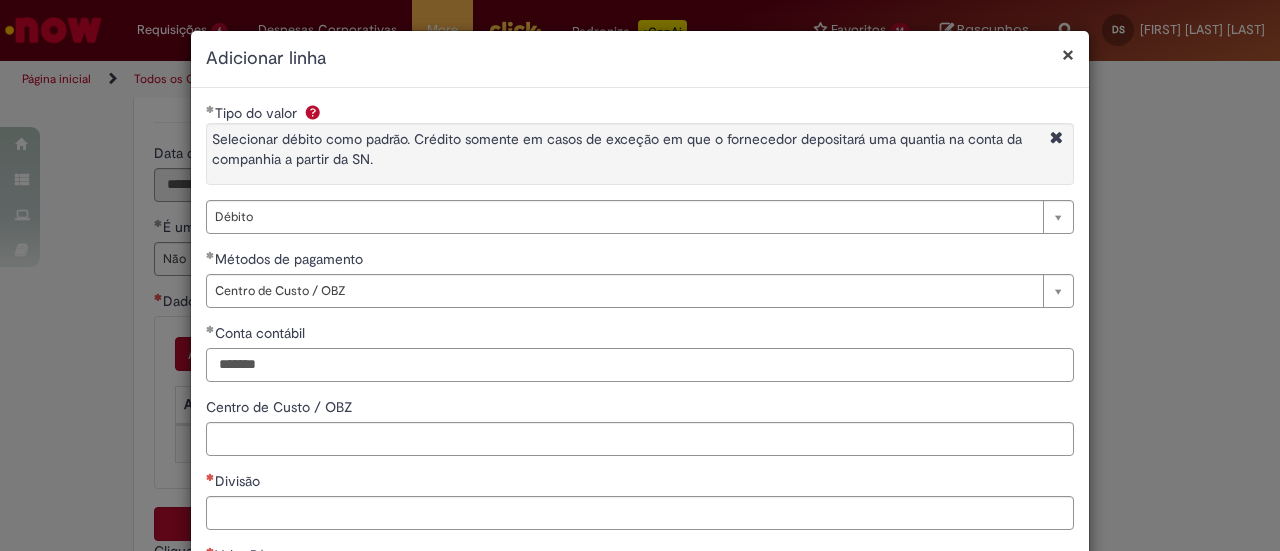 type on "*******" 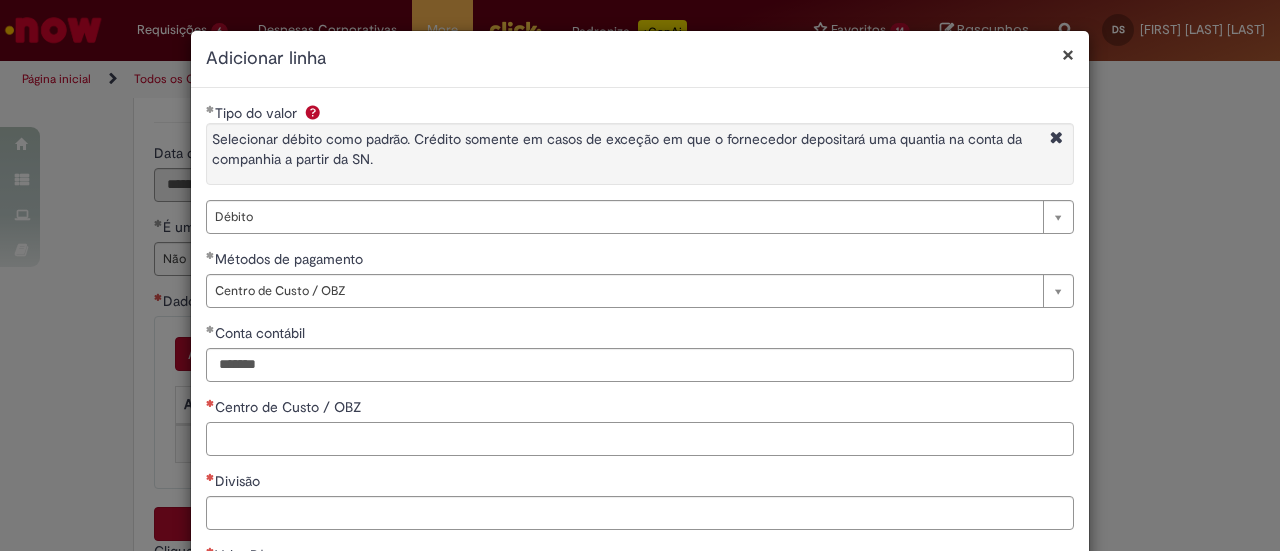 click on "Centro de Custo / OBZ" at bounding box center (640, 439) 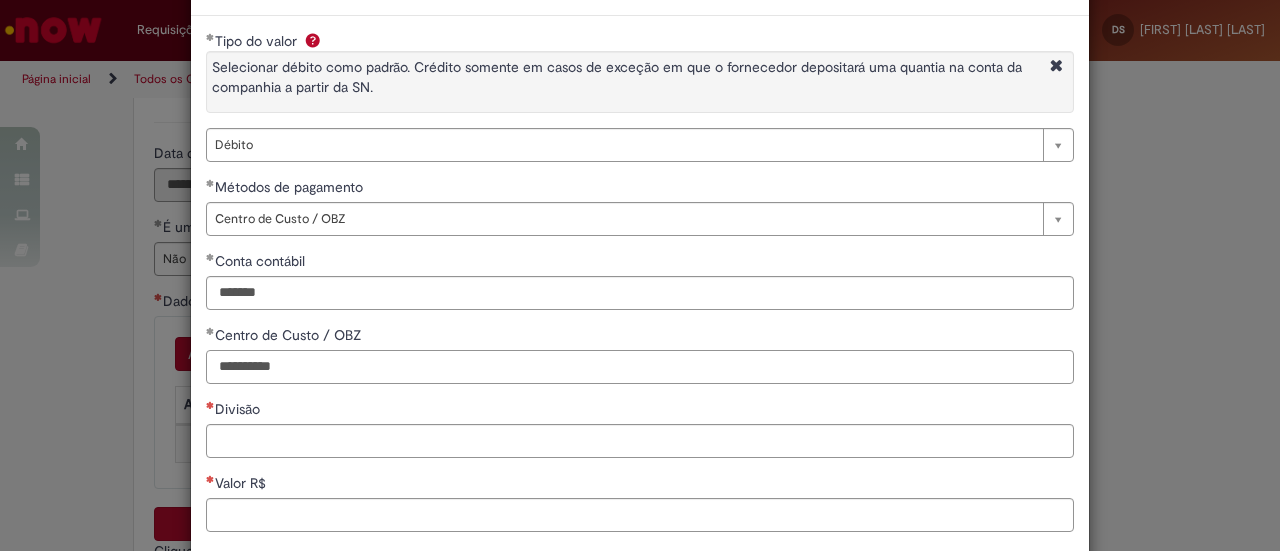 scroll, scrollTop: 100, scrollLeft: 0, axis: vertical 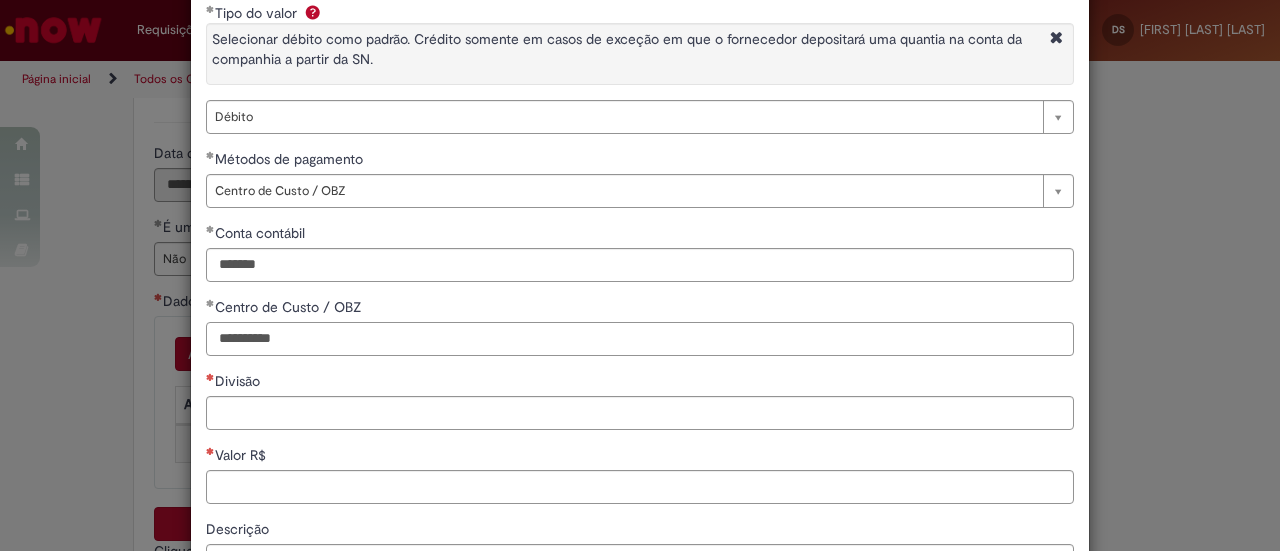 type on "**********" 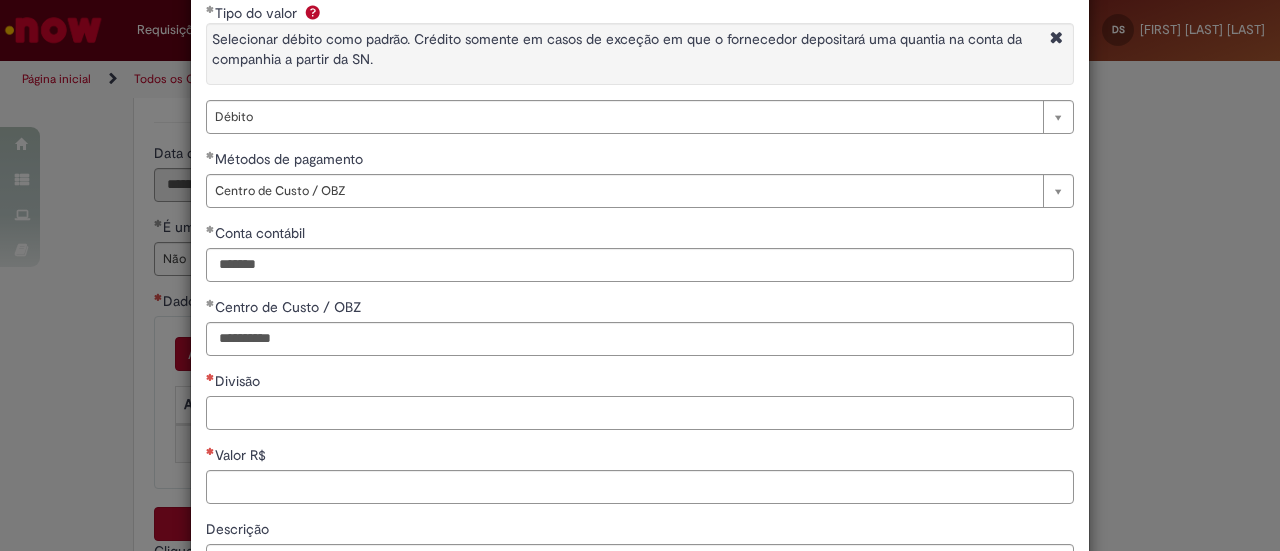 click on "Divisão" at bounding box center (640, 413) 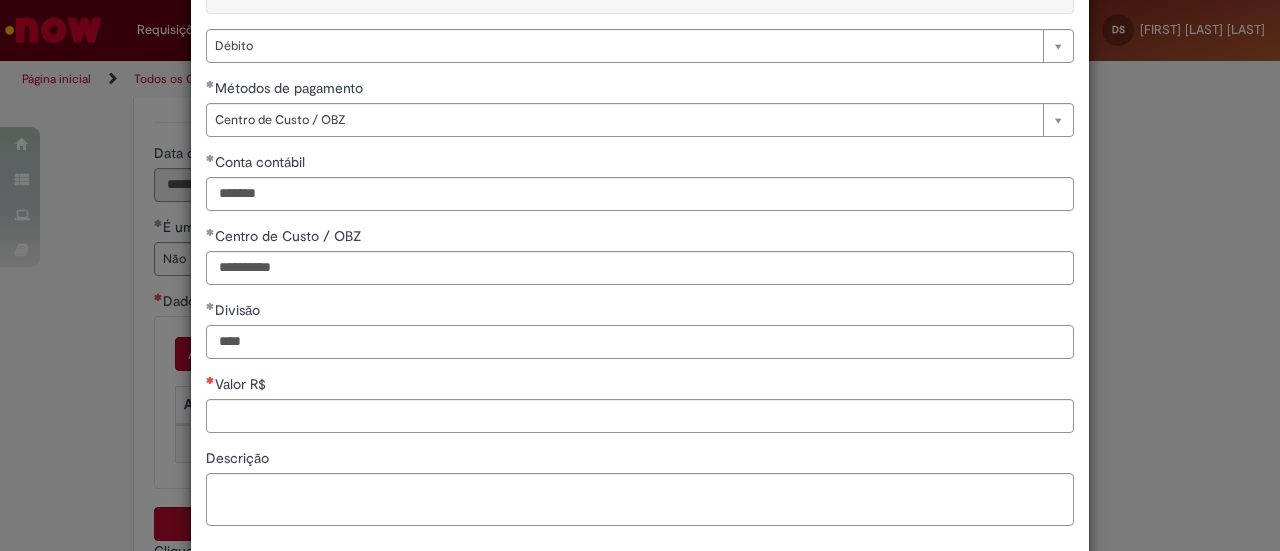 scroll, scrollTop: 200, scrollLeft: 0, axis: vertical 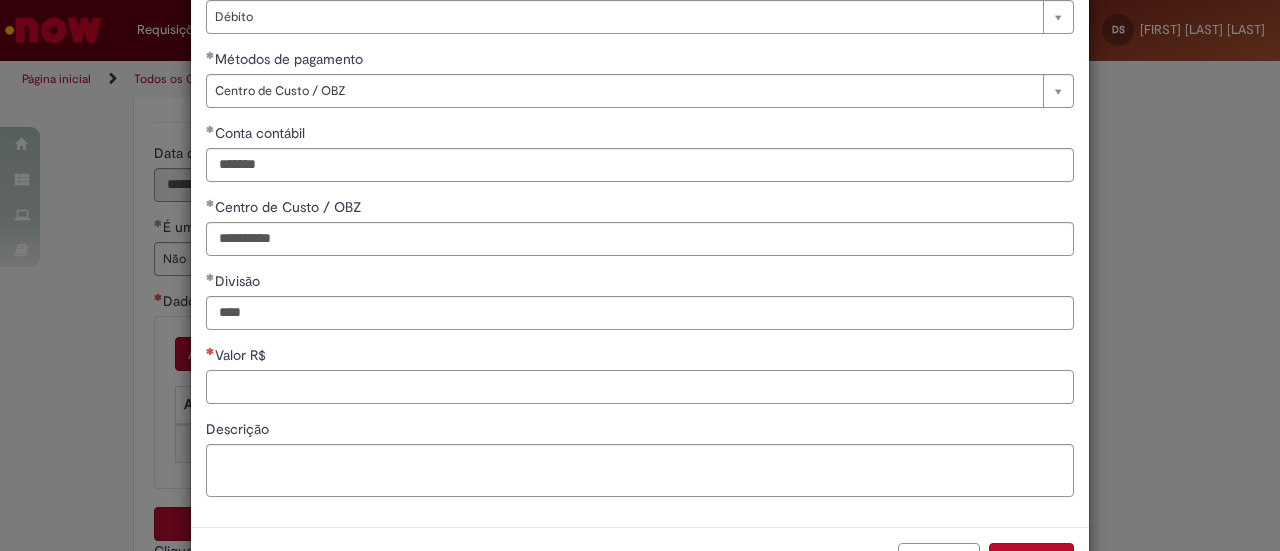 type on "****" 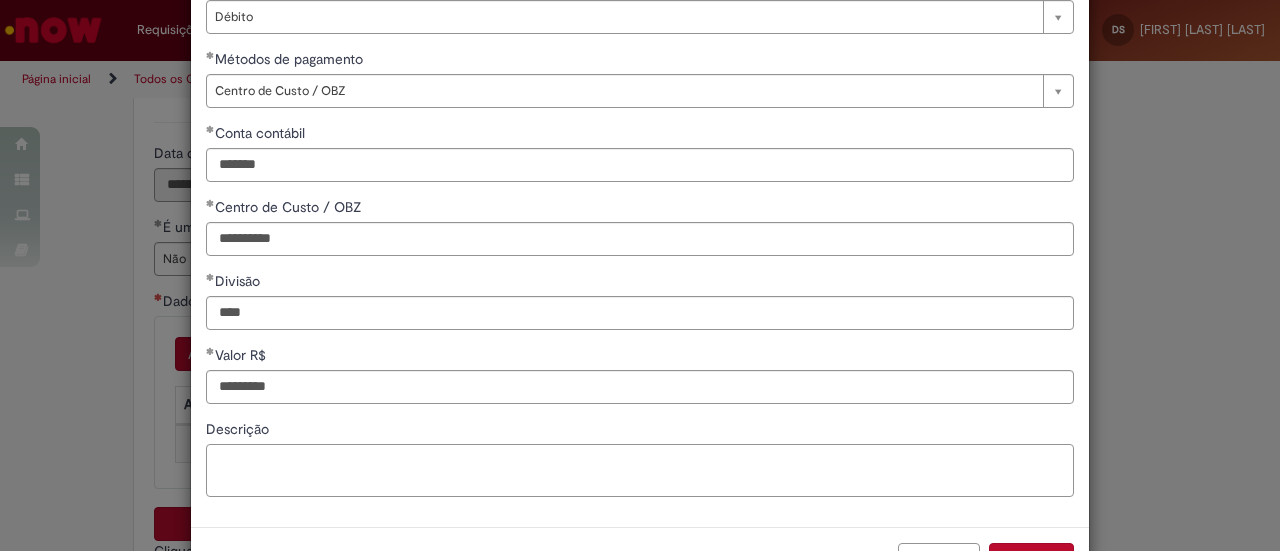 type on "**********" 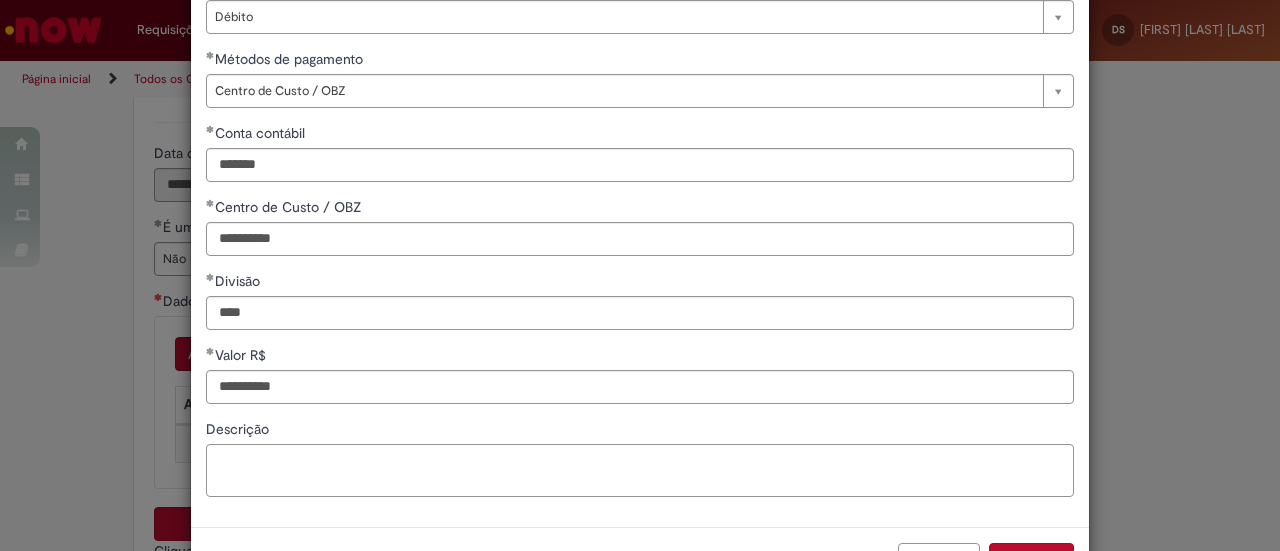 click on "Descrição" at bounding box center [640, 470] 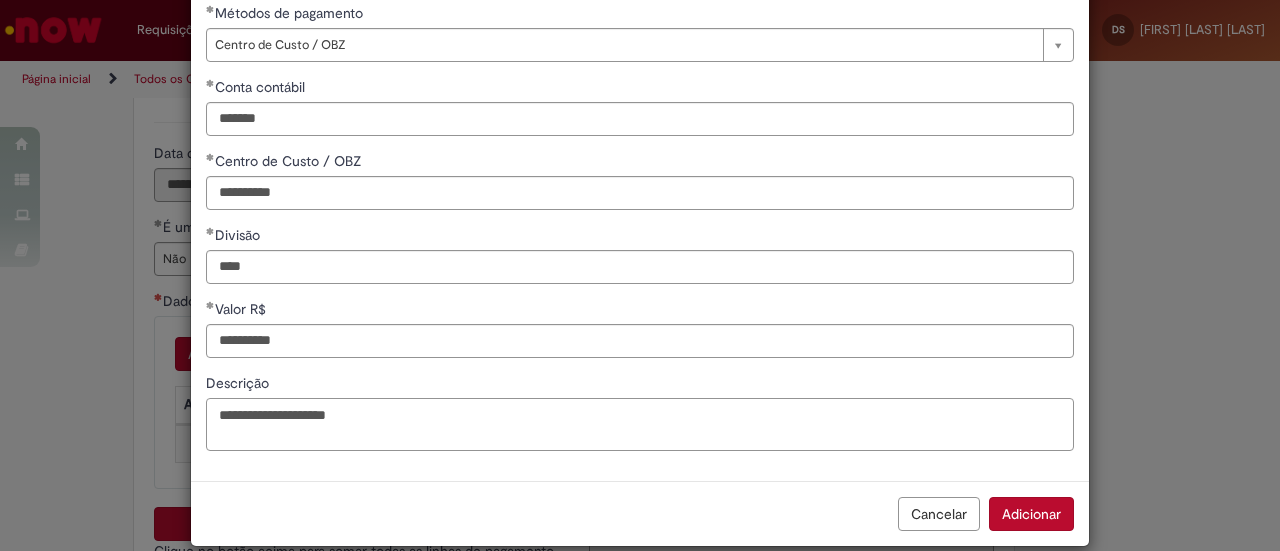 scroll, scrollTop: 270, scrollLeft: 0, axis: vertical 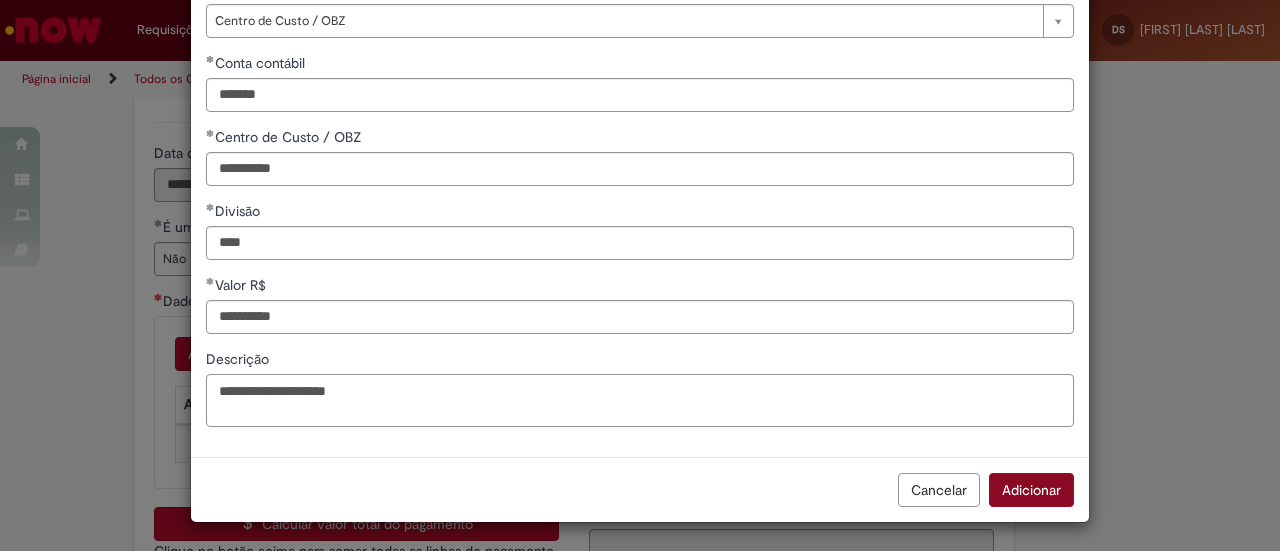 type on "**********" 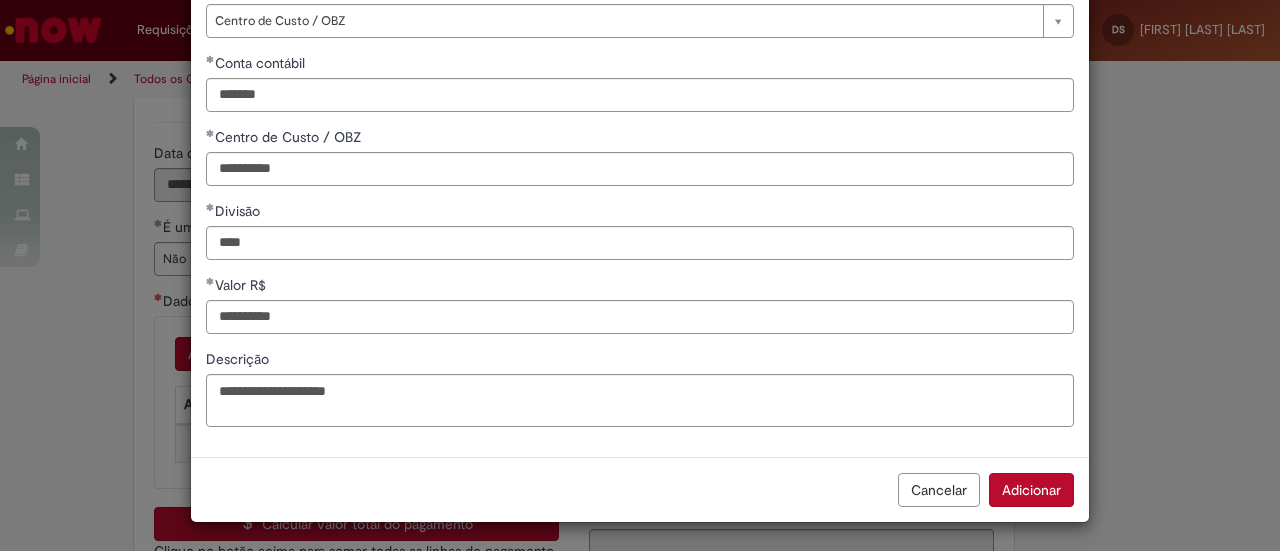 click on "Adicionar" at bounding box center (1031, 490) 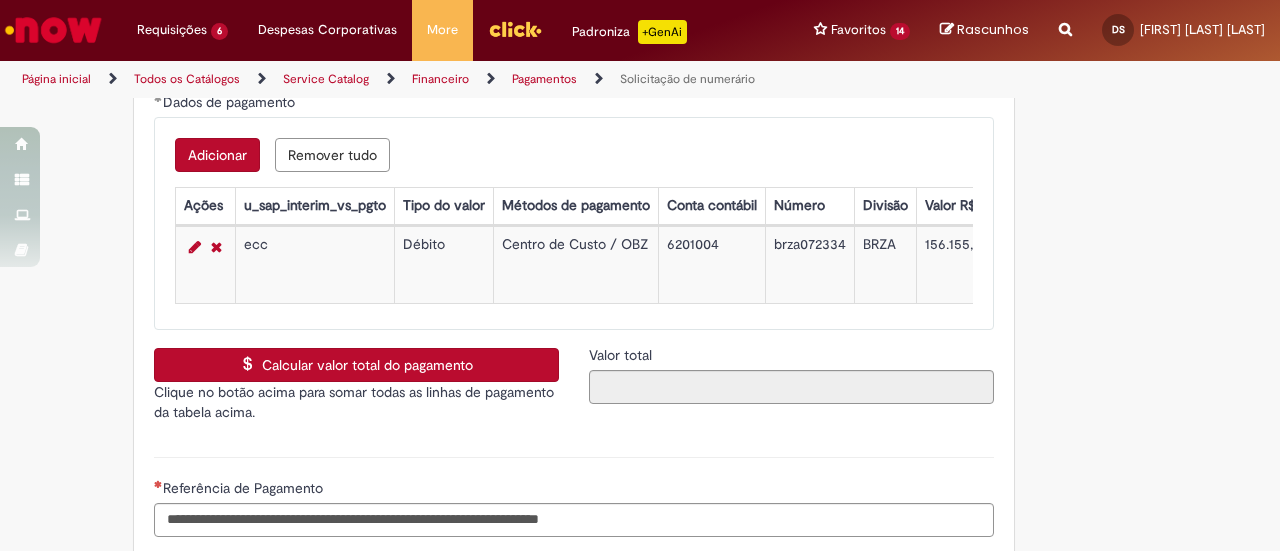 scroll, scrollTop: 3600, scrollLeft: 0, axis: vertical 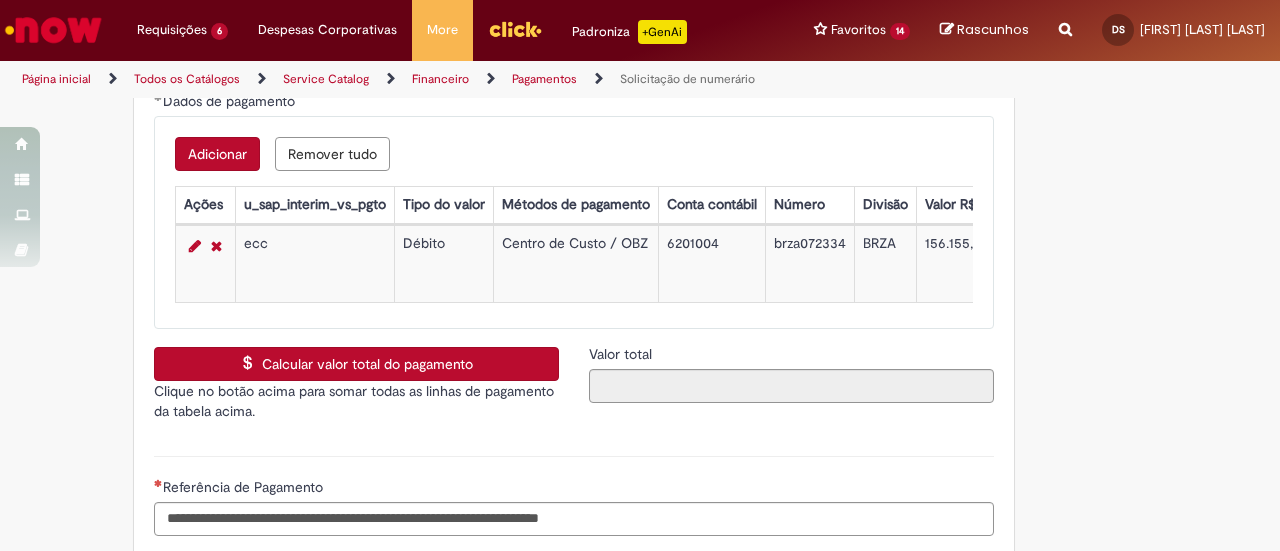 click on "Calcular valor total do pagamento" at bounding box center [356, 364] 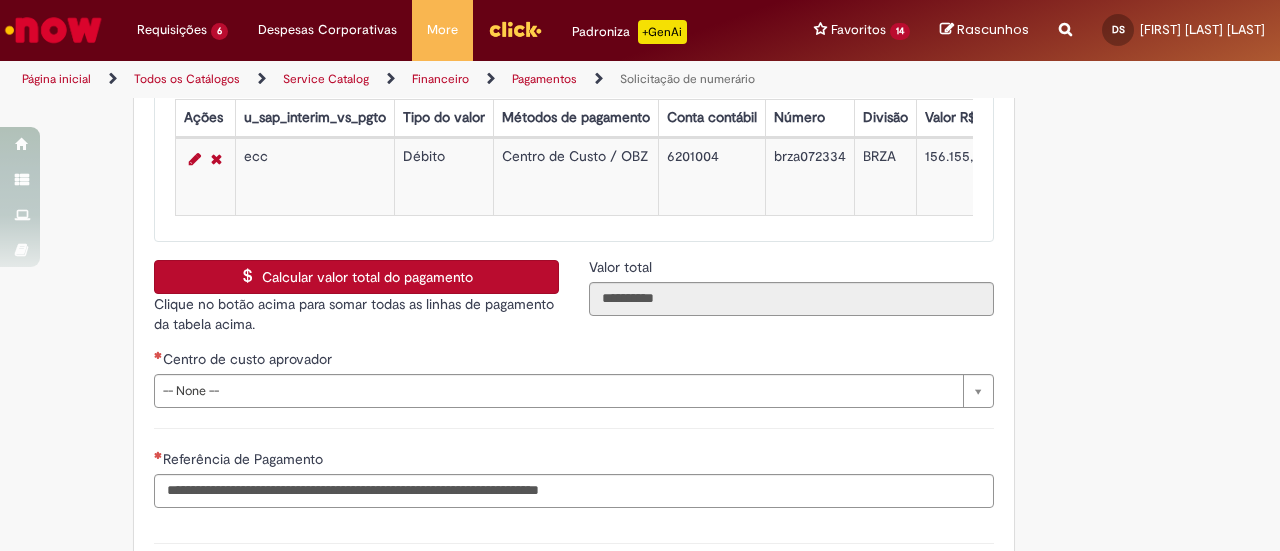 scroll, scrollTop: 3800, scrollLeft: 0, axis: vertical 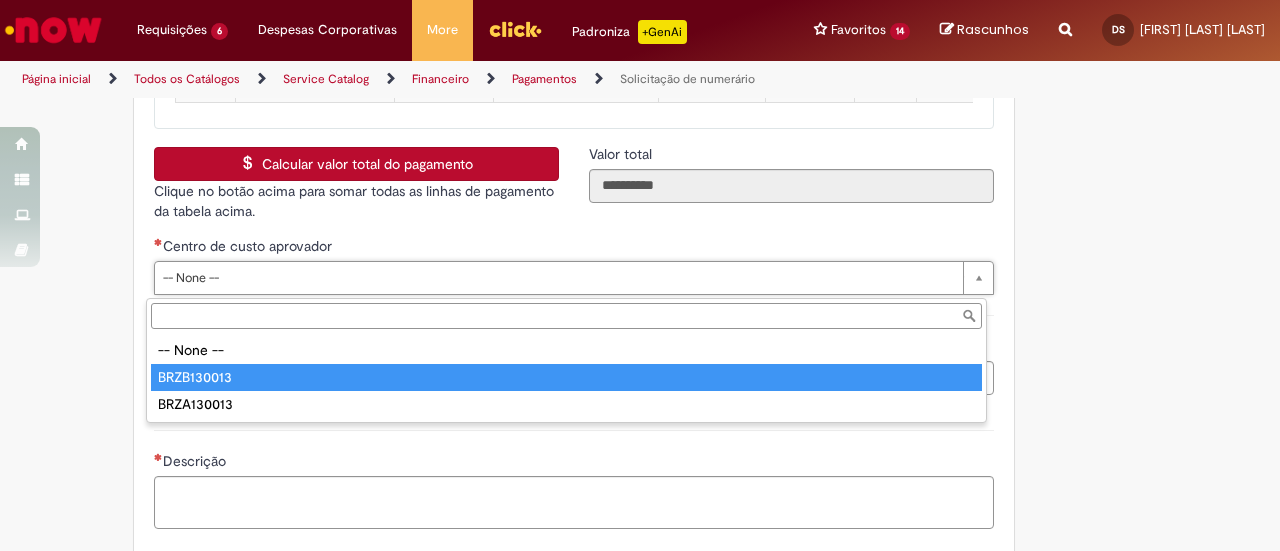 type on "**********" 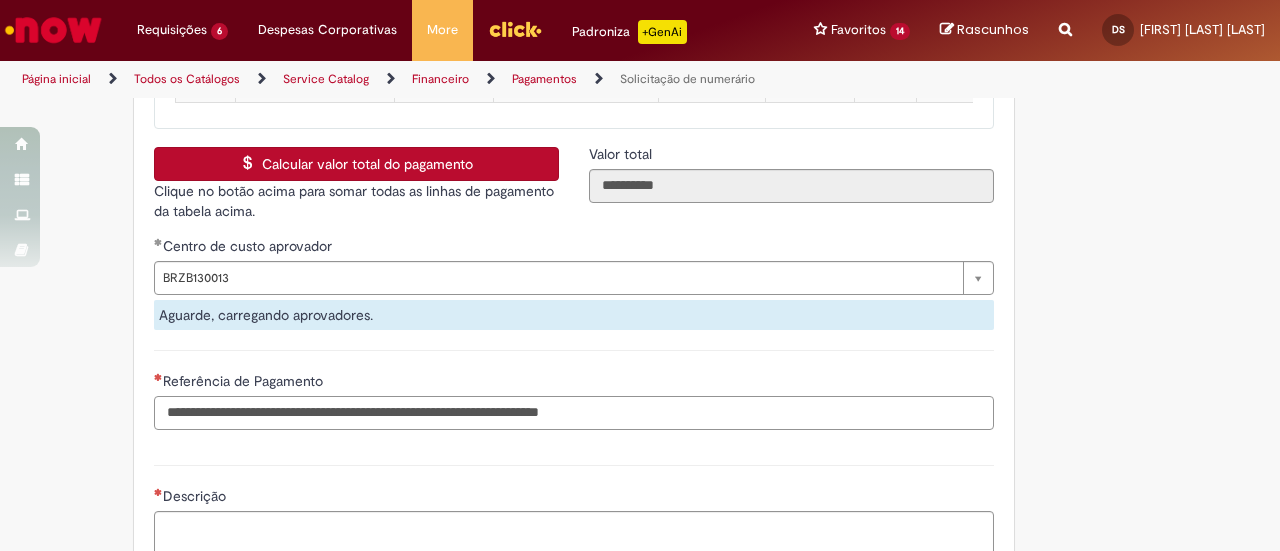 click on "Referência de Pagamento" at bounding box center [574, 413] 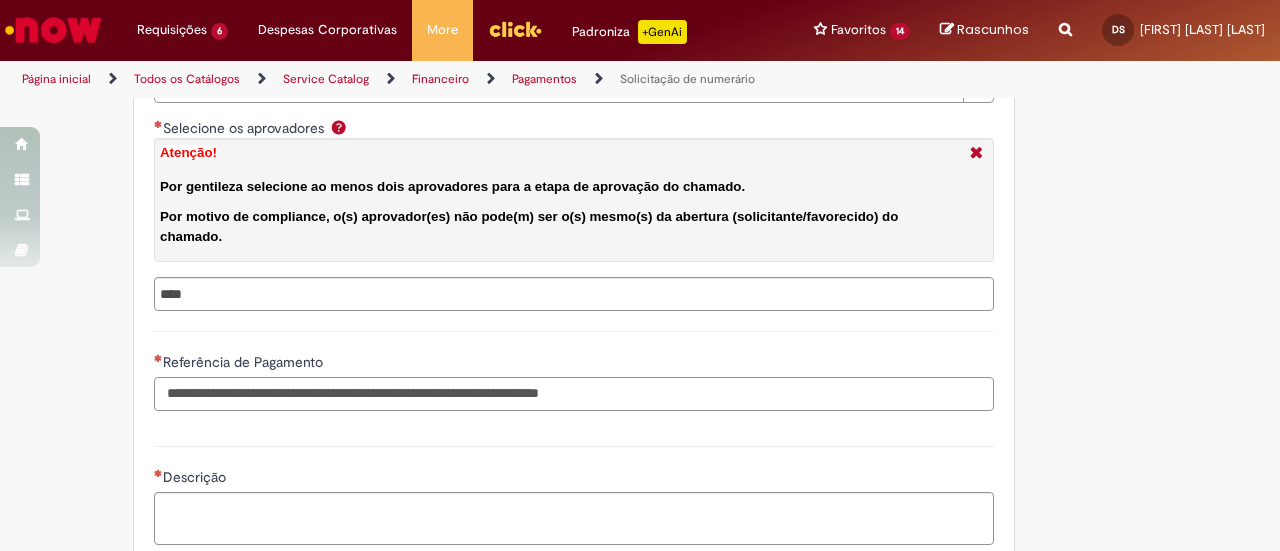 scroll, scrollTop: 4000, scrollLeft: 0, axis: vertical 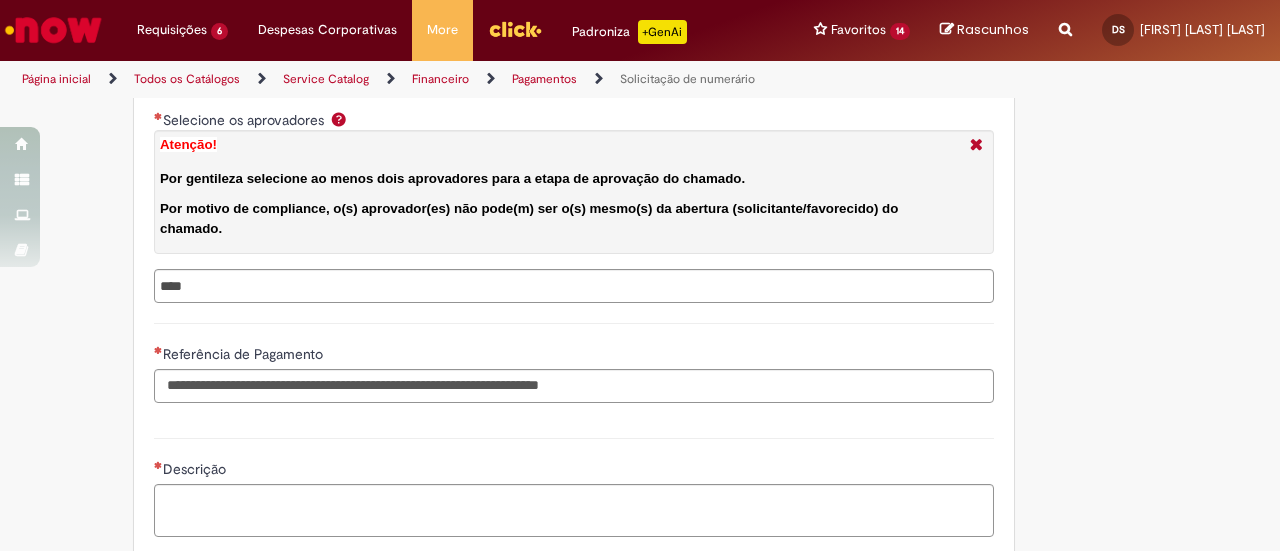 type 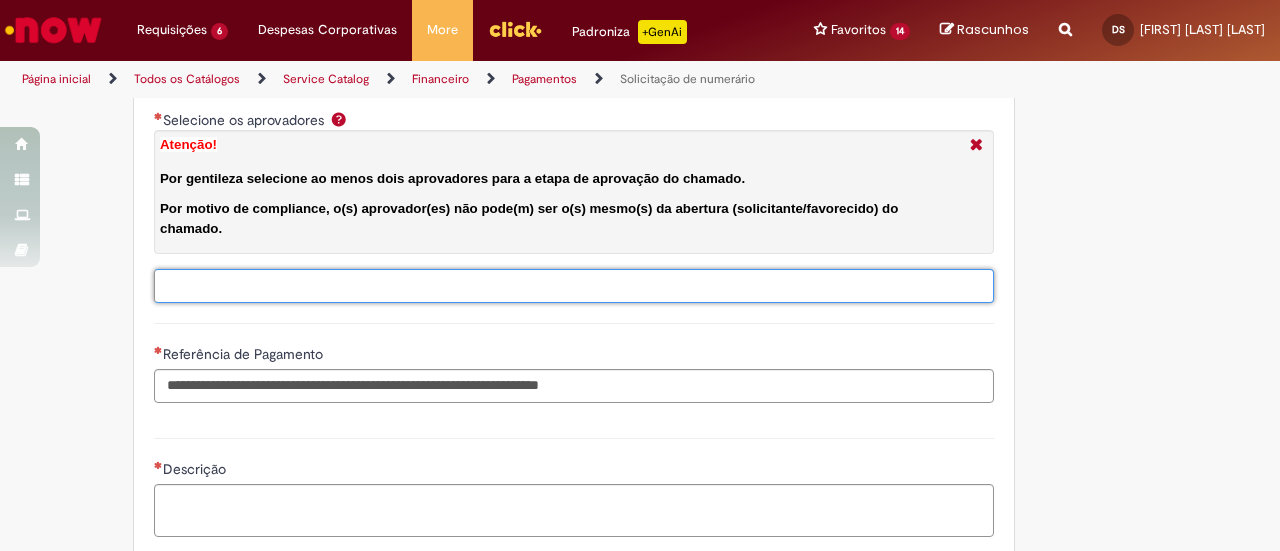 click on "Selecione os aprovadores Atenção!
Por gentileza selecione ao menos dois aprovadores para a etapa de aprovação do chamado.
Por motivo de compliance, o(s) aprovador(es) não pode(m) ser o(s) mesmo(s) da abertura (solicitante/favorecido) do chamado." at bounding box center [616, 286] 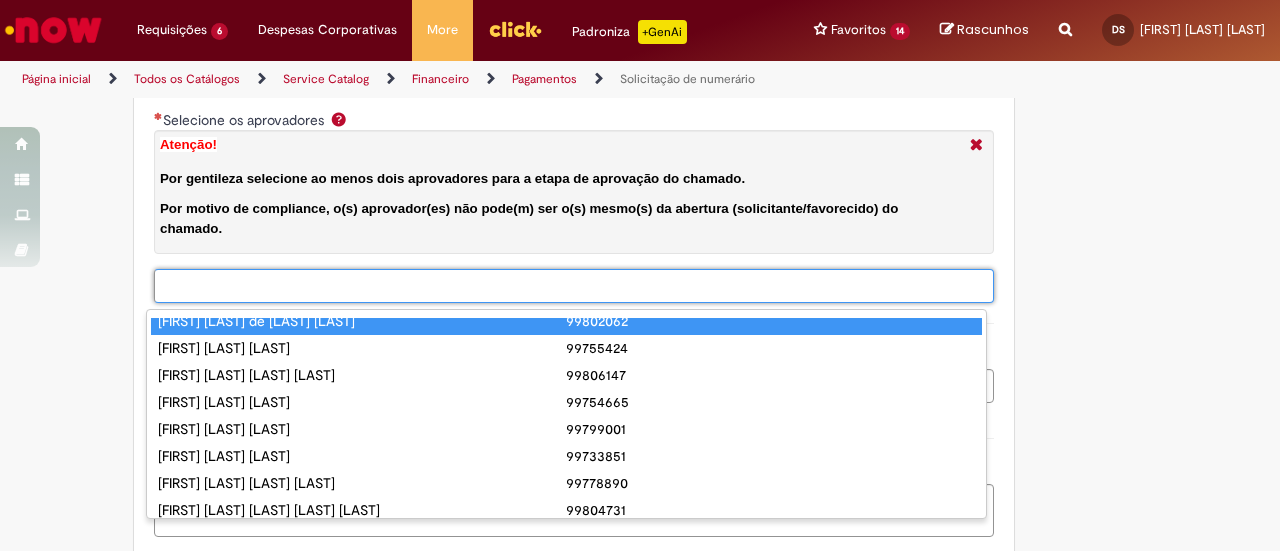 scroll, scrollTop: 100, scrollLeft: 0, axis: vertical 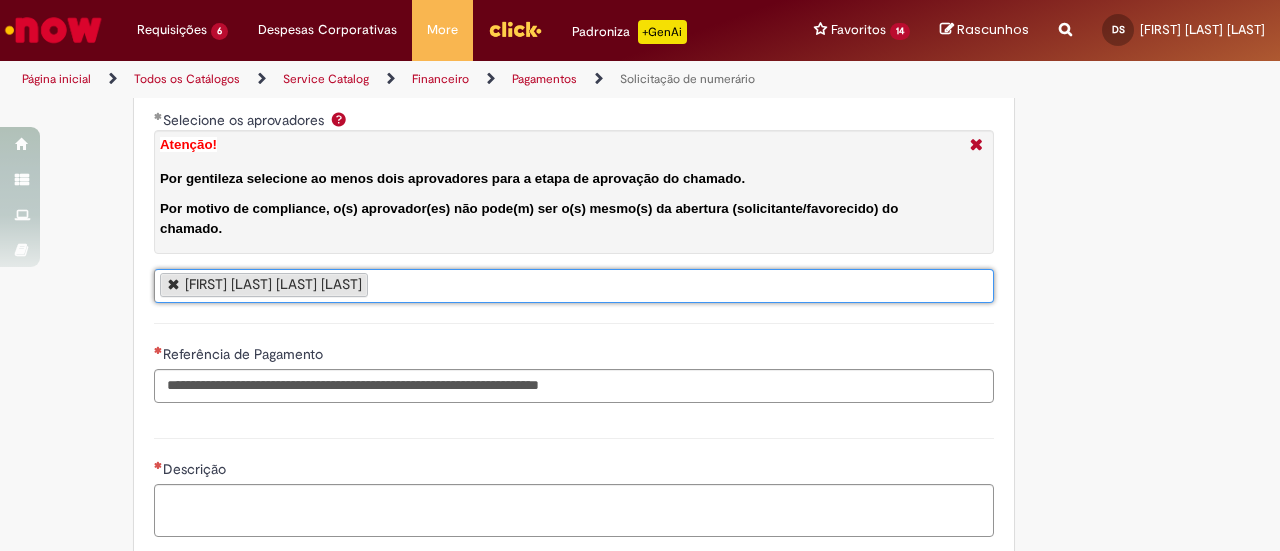 click on "[FIRST] [LAST] [LAST] [LAST]" at bounding box center (574, 286) 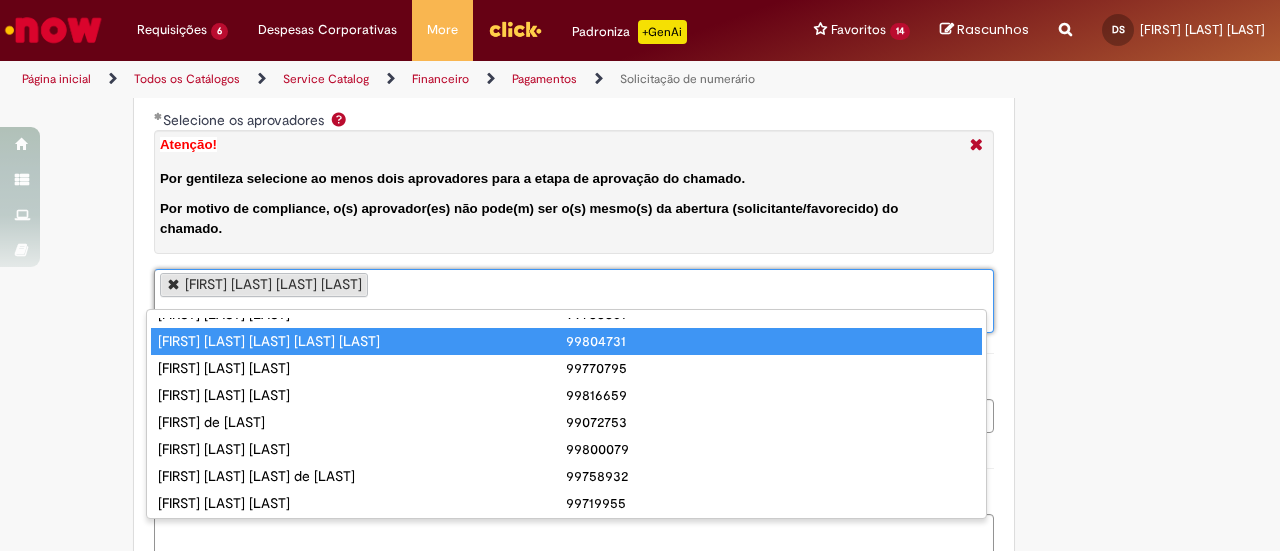 scroll, scrollTop: 213, scrollLeft: 0, axis: vertical 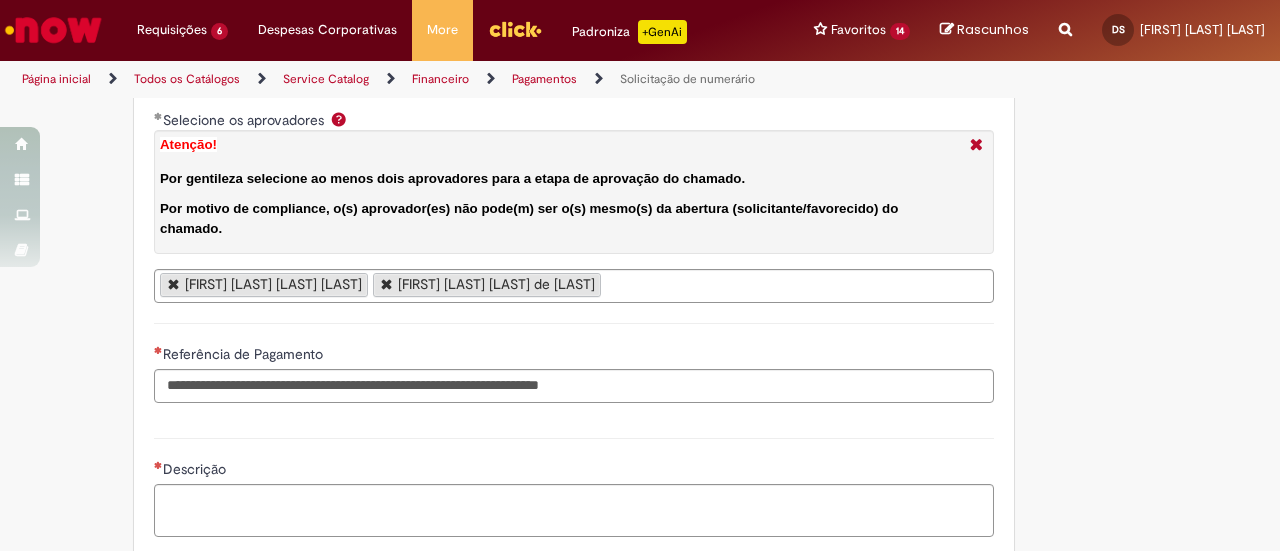 click on "[FIRST] [LAST] [LAST]           [FIRST] [LAST] [LAST]" at bounding box center (574, 286) 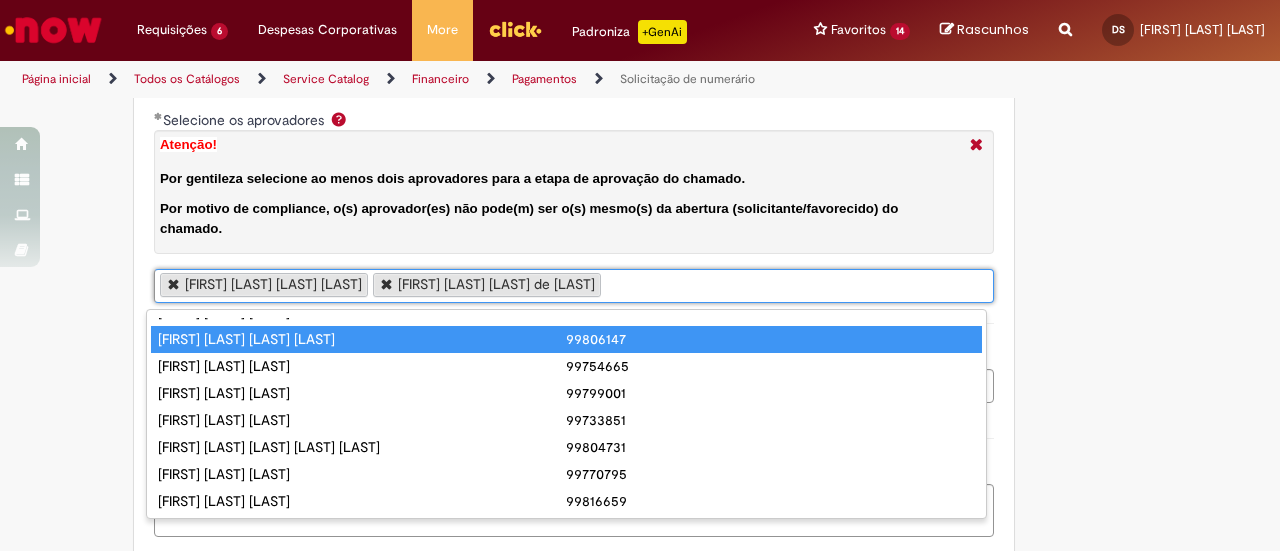 scroll, scrollTop: 186, scrollLeft: 0, axis: vertical 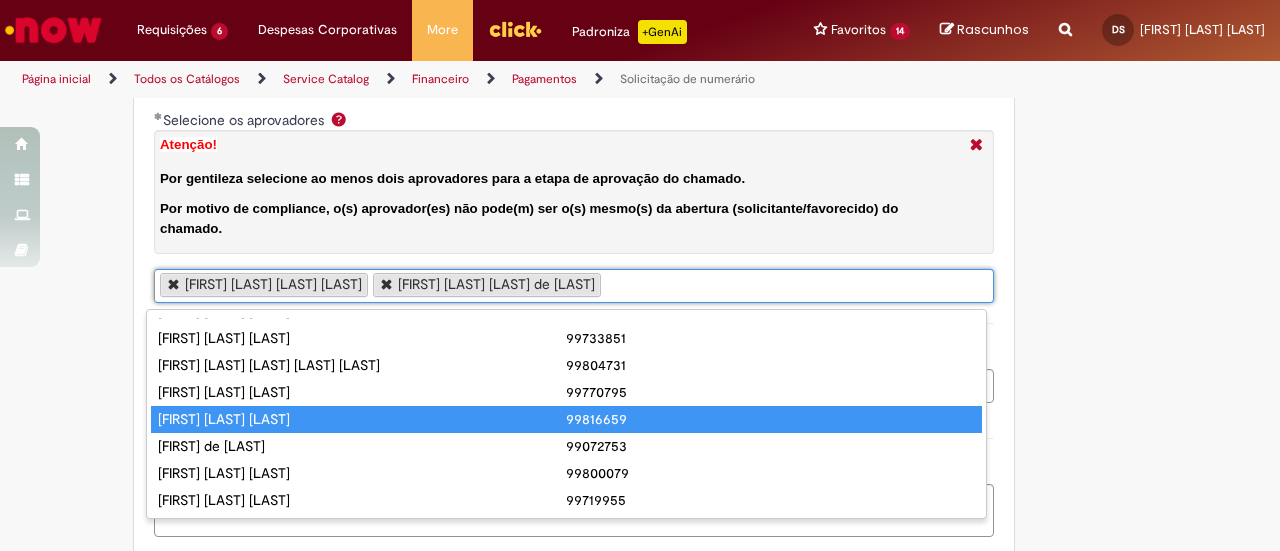 type on "**********" 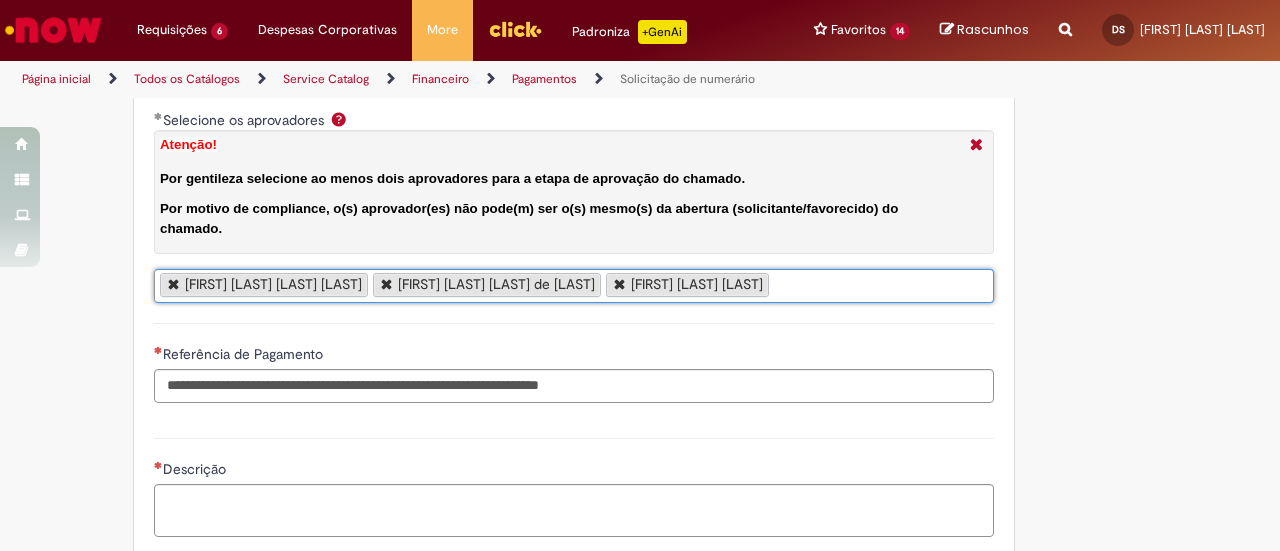 scroll, scrollTop: 0, scrollLeft: 0, axis: both 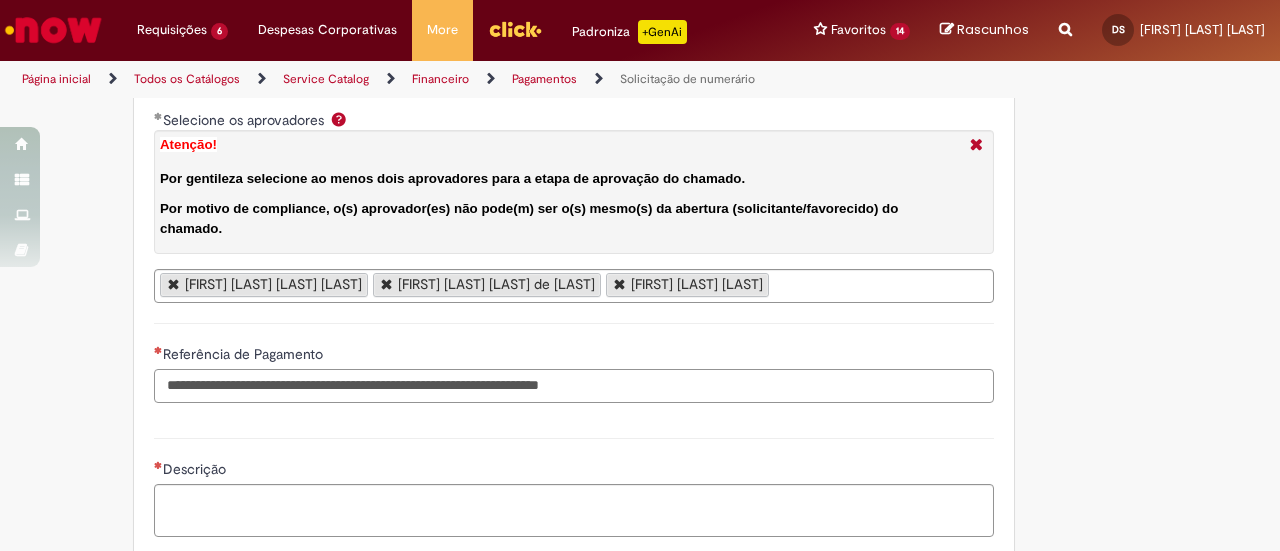 click on "Referência de Pagamento" at bounding box center (574, 386) 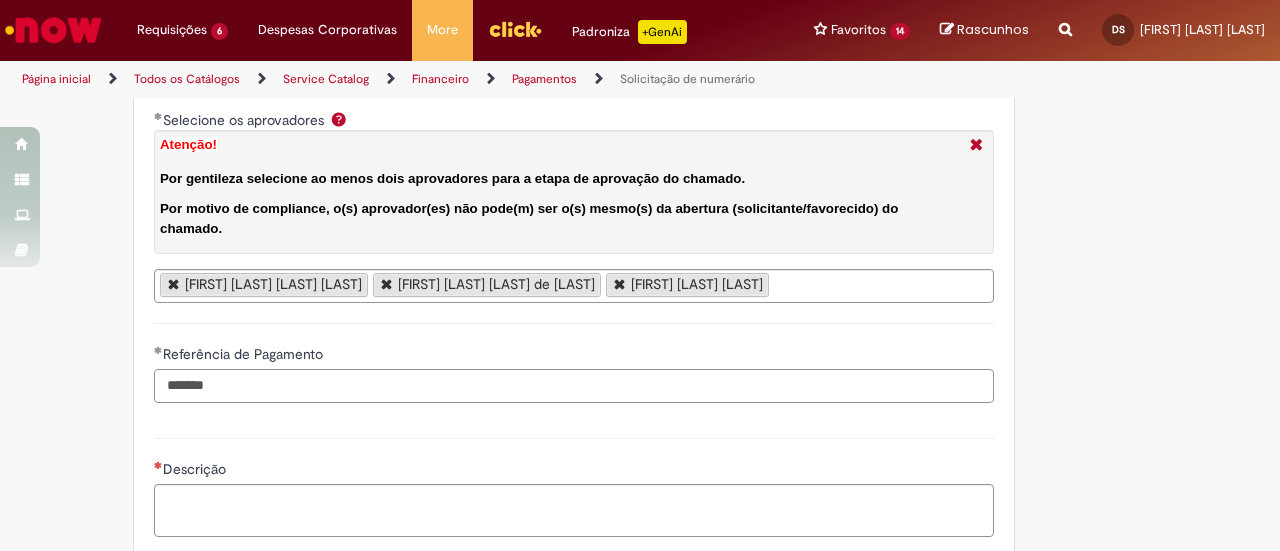 scroll, scrollTop: 4100, scrollLeft: 0, axis: vertical 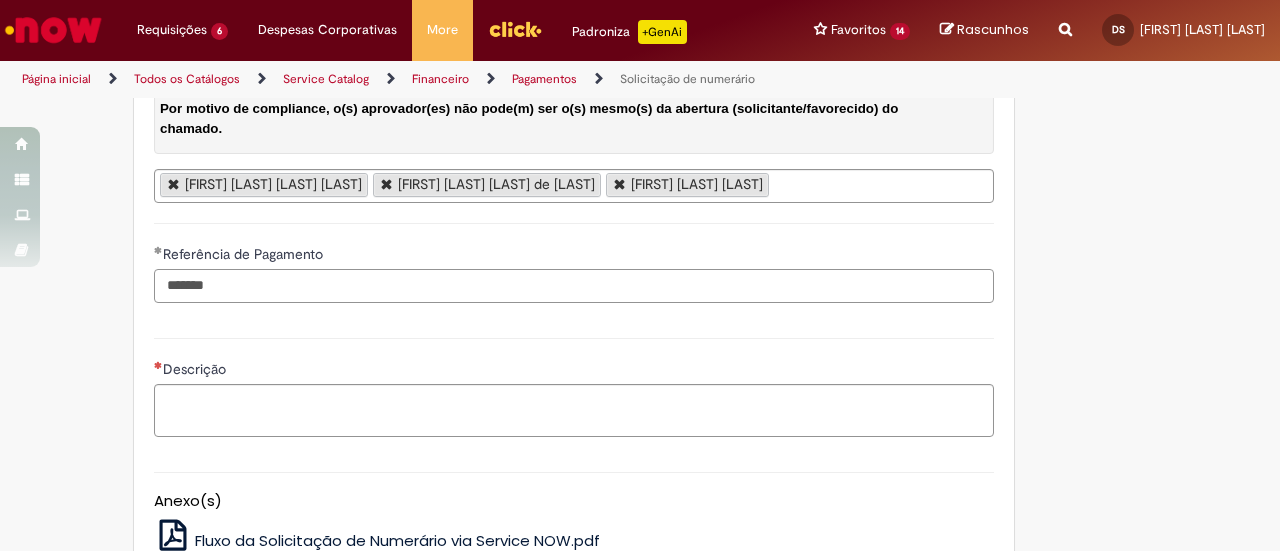 type on "*******" 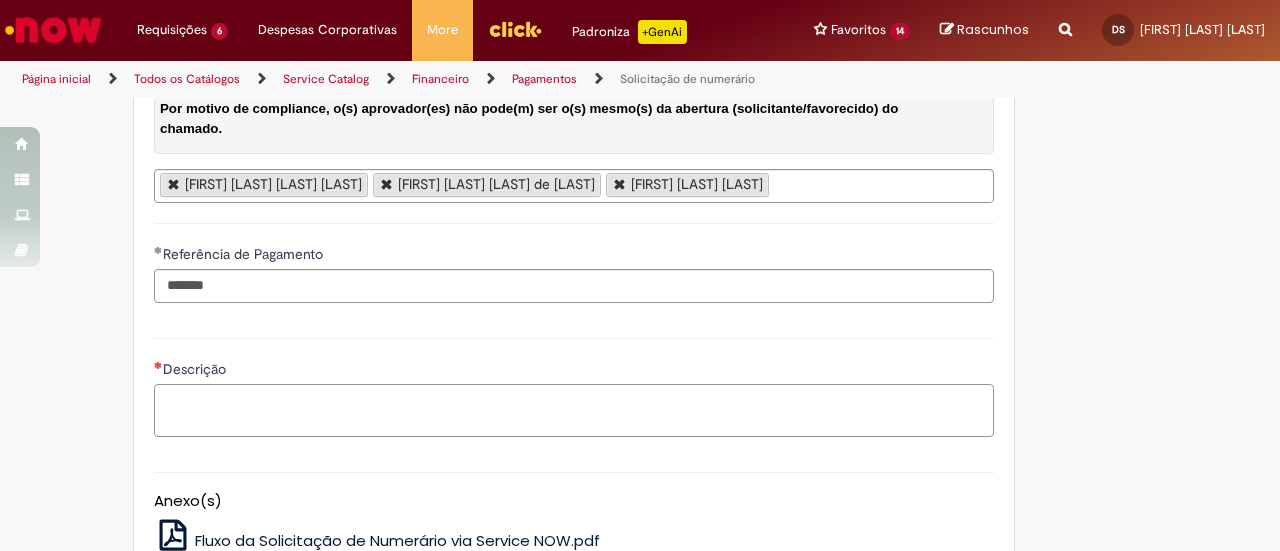 click on "Descrição" at bounding box center (574, 410) 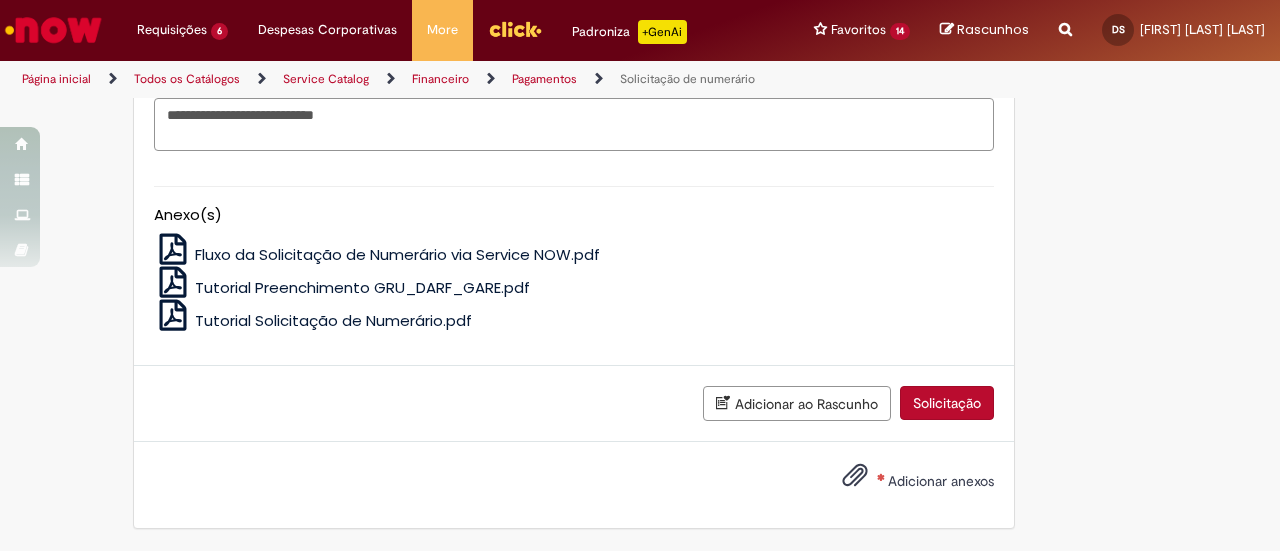 scroll, scrollTop: 4393, scrollLeft: 0, axis: vertical 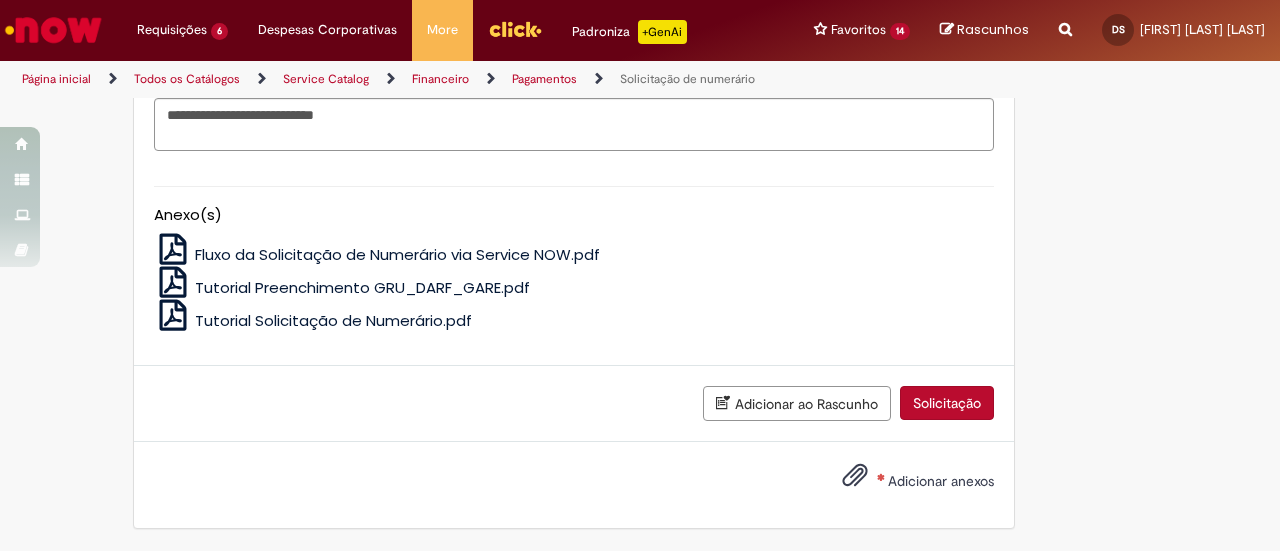 click on "Adicionar anexos" at bounding box center [941, 481] 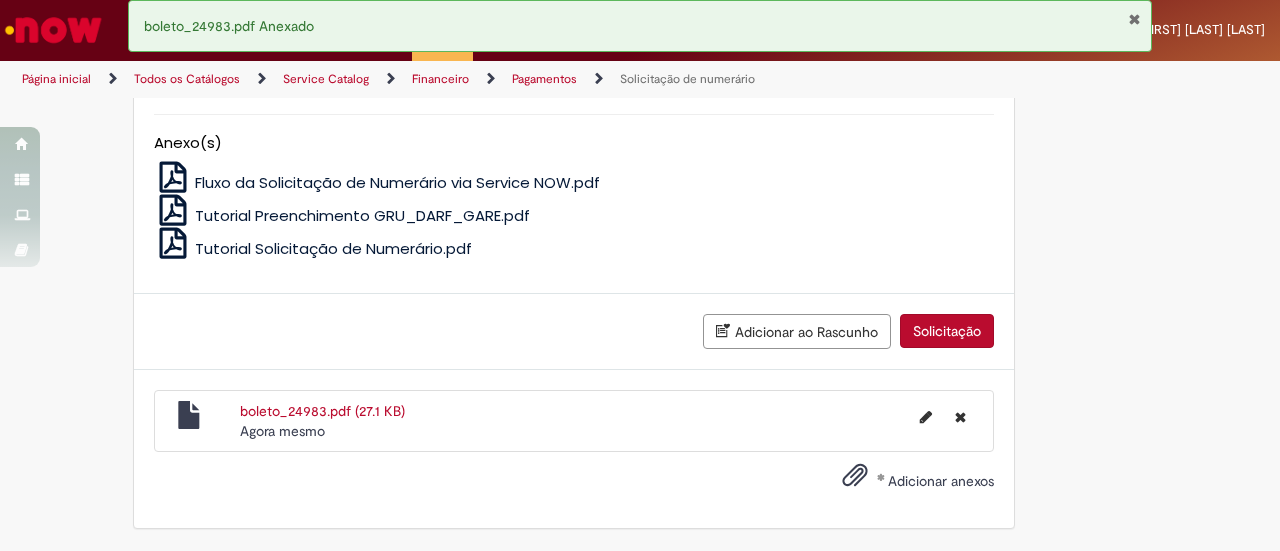 scroll, scrollTop: 4464, scrollLeft: 0, axis: vertical 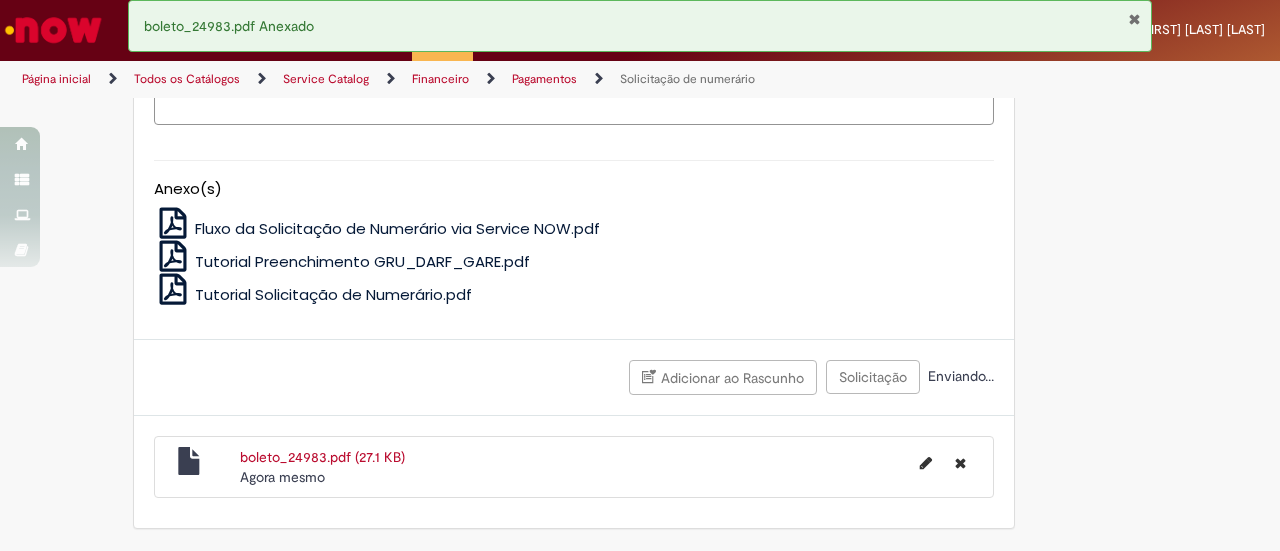 click at bounding box center (1134, 19) 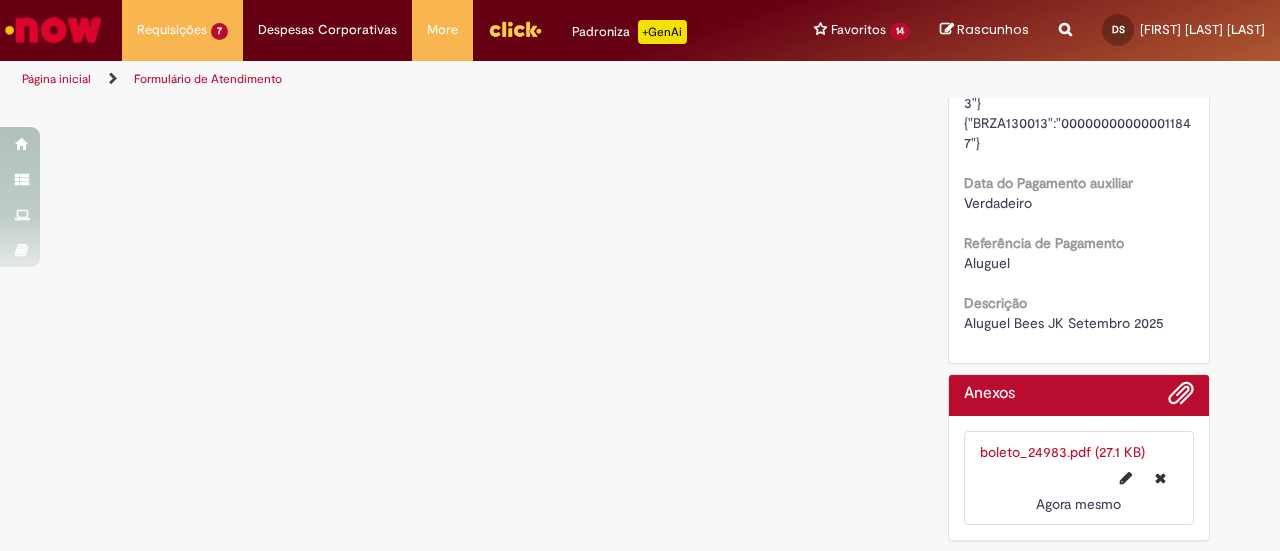 scroll, scrollTop: 0, scrollLeft: 0, axis: both 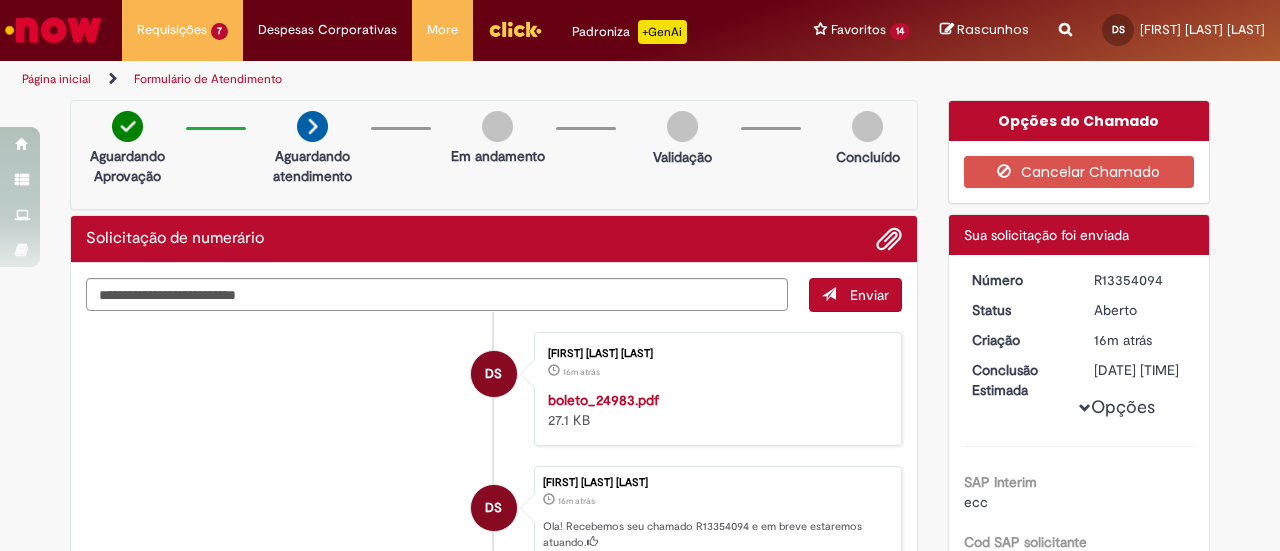 drag, startPoint x: 1088, startPoint y: 275, endPoint x: 1157, endPoint y: 274, distance: 69.00725 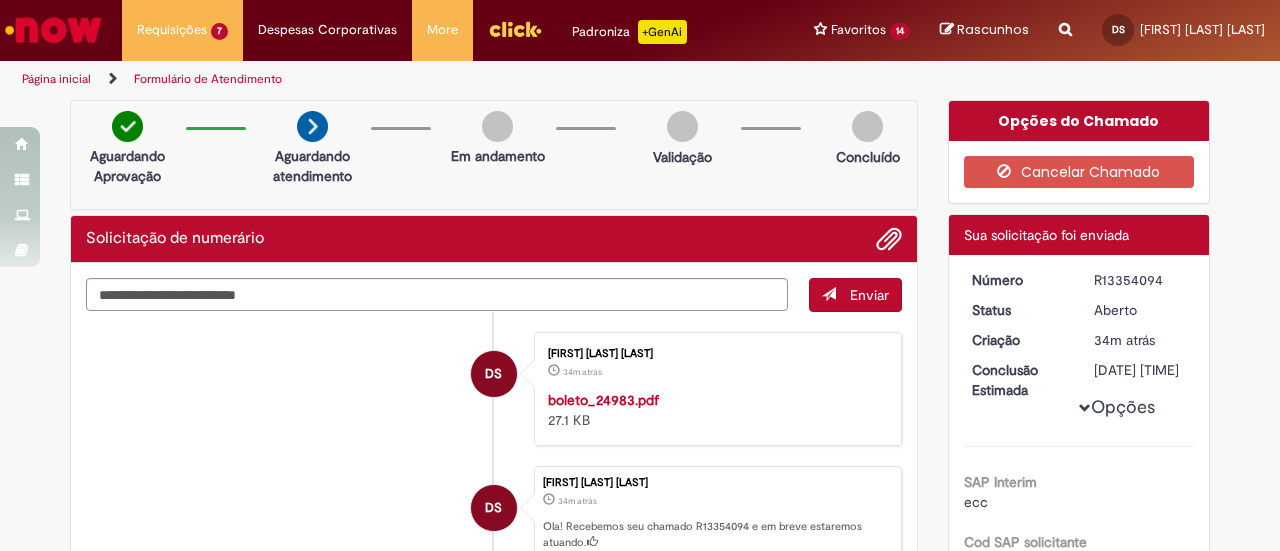 click on "DS
[FIRST] [LAST] [LAST]
34m atrás 34 minutos atrás
boleto_24983.pdf  27.1 KB
DS
[FIRST] [LAST] [LAST]
34m atrás 34 minutos atrás
Ola! Recebemos seu chamado R13354094 e em breve estaremos atuando.
Iniciar" at bounding box center [494, 477] 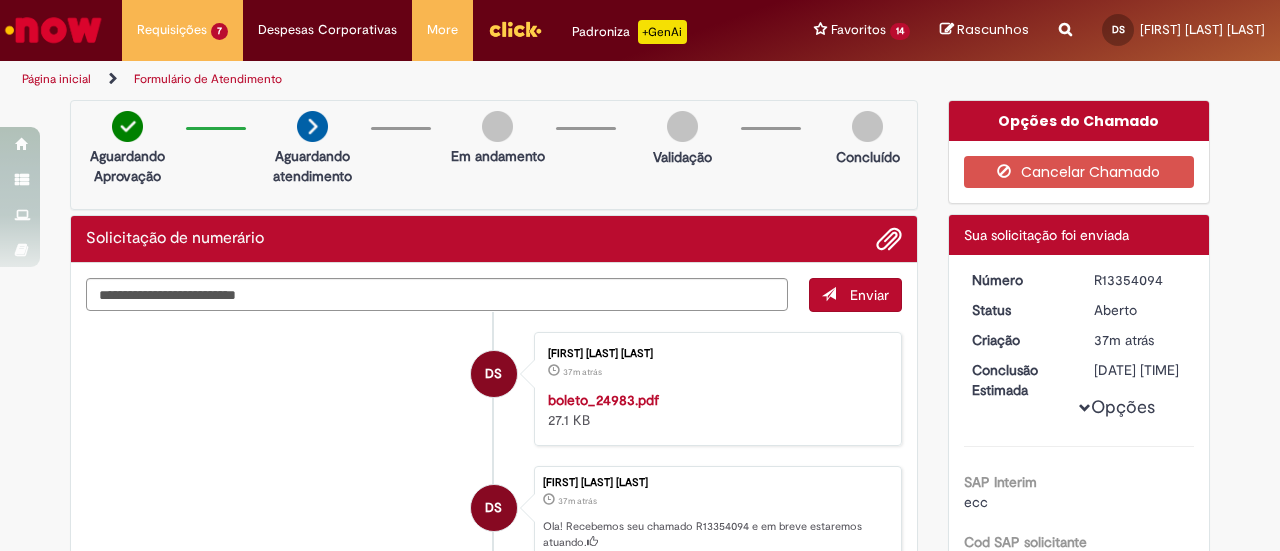 click on "DS
[FIRST] [LAST] [LAST]
37m atrás 37 minutos atrás
boleto_24983.pdf  27.1 KB" at bounding box center [494, 389] 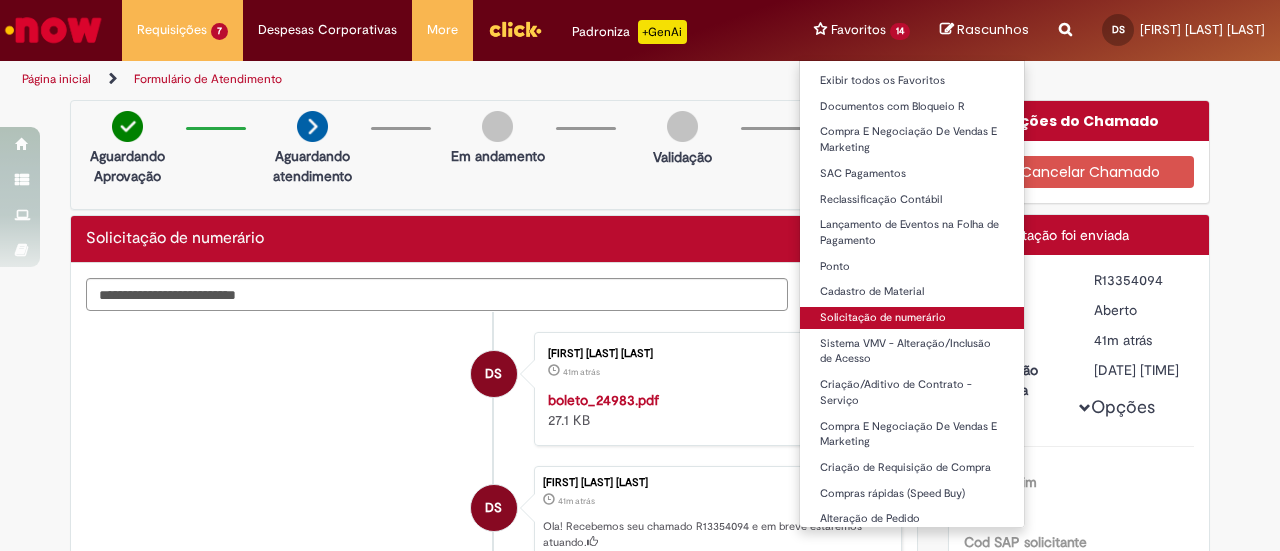 click on "Solicitação de numerário" at bounding box center [912, 318] 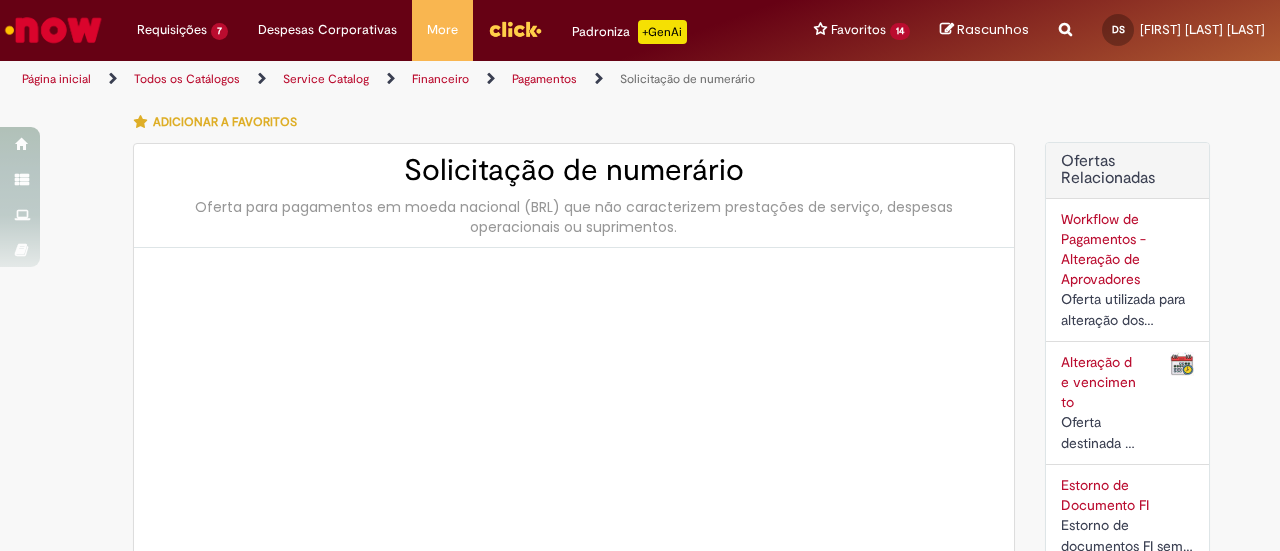type on "********" 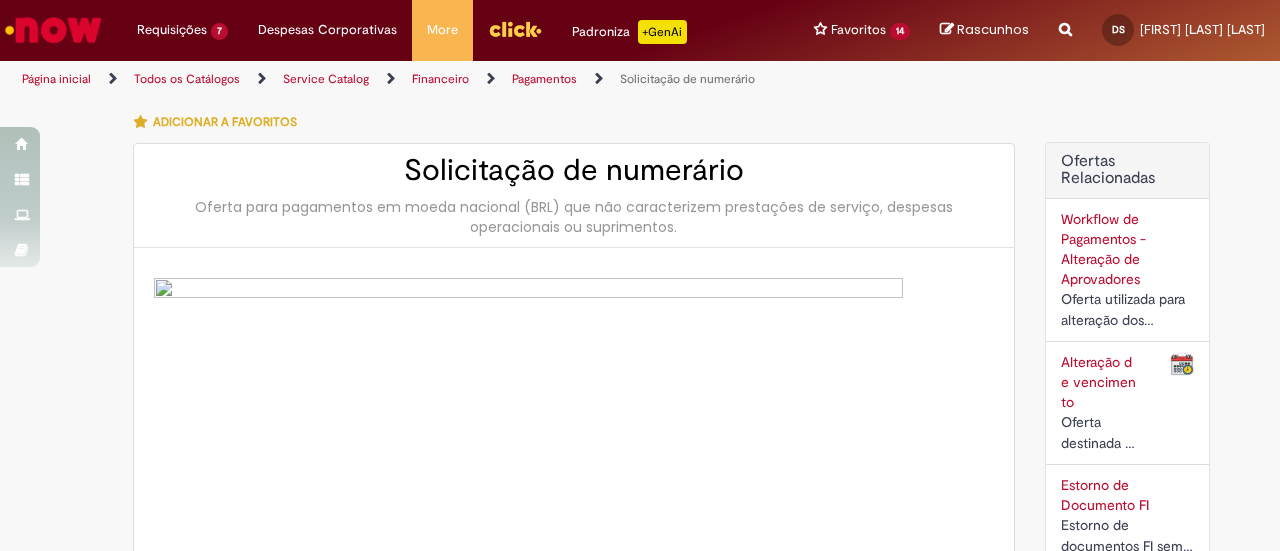 type on "**********" 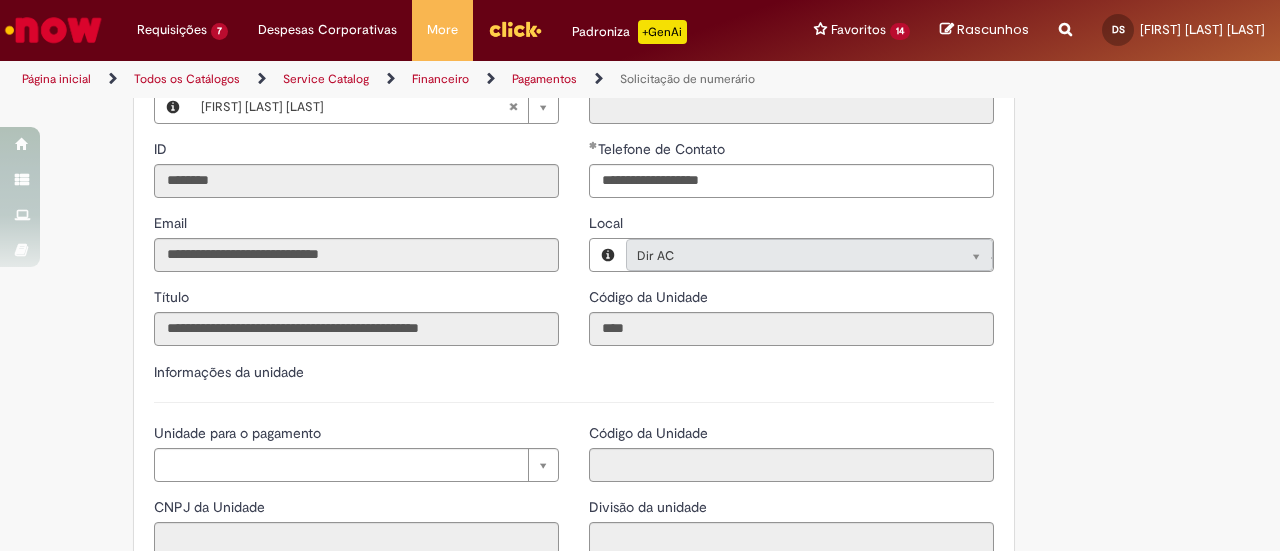 scroll, scrollTop: 2000, scrollLeft: 0, axis: vertical 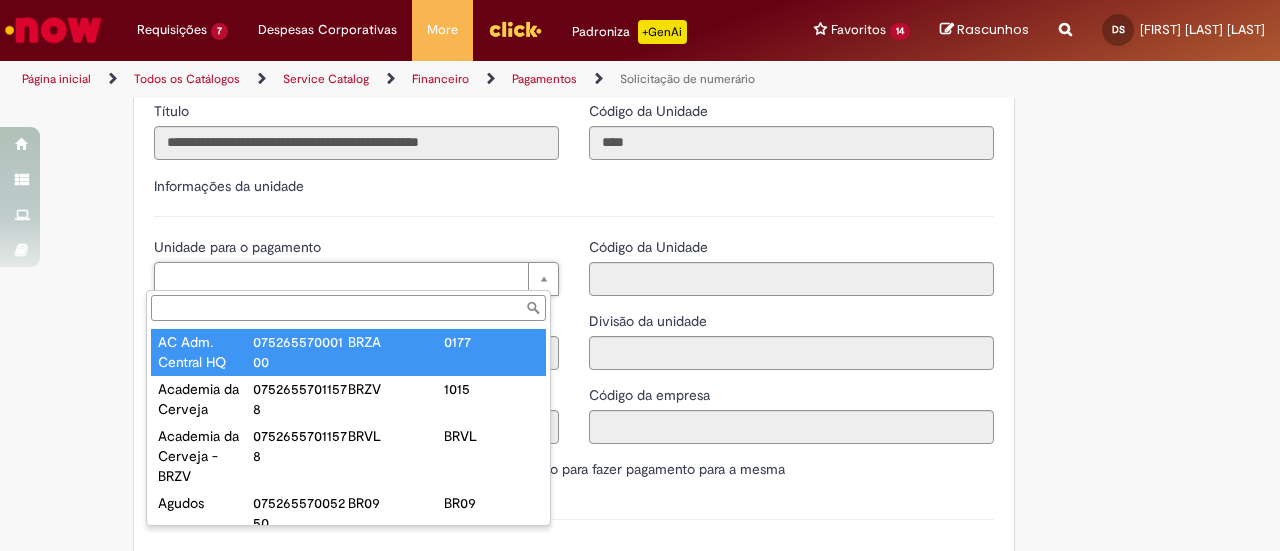 type on "**********" 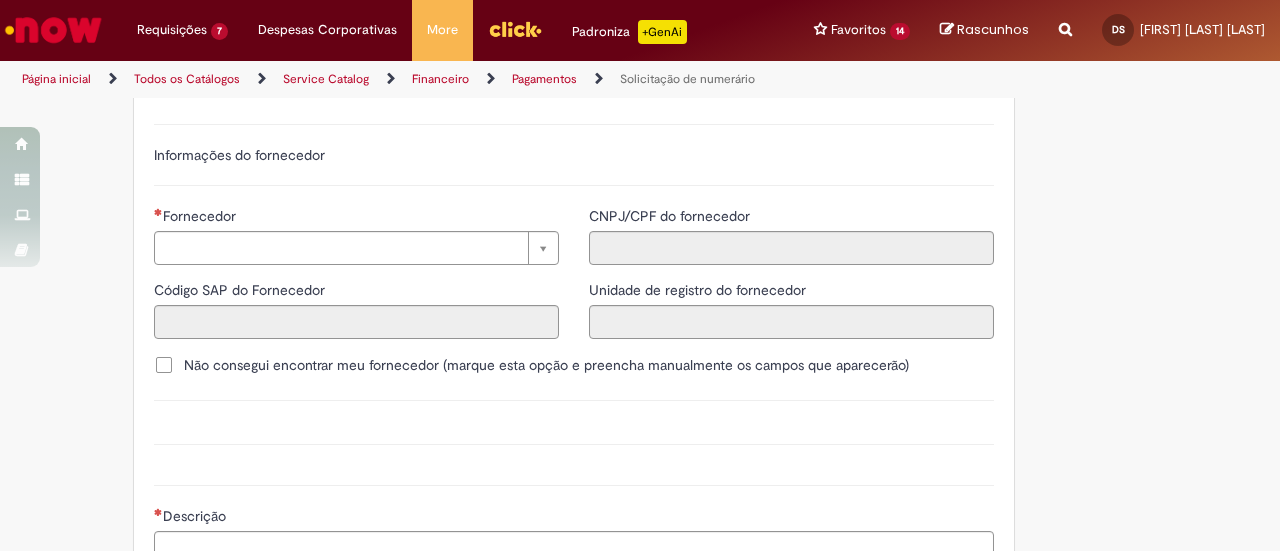 scroll, scrollTop: 2400, scrollLeft: 0, axis: vertical 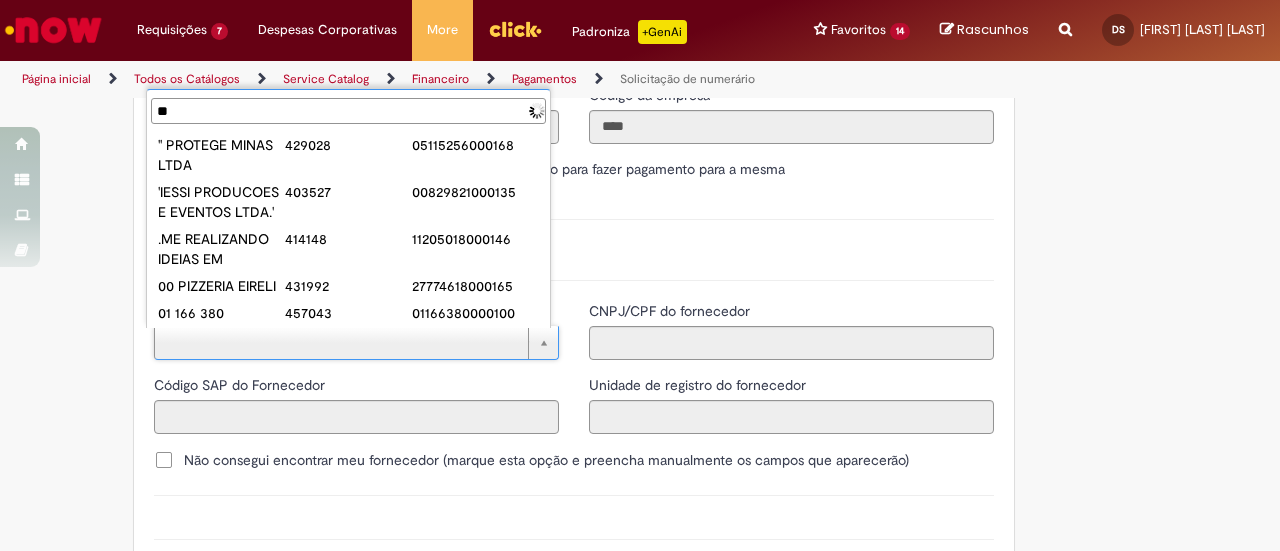 type on "*" 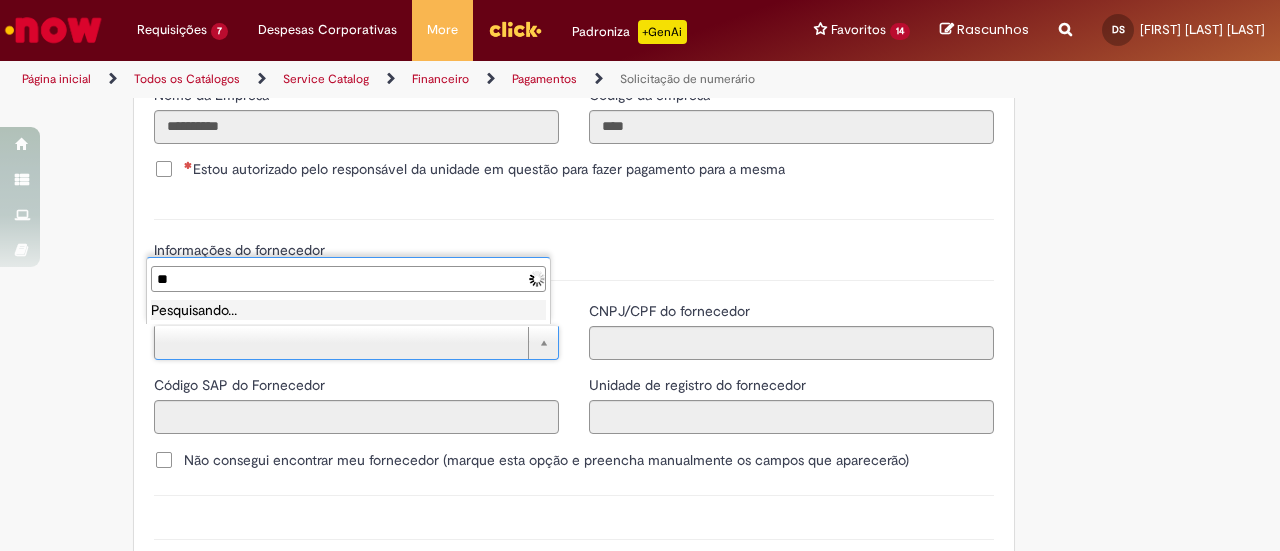 type on "*" 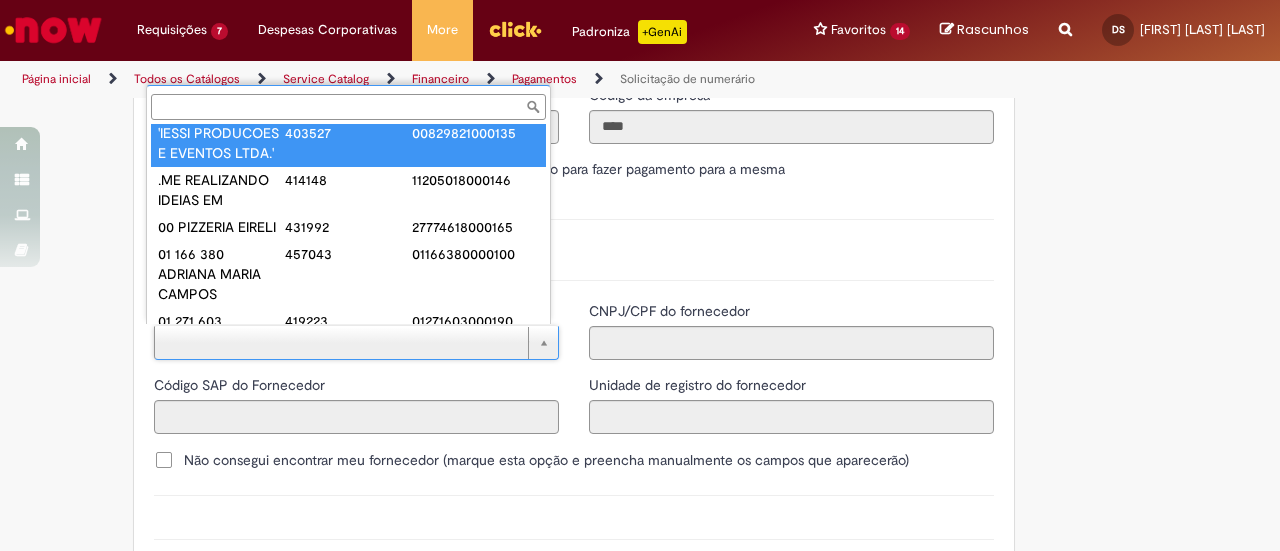 scroll, scrollTop: 50, scrollLeft: 0, axis: vertical 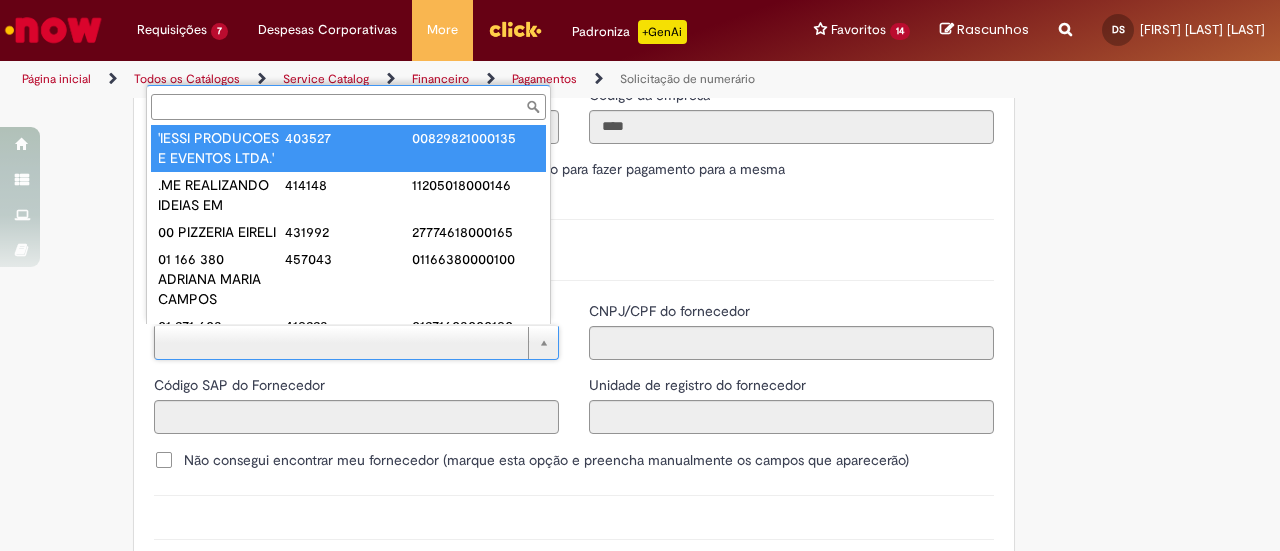 click on "Fornecedor" at bounding box center (348, 107) 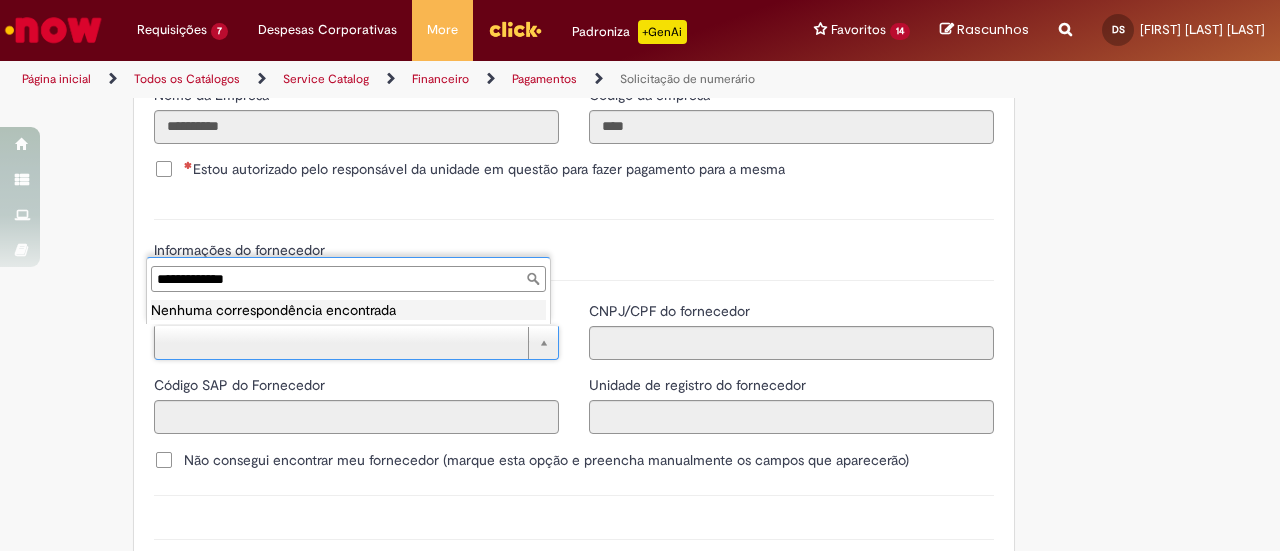 scroll, scrollTop: 0, scrollLeft: 0, axis: both 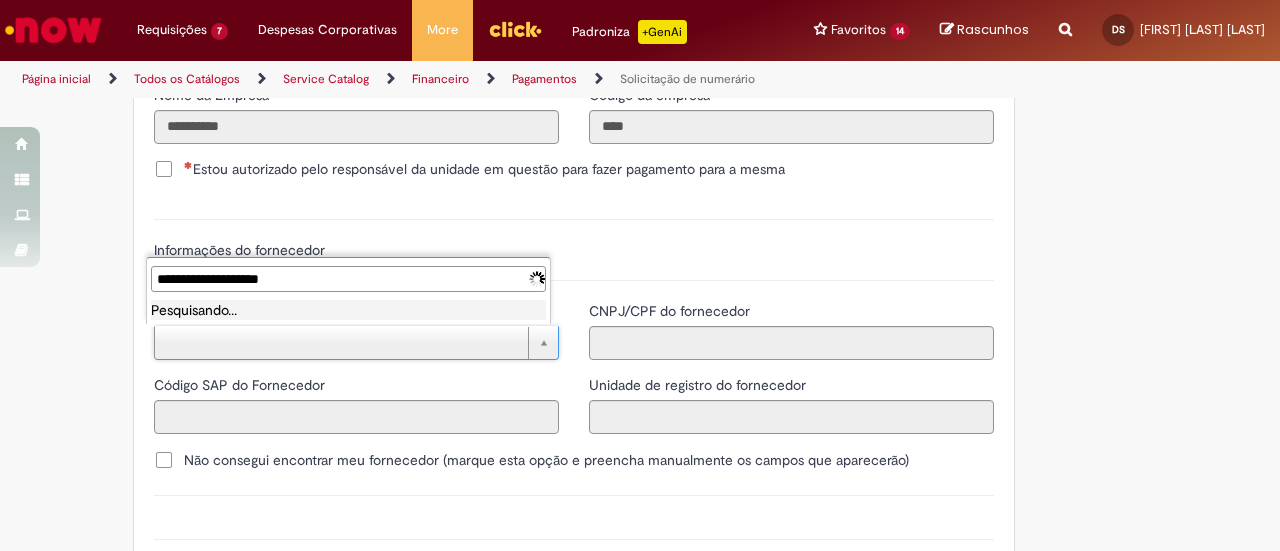type on "**********" 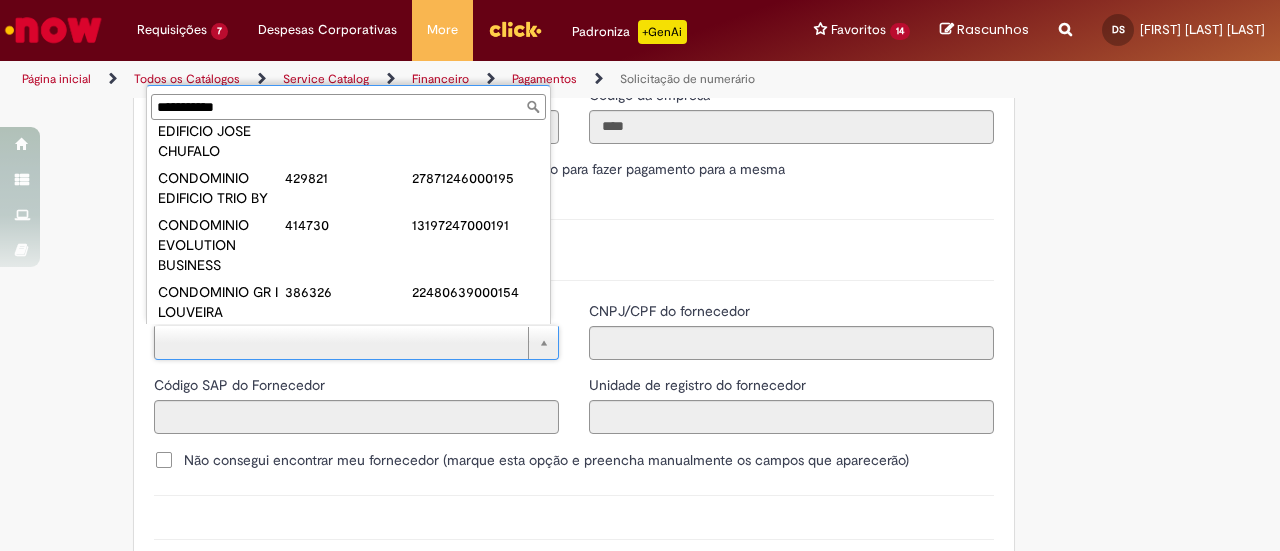scroll, scrollTop: 1392, scrollLeft: 0, axis: vertical 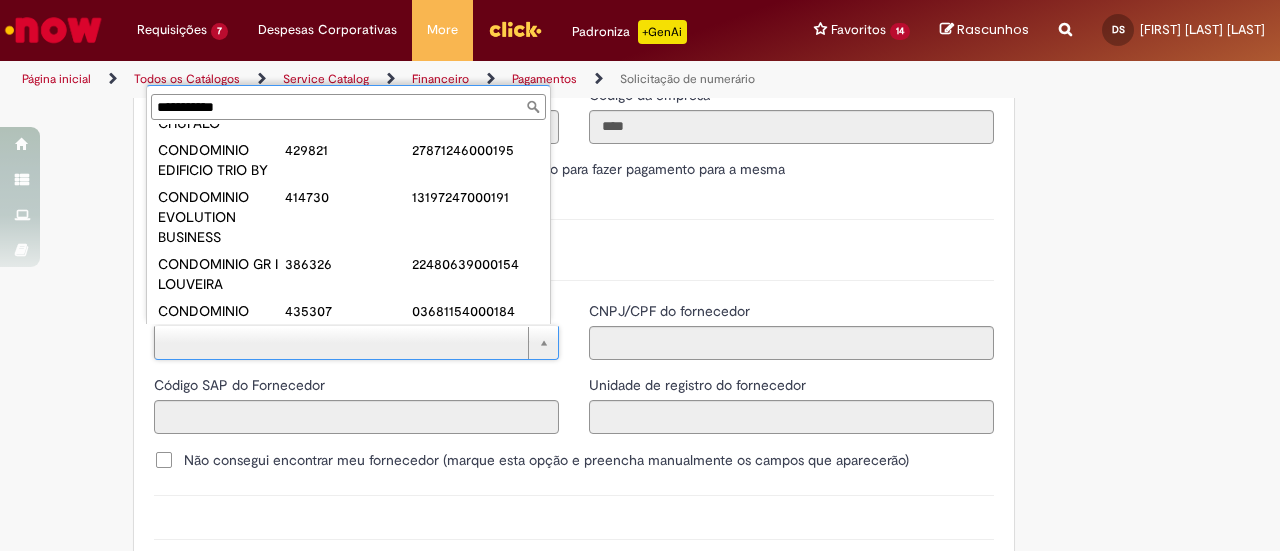 type on "**********" 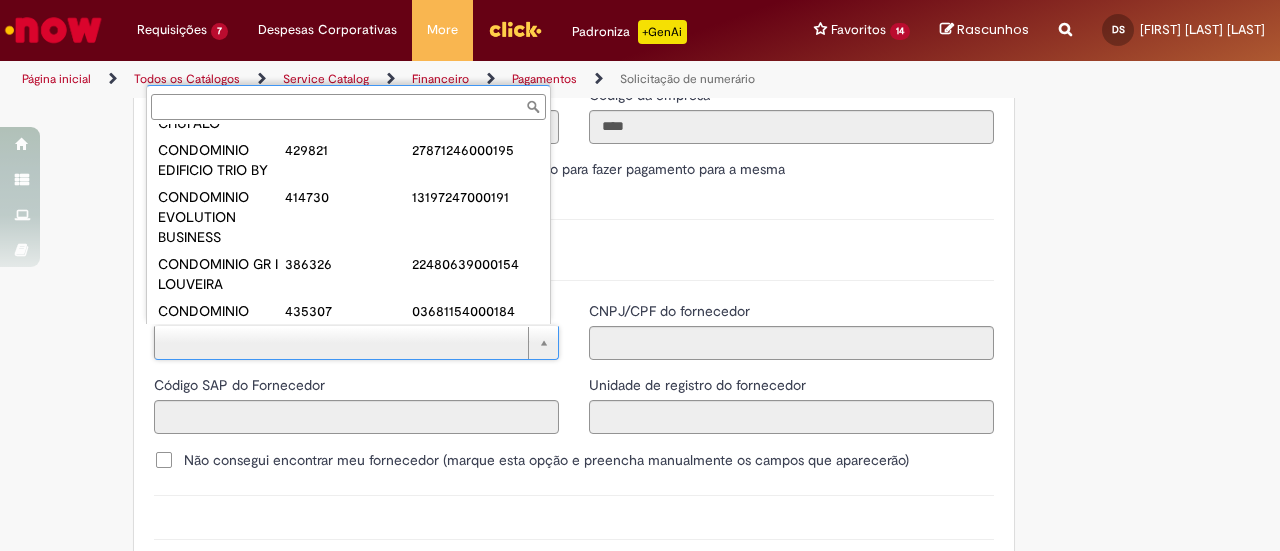 type on "******" 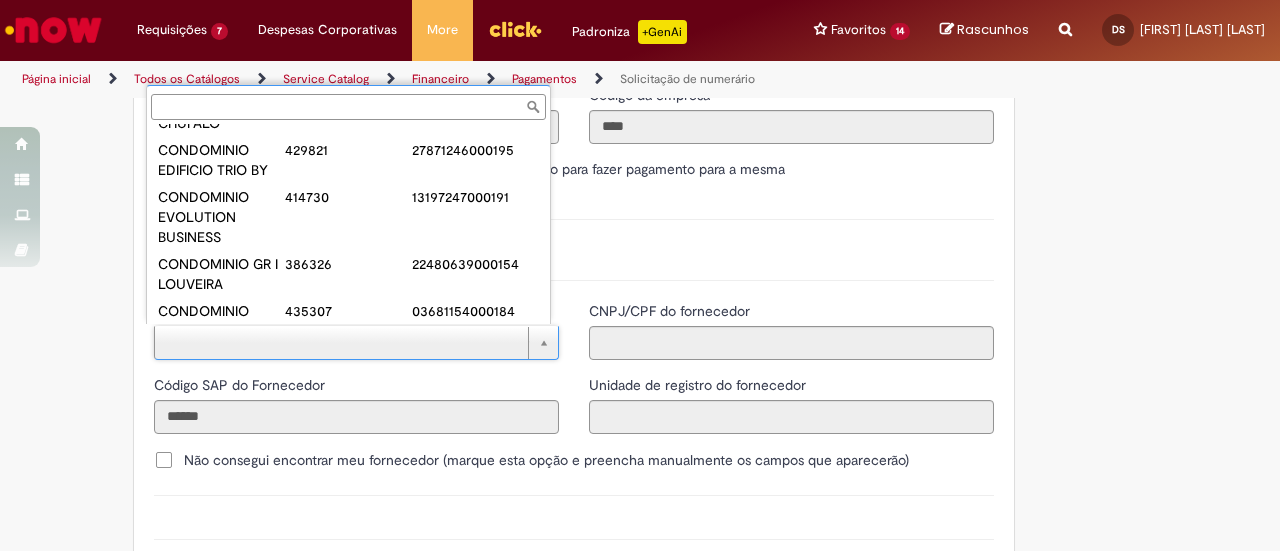 type on "**********" 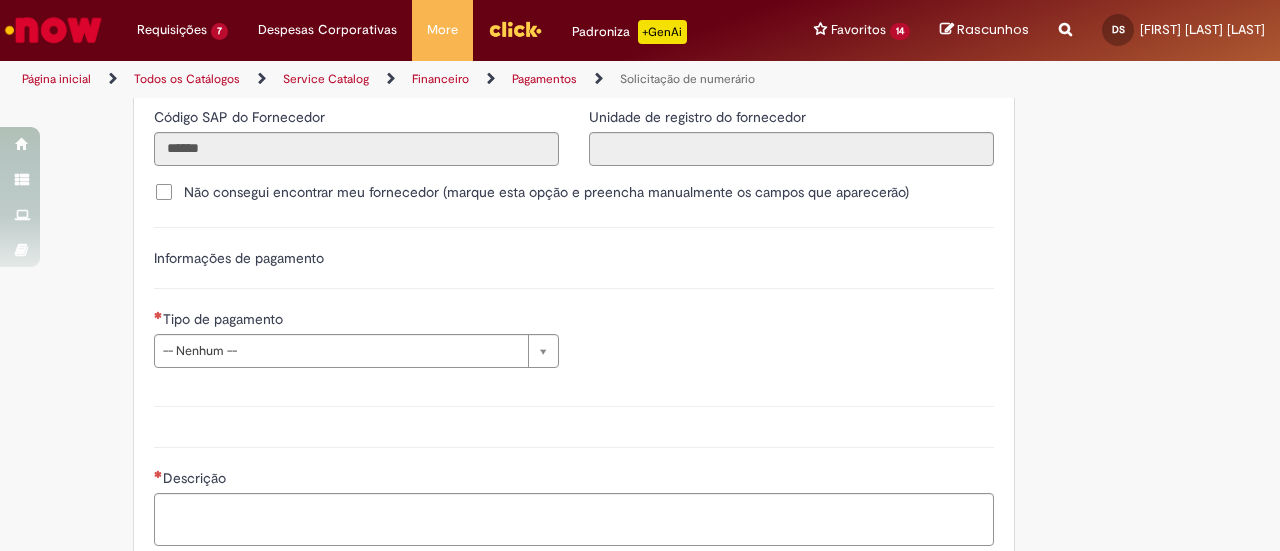 scroll, scrollTop: 2600, scrollLeft: 0, axis: vertical 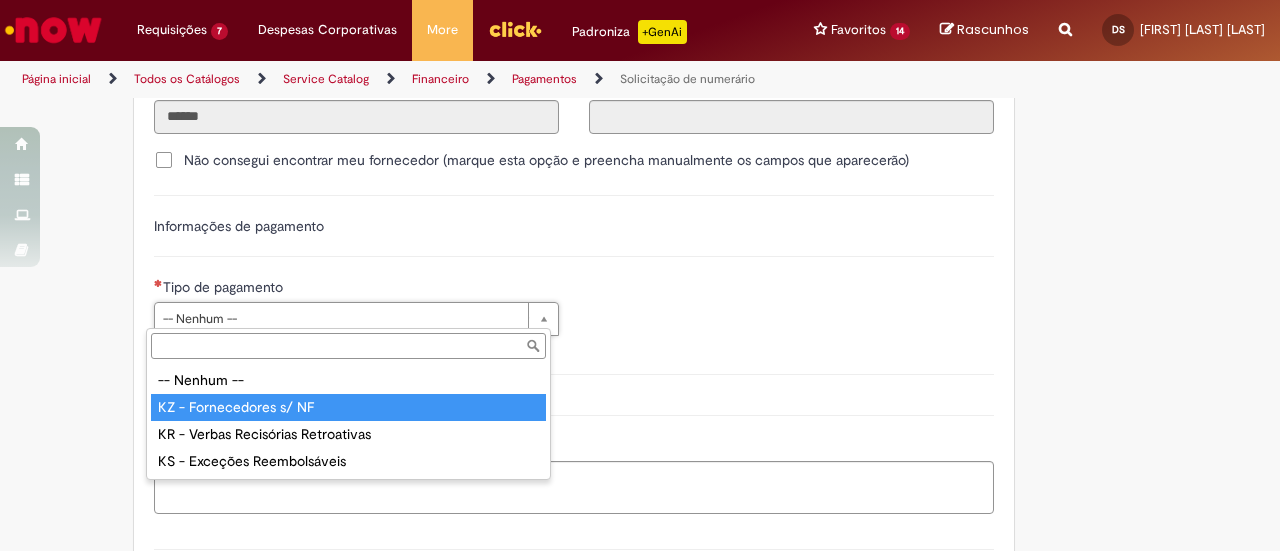 type on "**********" 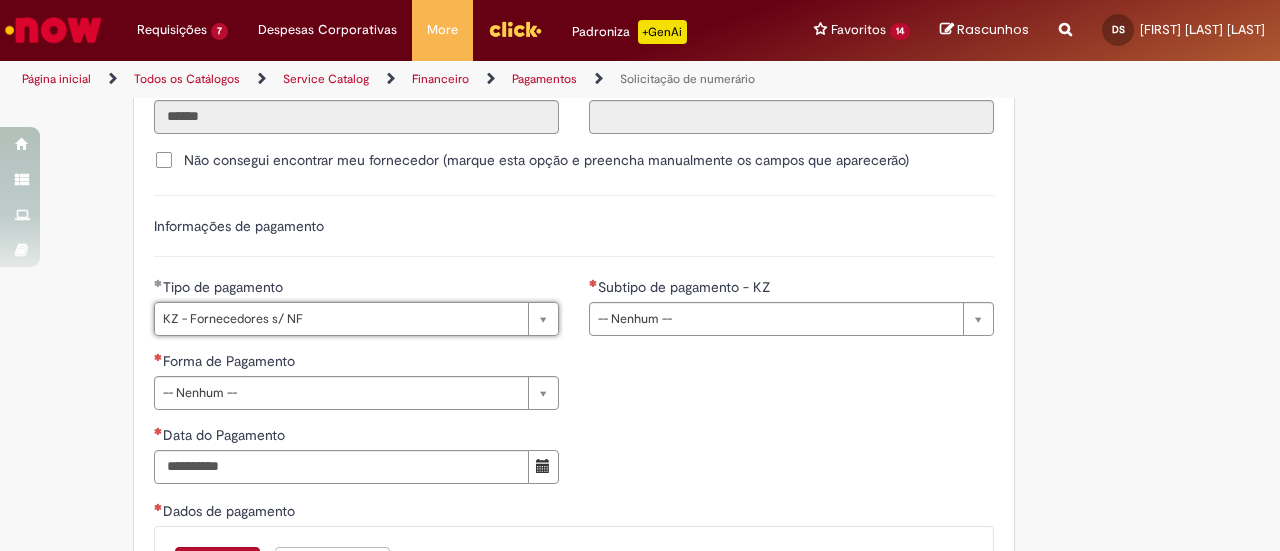 scroll, scrollTop: 2700, scrollLeft: 0, axis: vertical 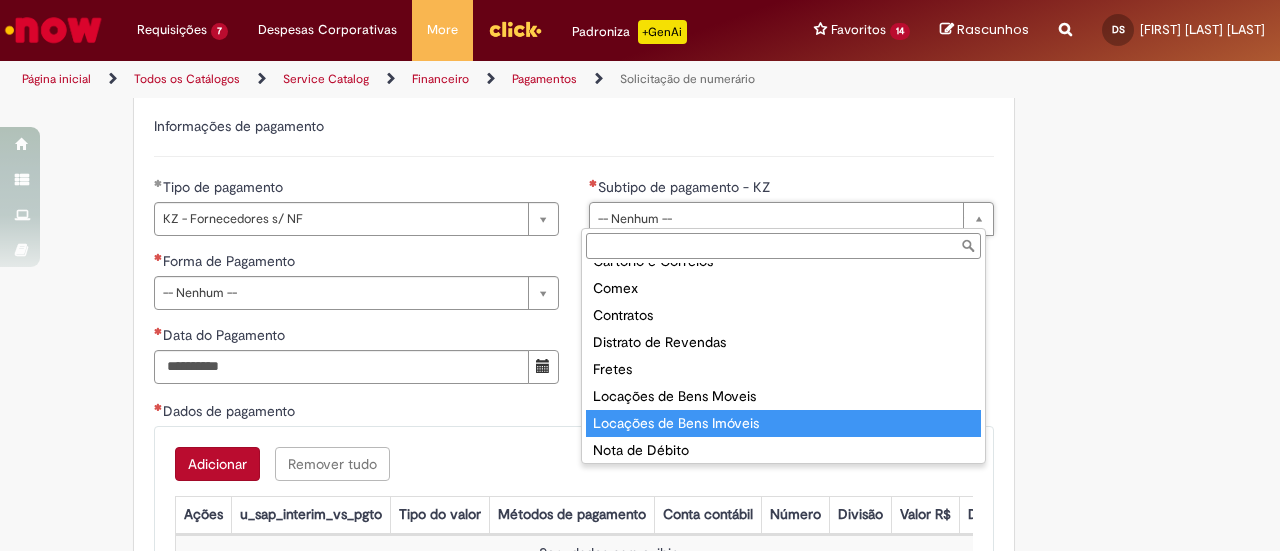 type on "**********" 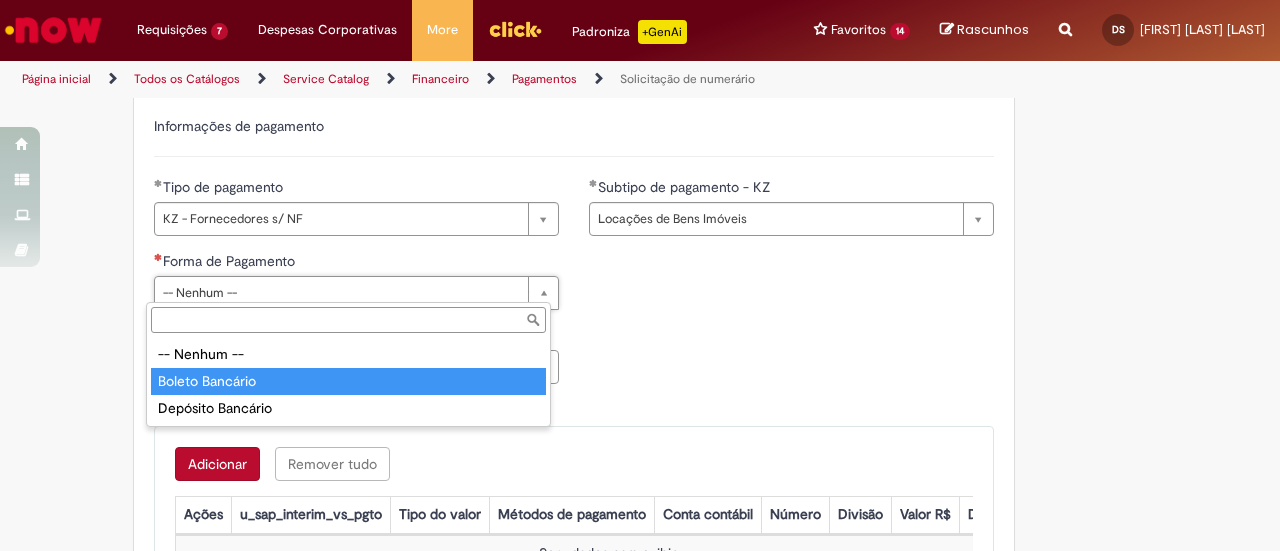 type on "**********" 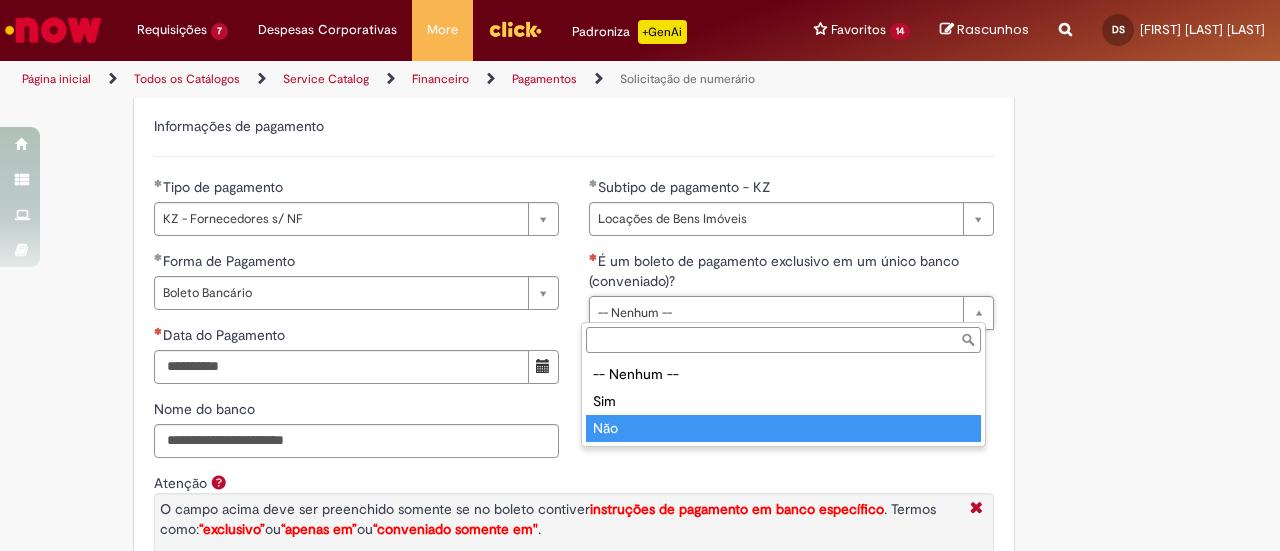 type on "***" 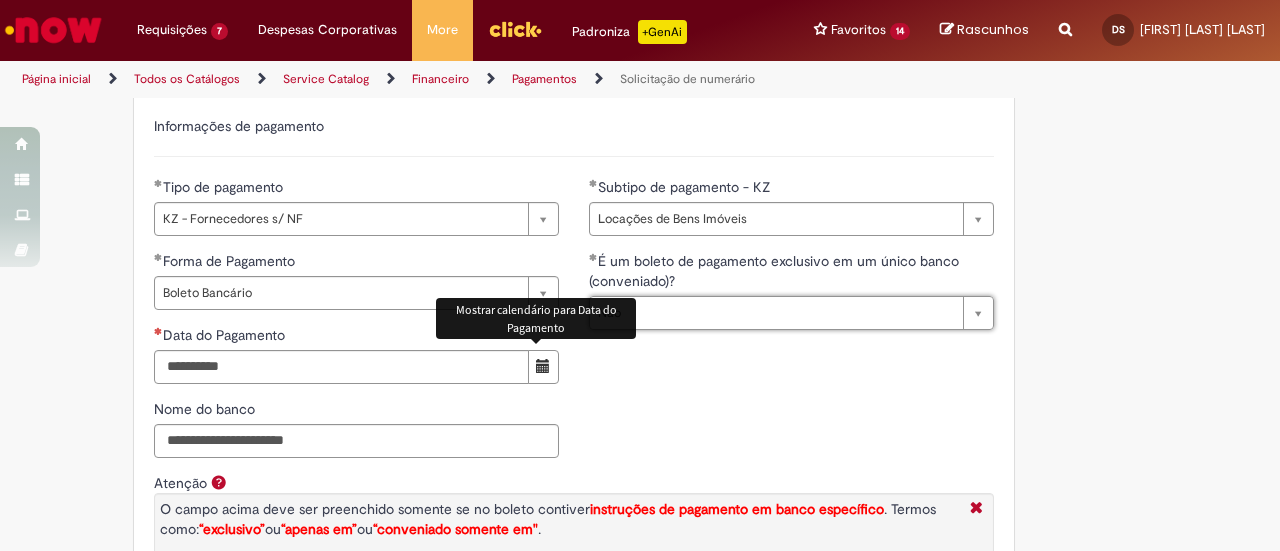 click at bounding box center [543, 366] 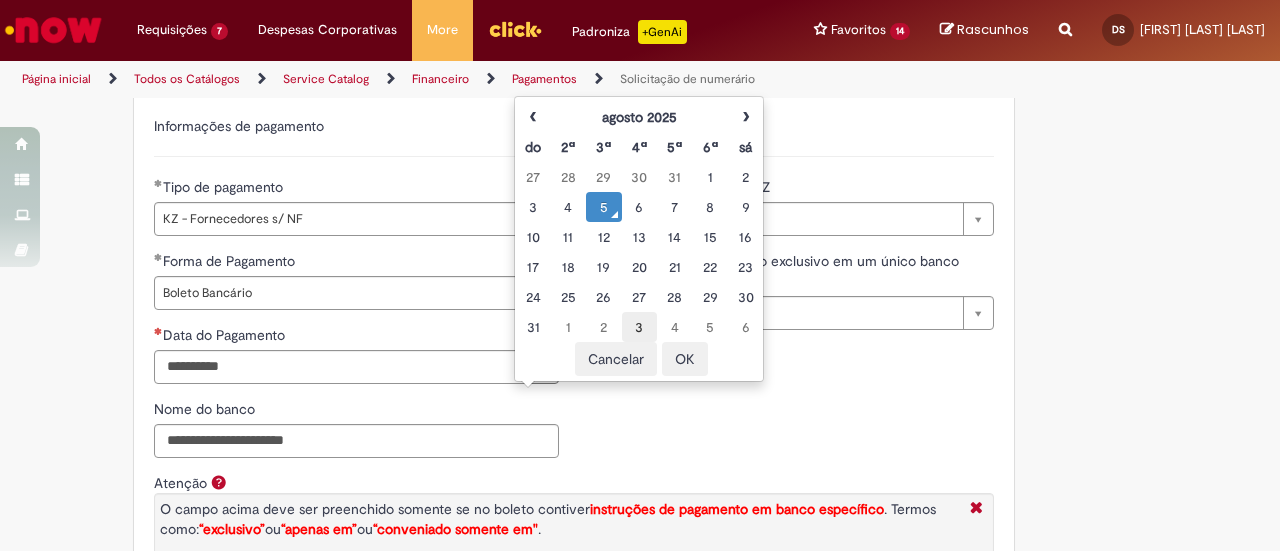 click on "3" at bounding box center [639, 327] 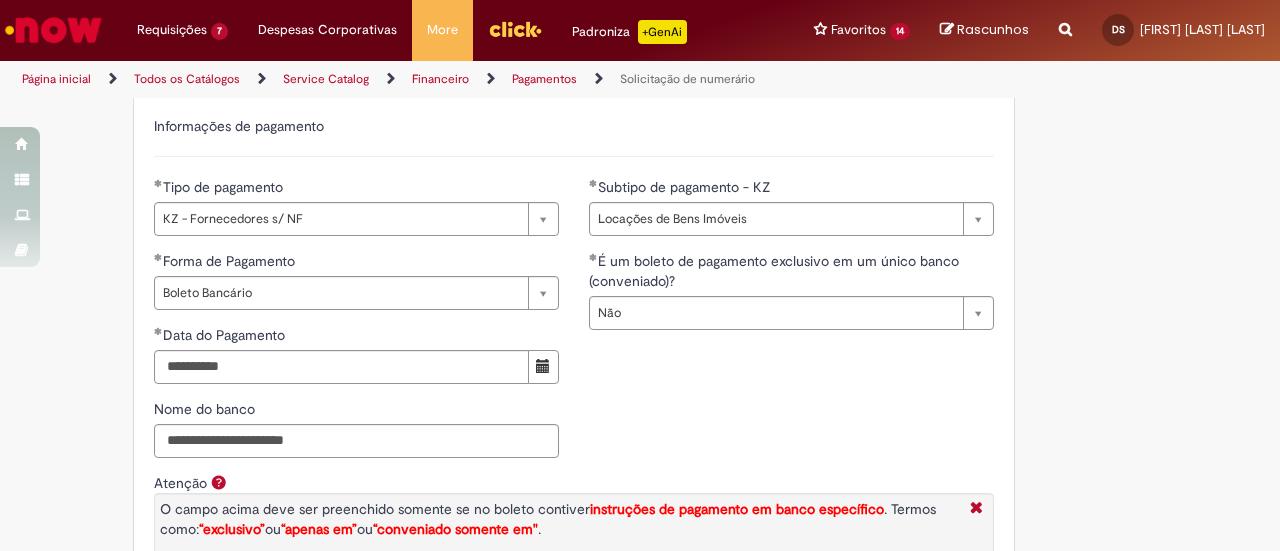 click on "**********" at bounding box center [574, 362] 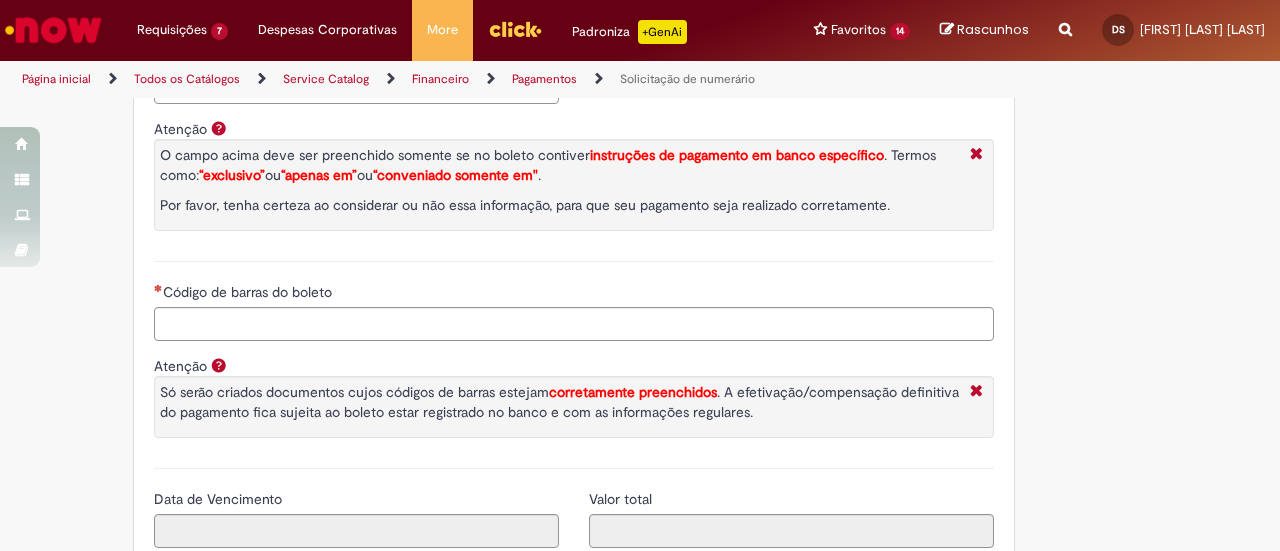 scroll, scrollTop: 3200, scrollLeft: 0, axis: vertical 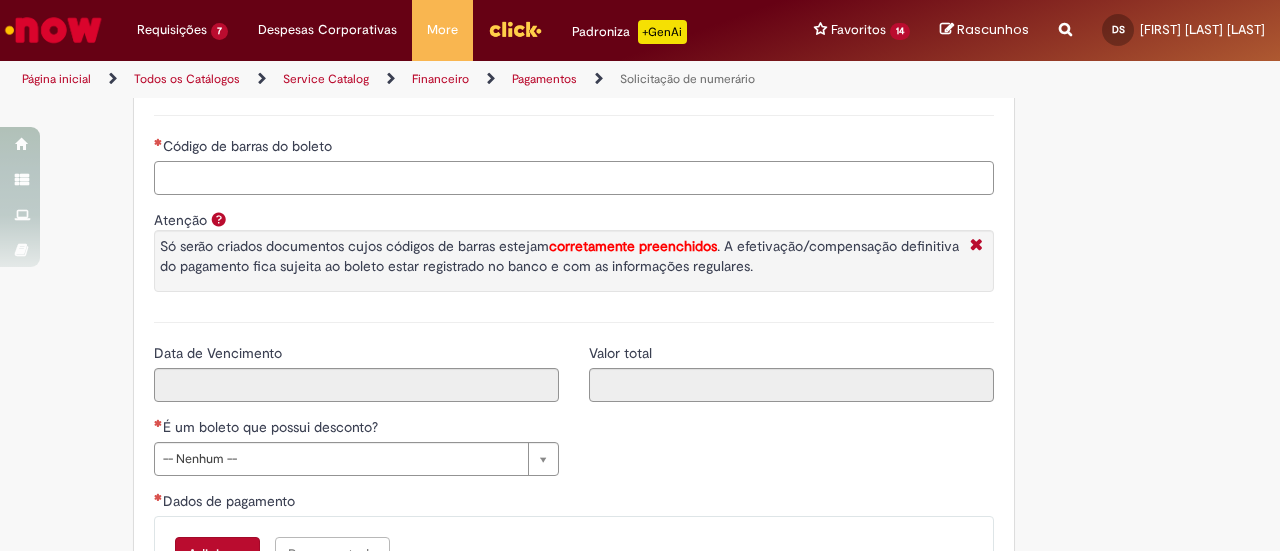 click on "Código de barras do boleto" at bounding box center (574, 178) 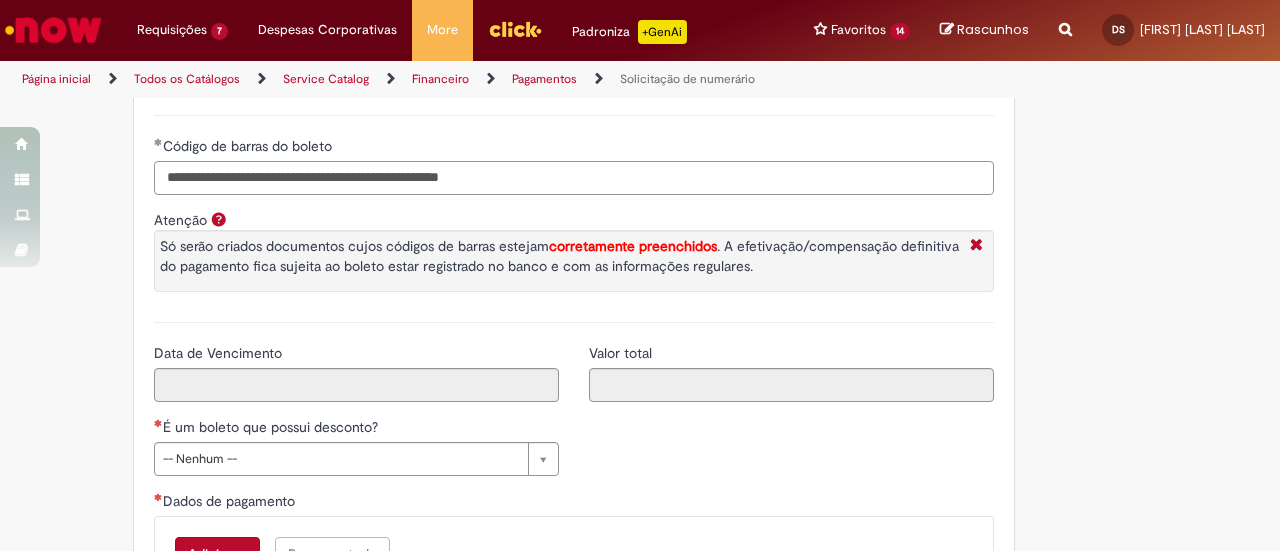 click on "**********" at bounding box center [574, 178] 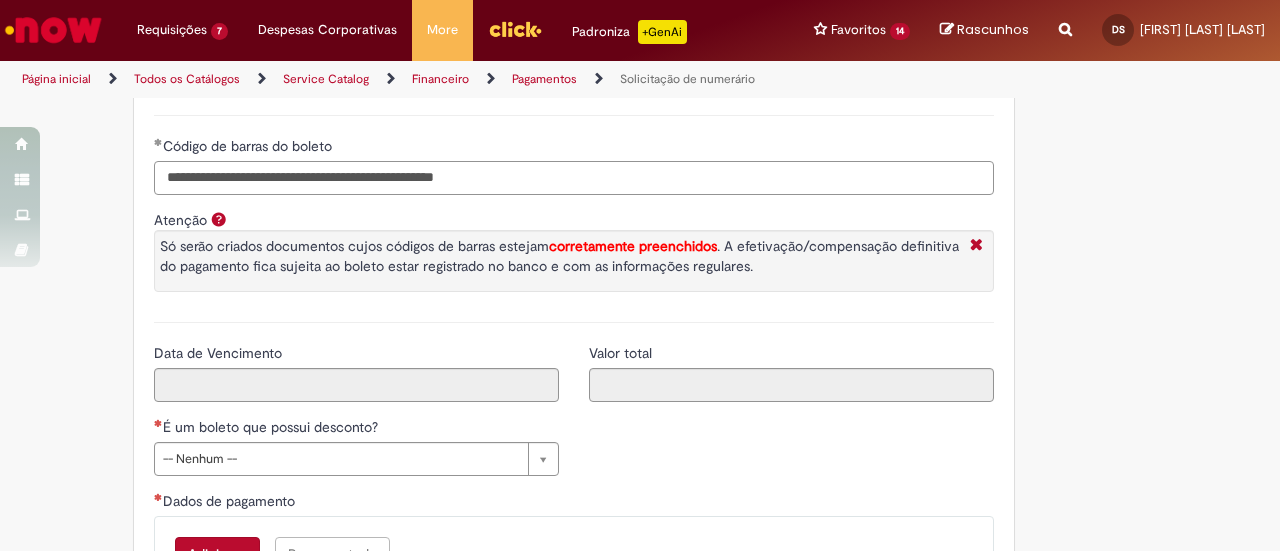 click on "**********" at bounding box center [574, 178] 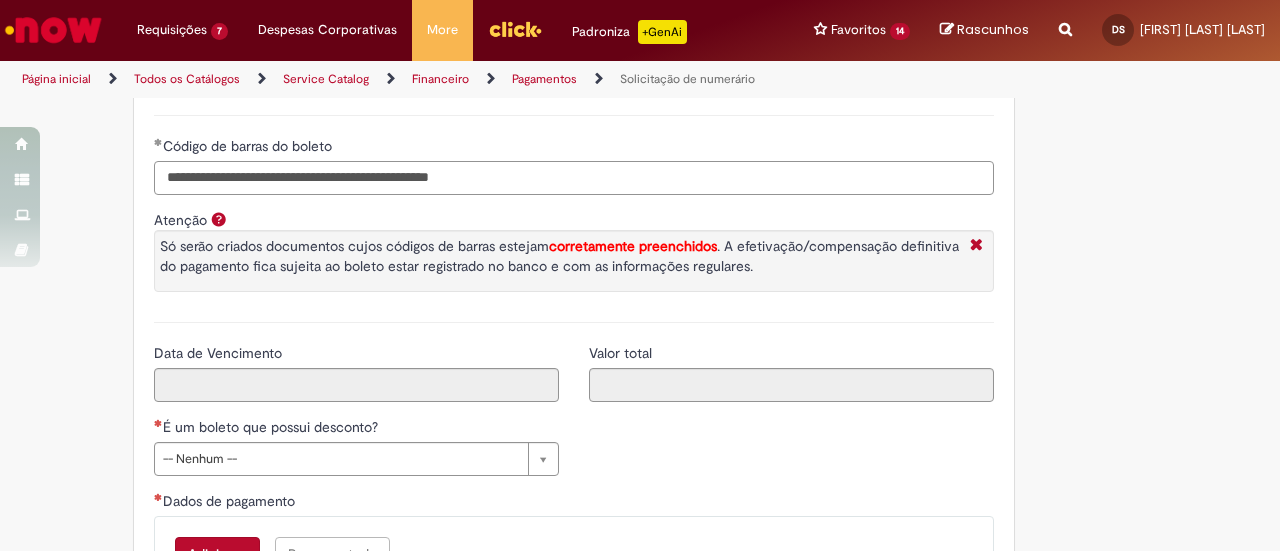 click on "**********" at bounding box center (574, 178) 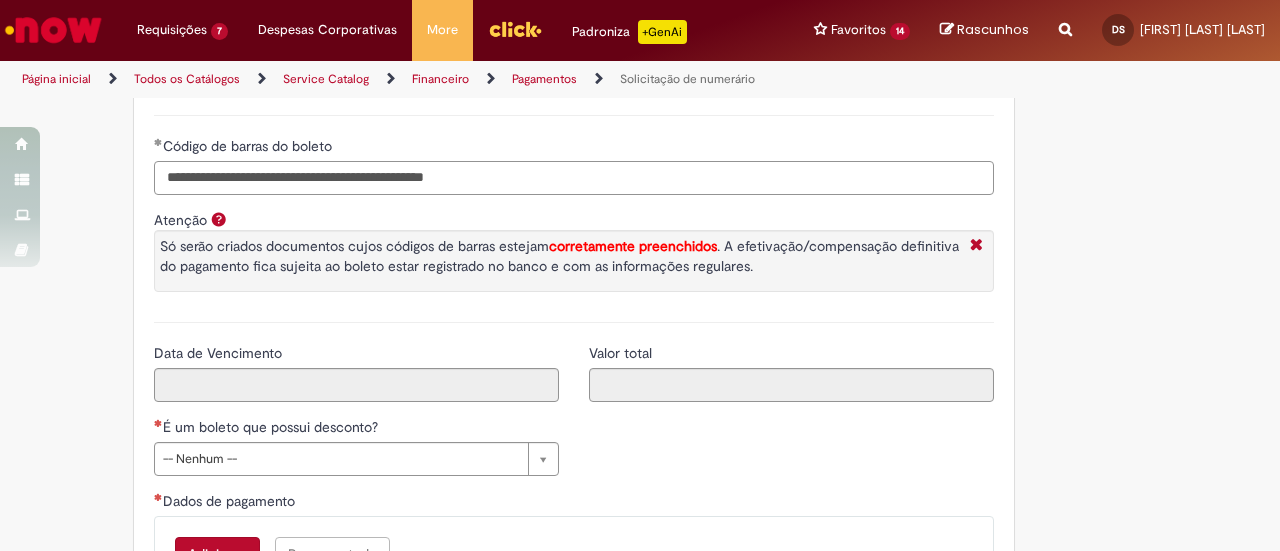 click on "**********" at bounding box center [574, 178] 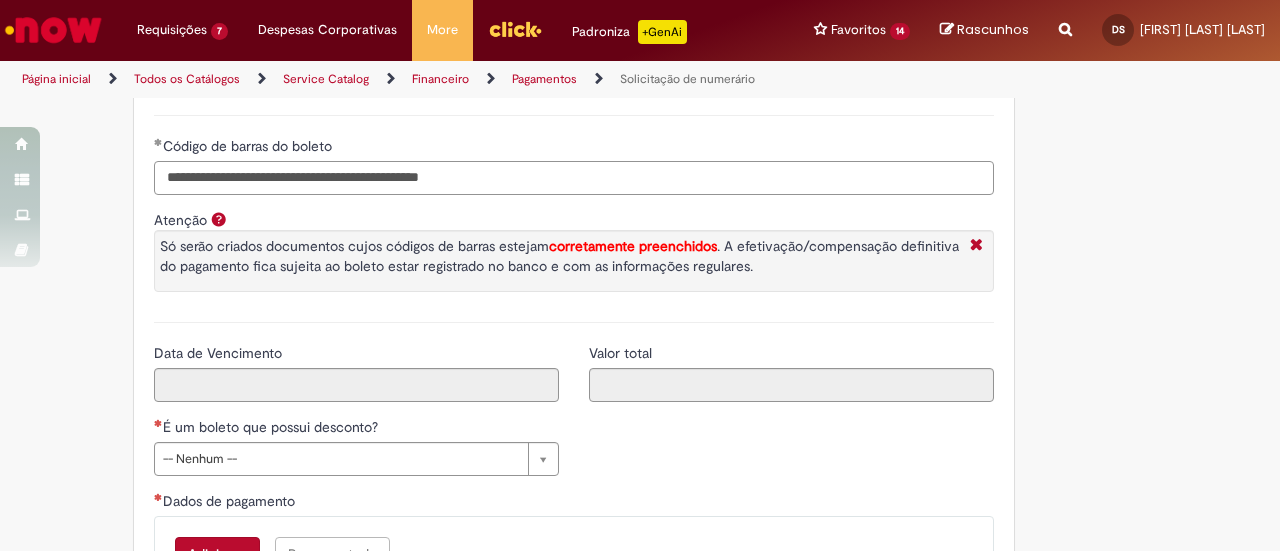 click on "**********" at bounding box center [574, 178] 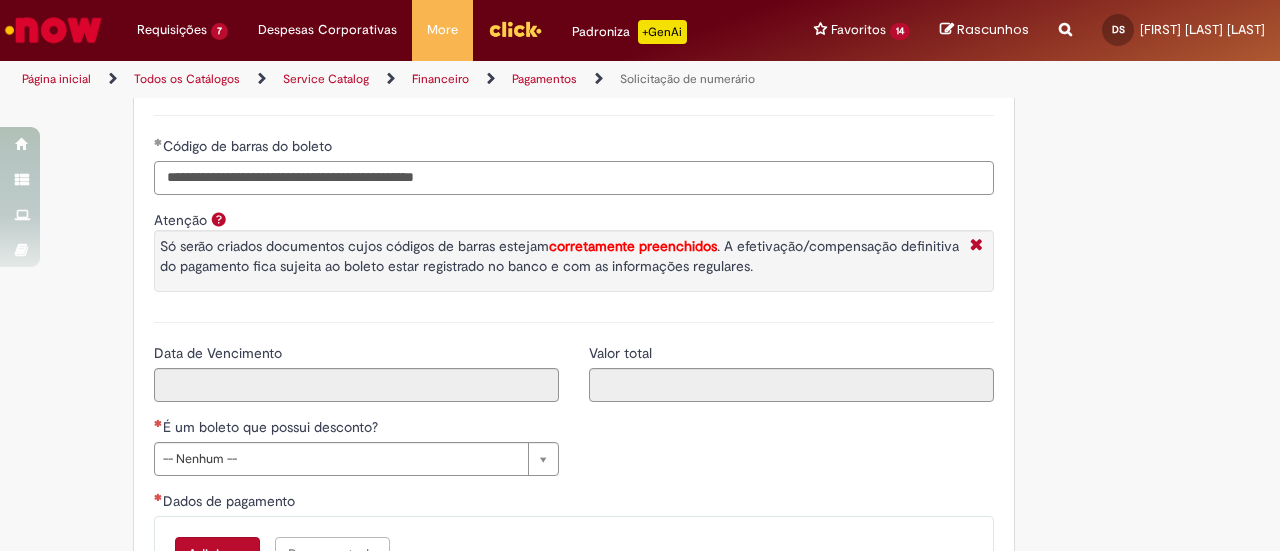 click on "**********" at bounding box center [574, 178] 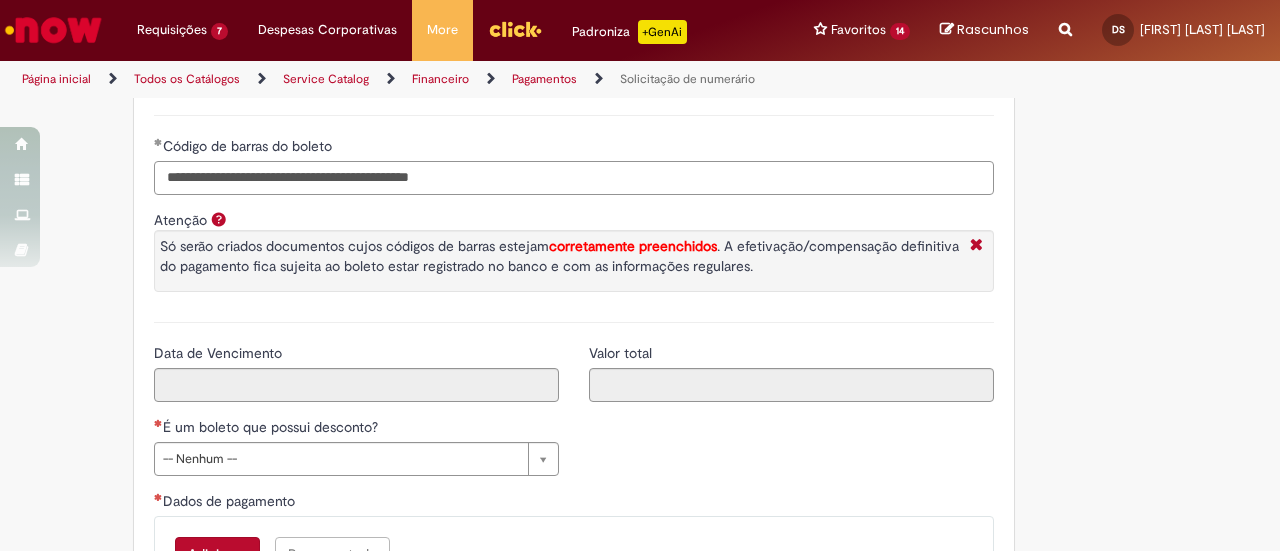 click on "**********" at bounding box center (574, 178) 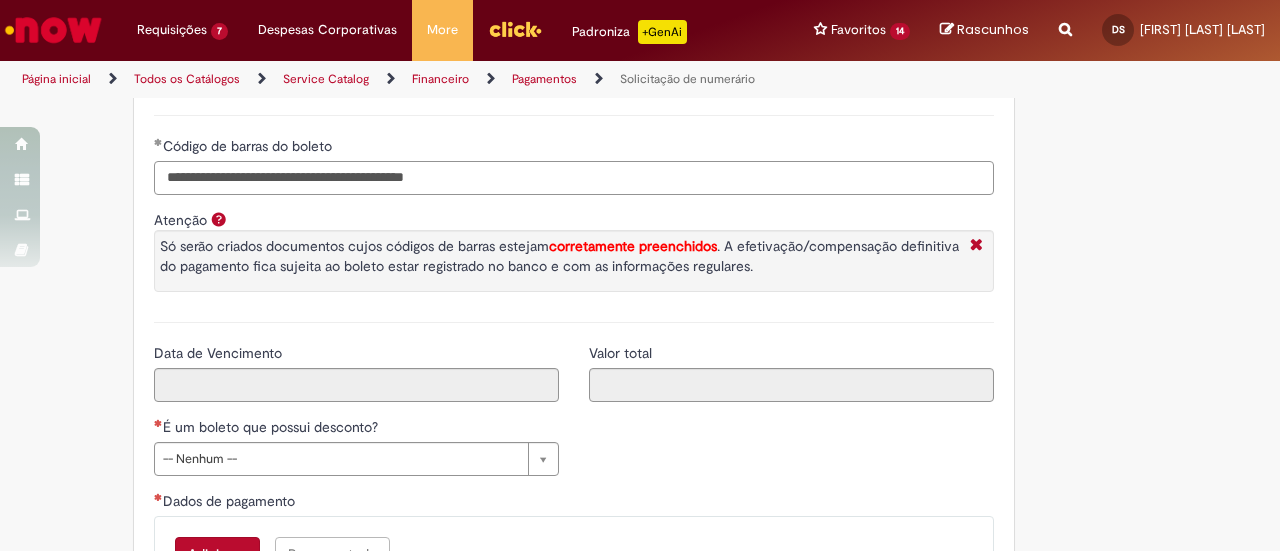 click on "**********" at bounding box center (574, 178) 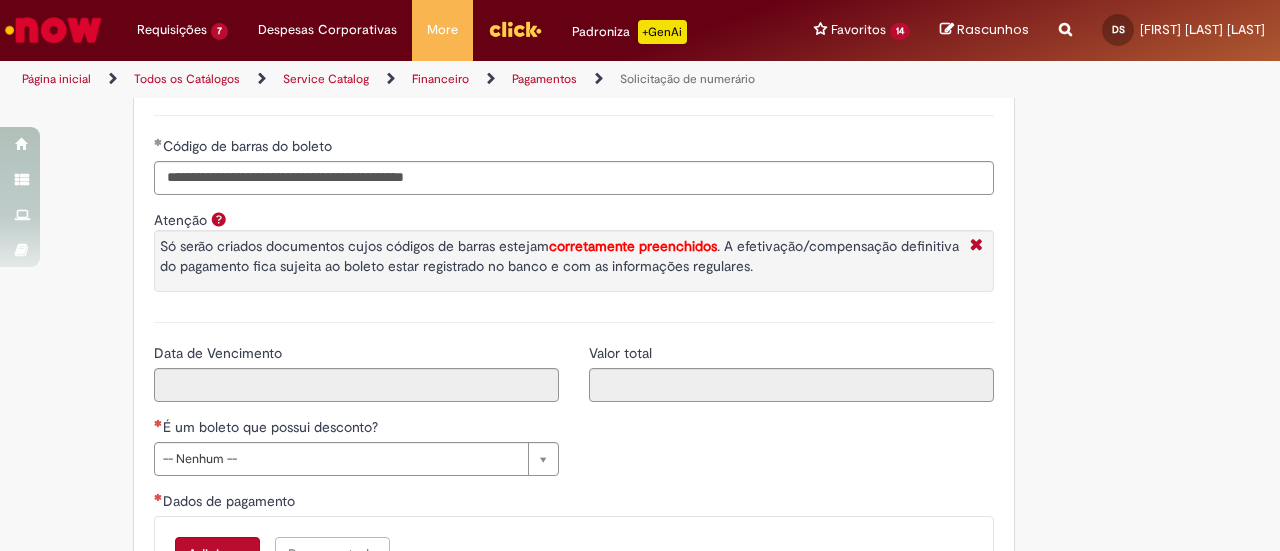 type on "*********" 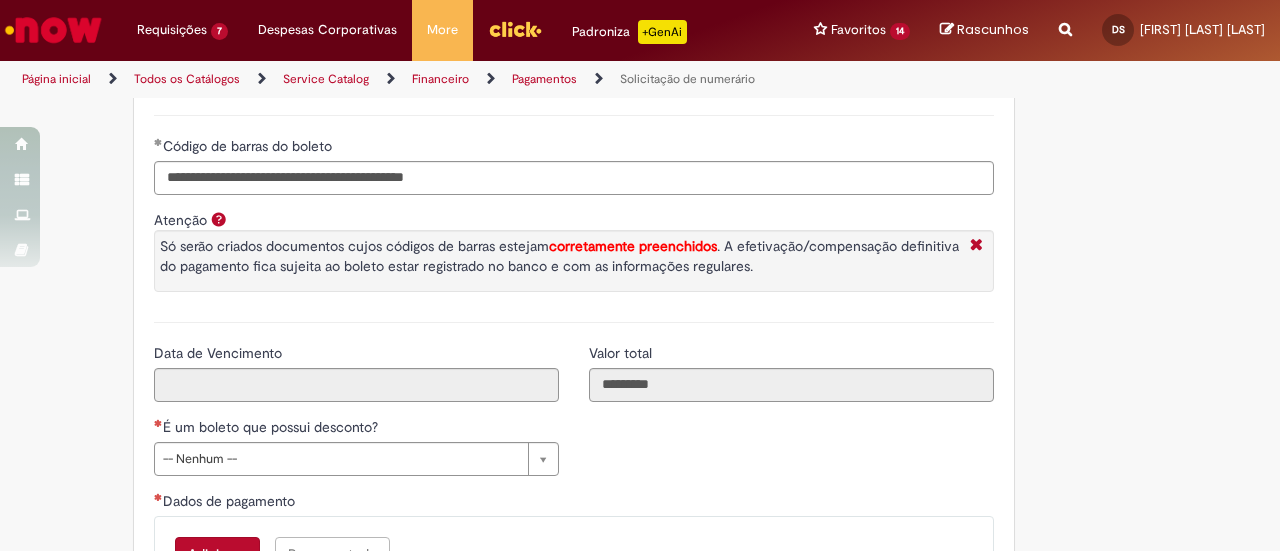 type on "**********" 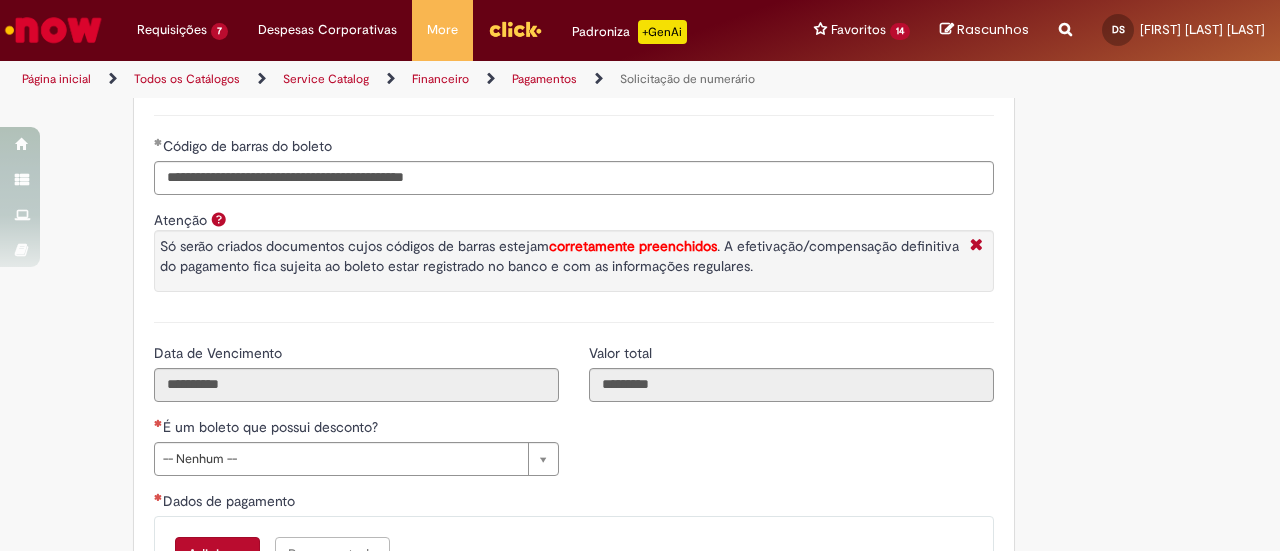 click on "Atenção Só serão criados documentos cujos códigos de barras estejam  corretamente preenchidos . A efetivação/compensação definitiva do pagamento fica sujeita ao boleto estar registrado no banco e com as informações regulares." at bounding box center (574, 266) 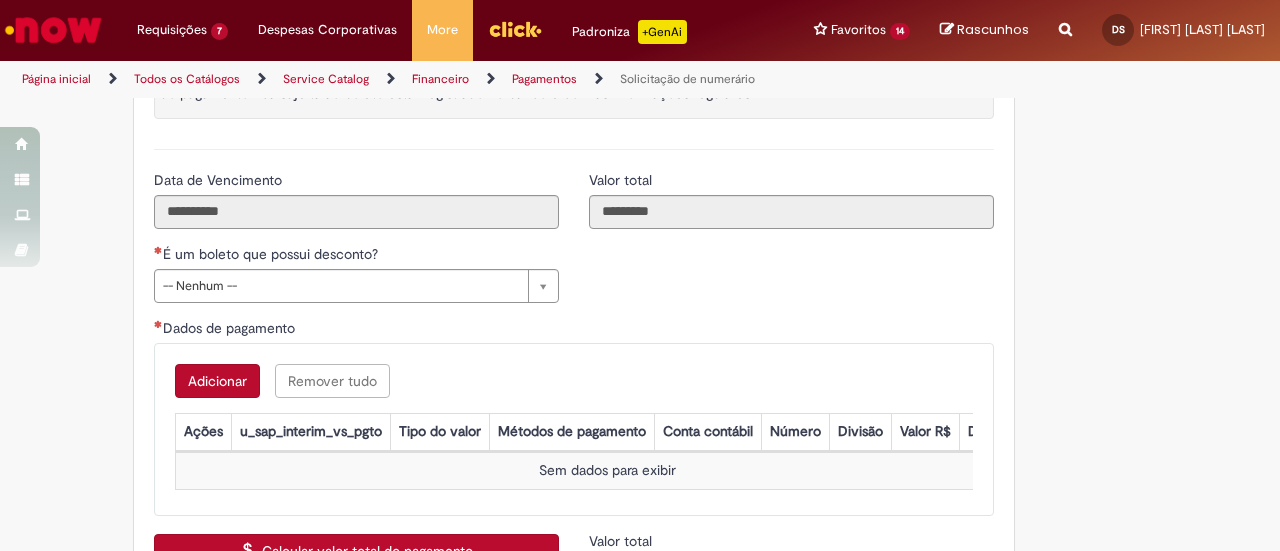 scroll, scrollTop: 3400, scrollLeft: 0, axis: vertical 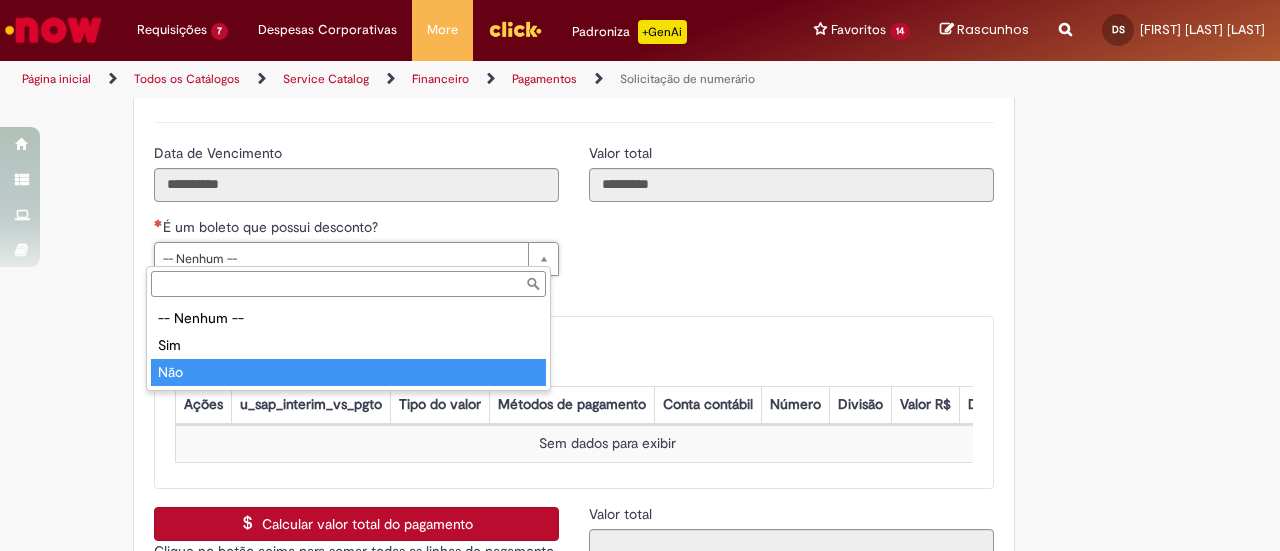 type on "***" 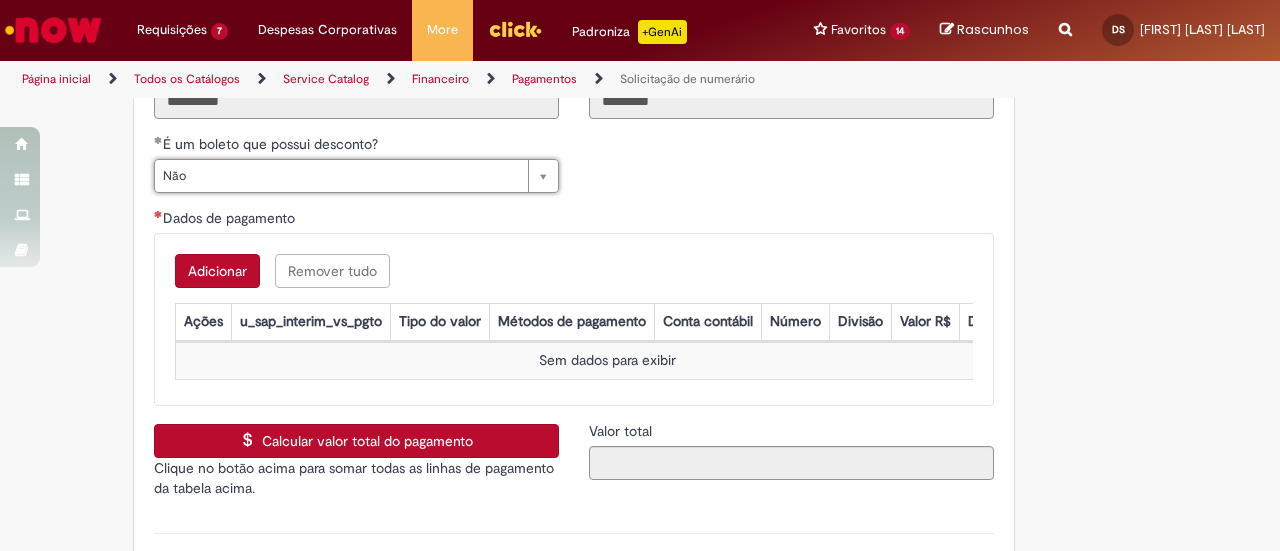 scroll, scrollTop: 3600, scrollLeft: 0, axis: vertical 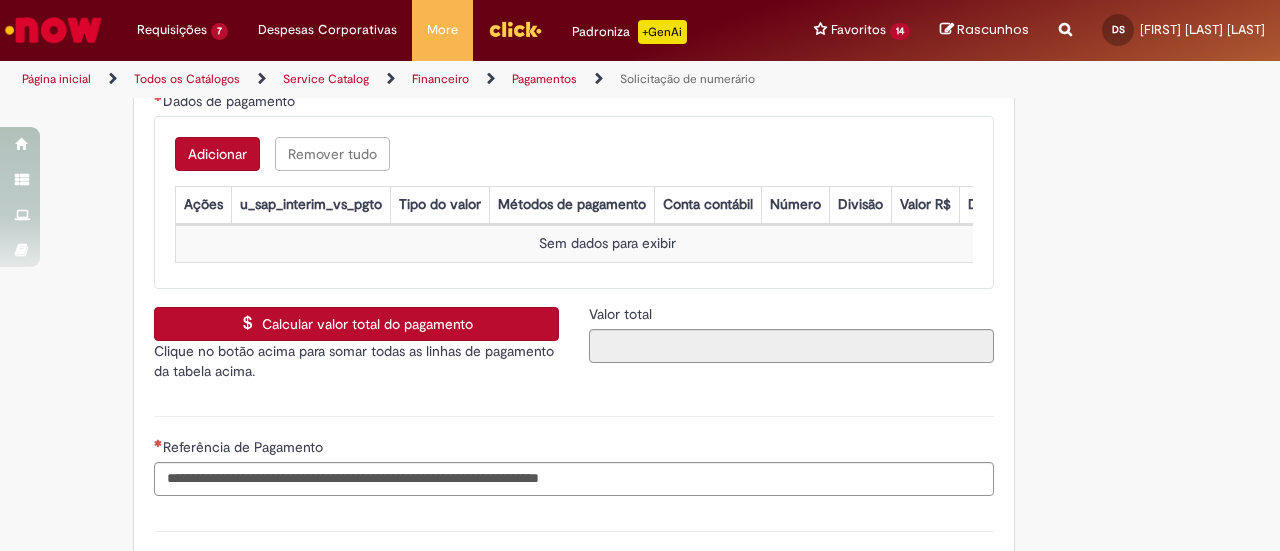 click on "Adicionar" at bounding box center (217, 154) 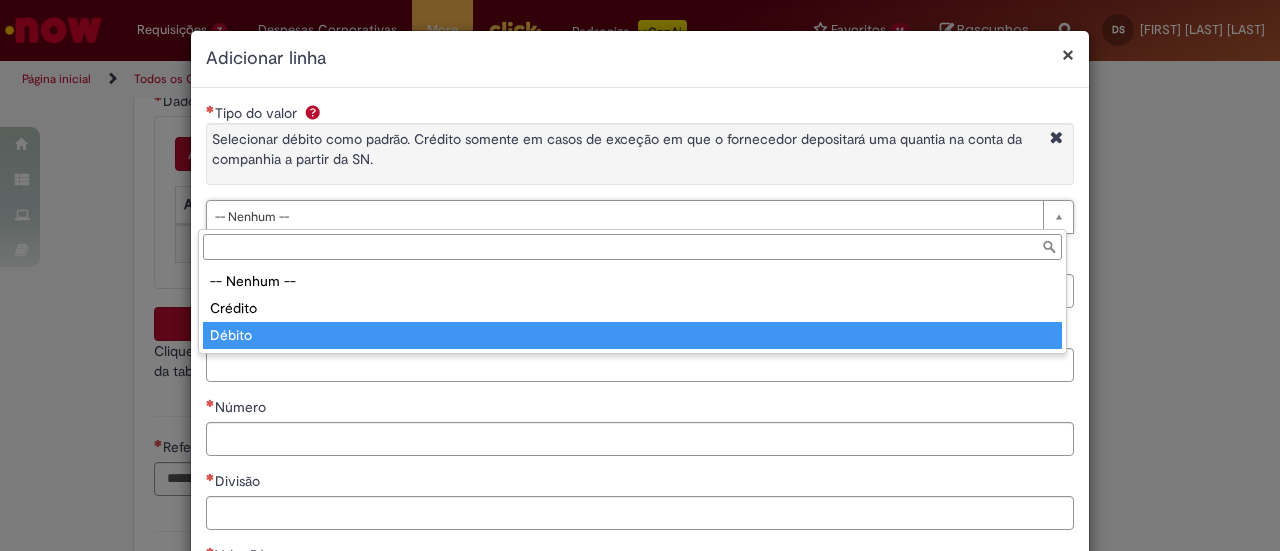 type on "******" 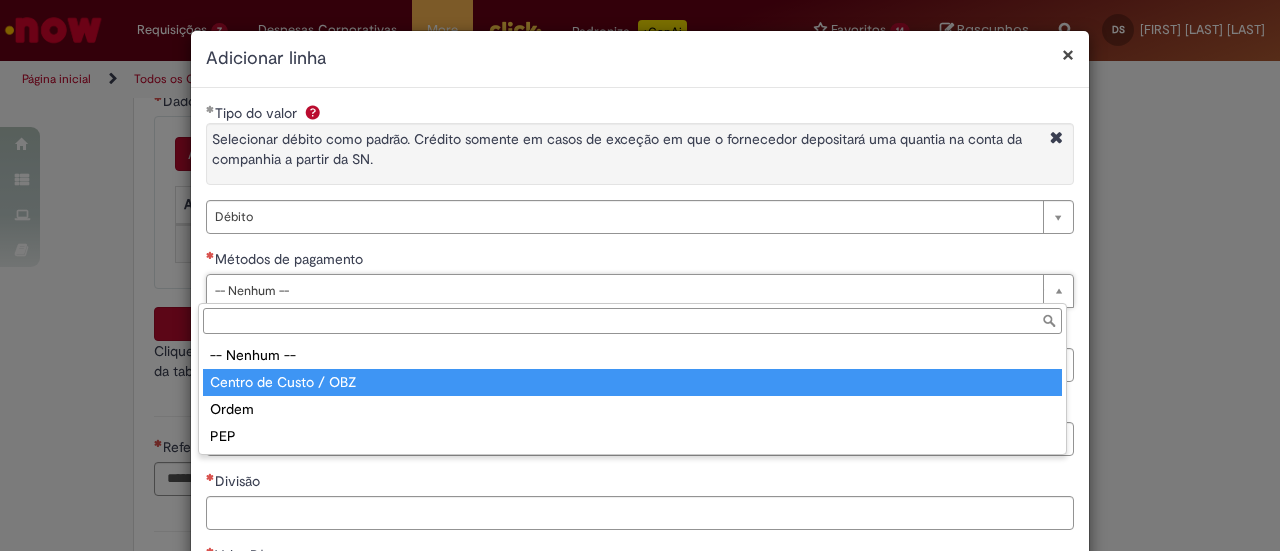 type on "**********" 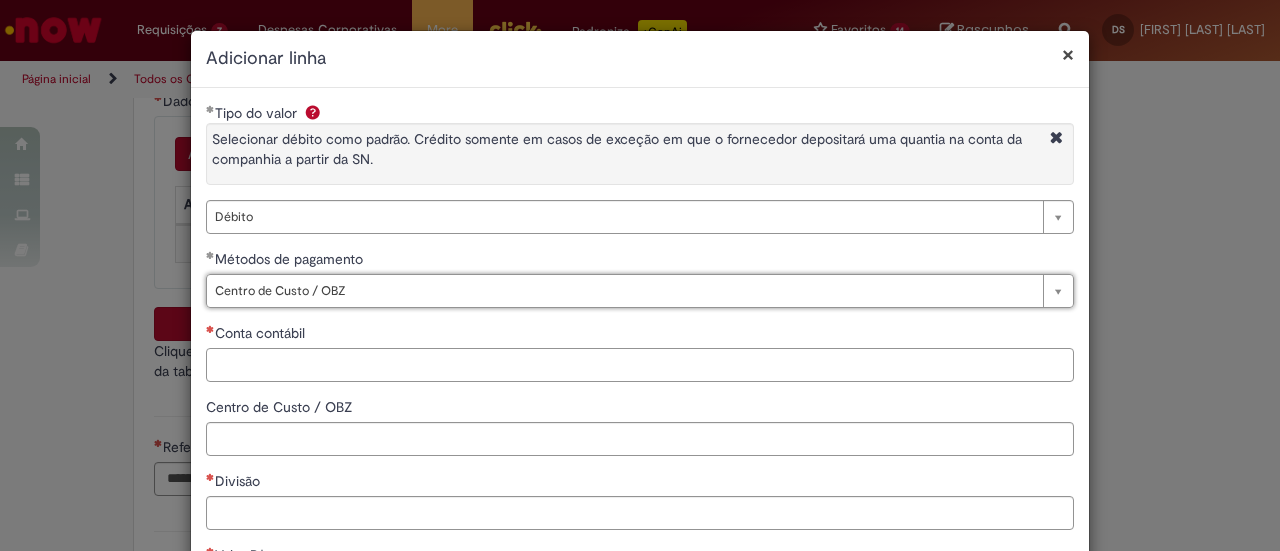 click on "Conta contábil" at bounding box center [640, 365] 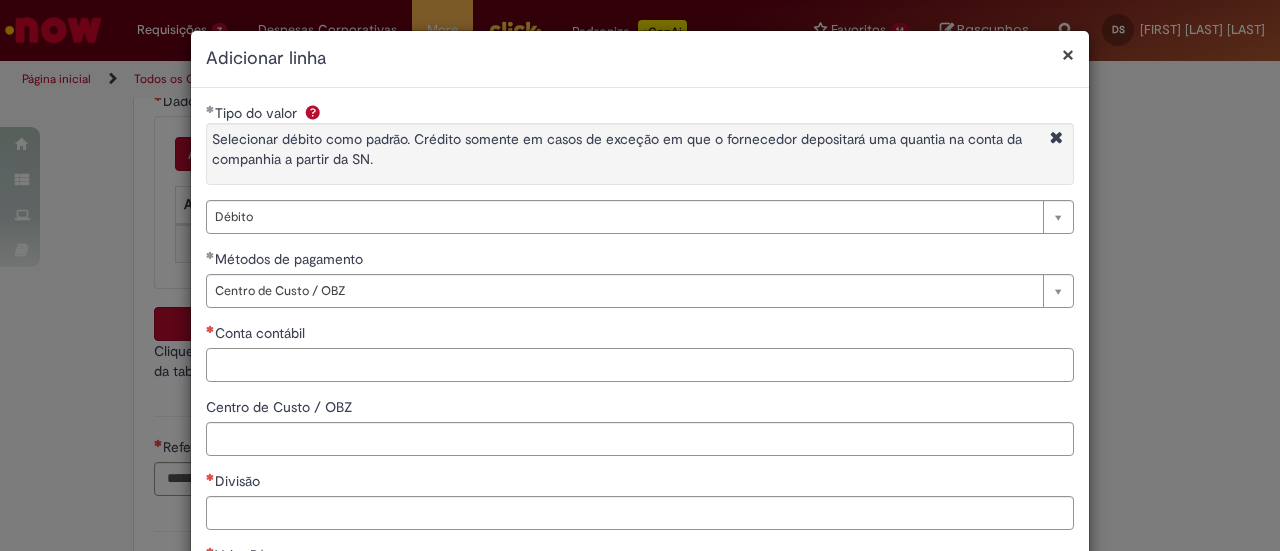paste on "*******" 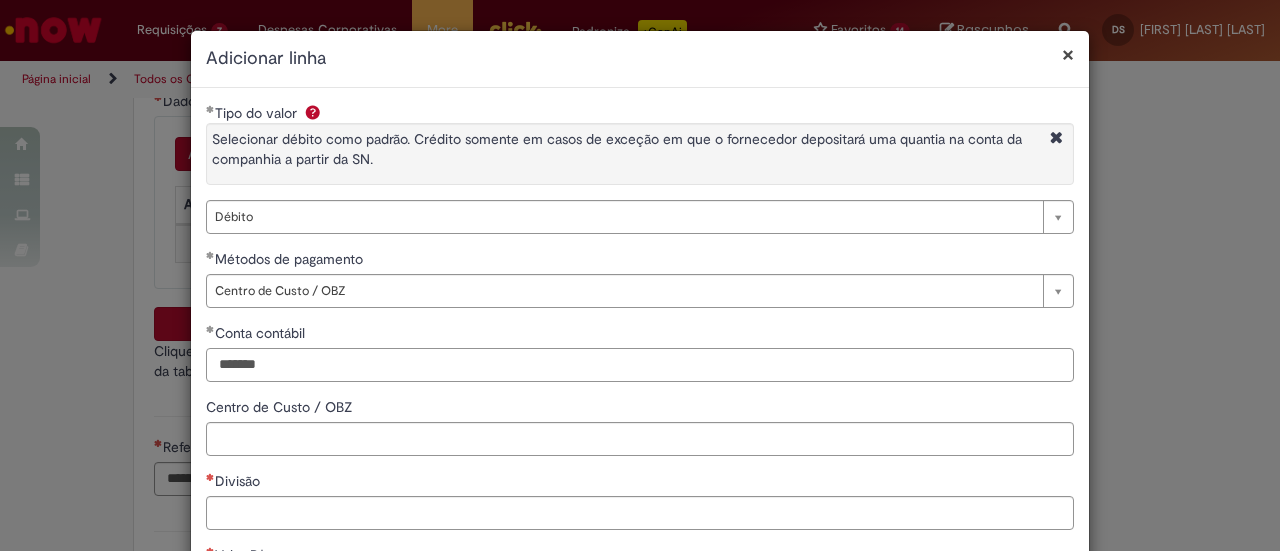 scroll, scrollTop: 200, scrollLeft: 0, axis: vertical 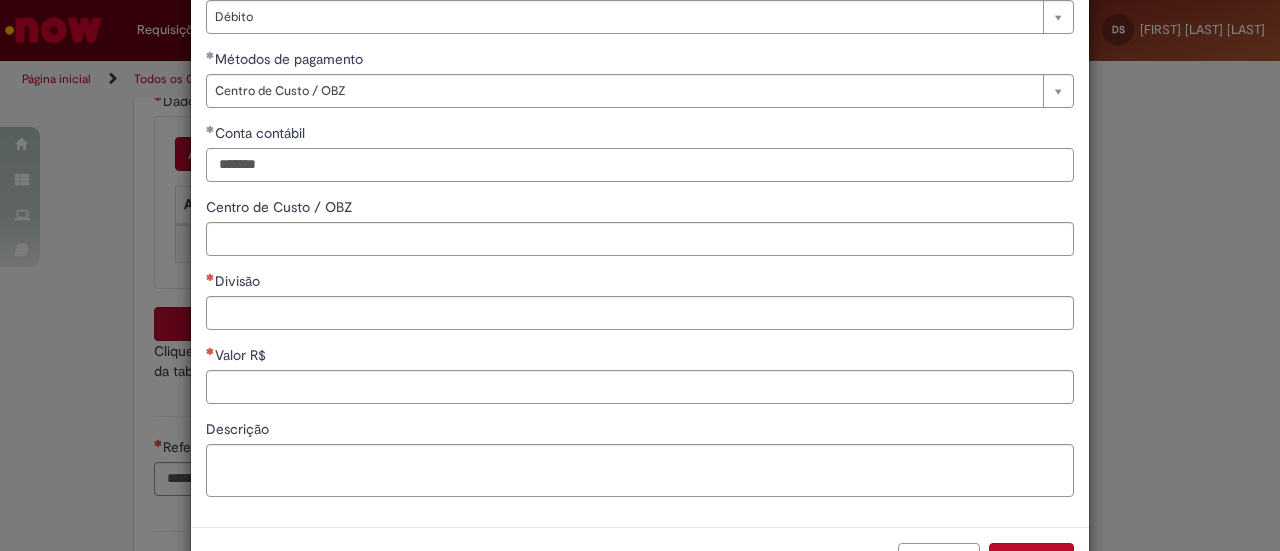 type on "*******" 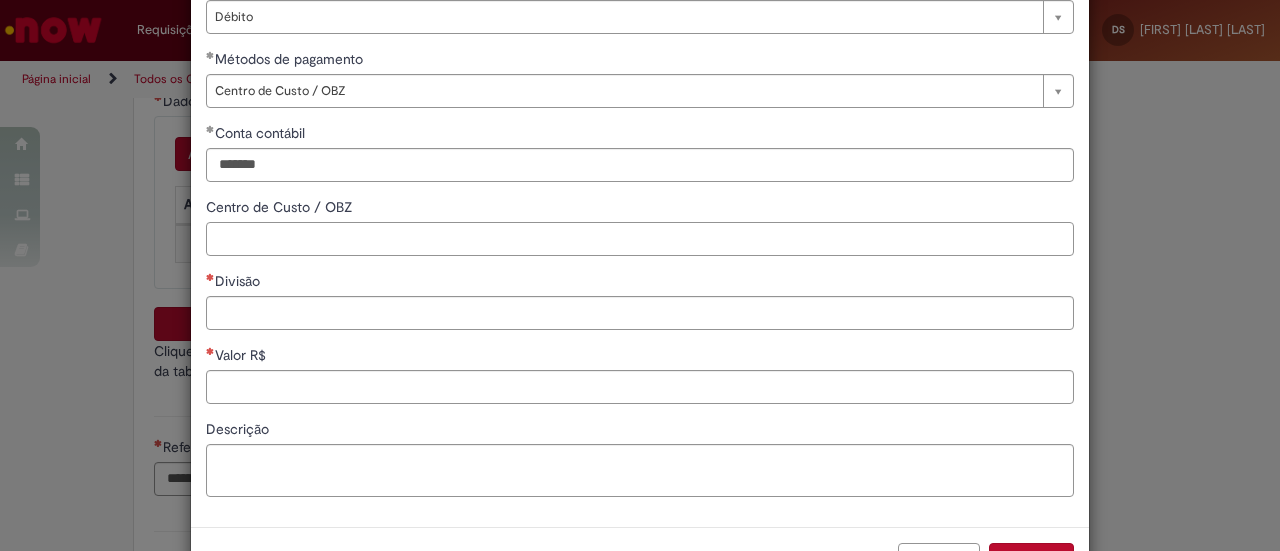 click on "Centro de Custo / OBZ" at bounding box center [640, 239] 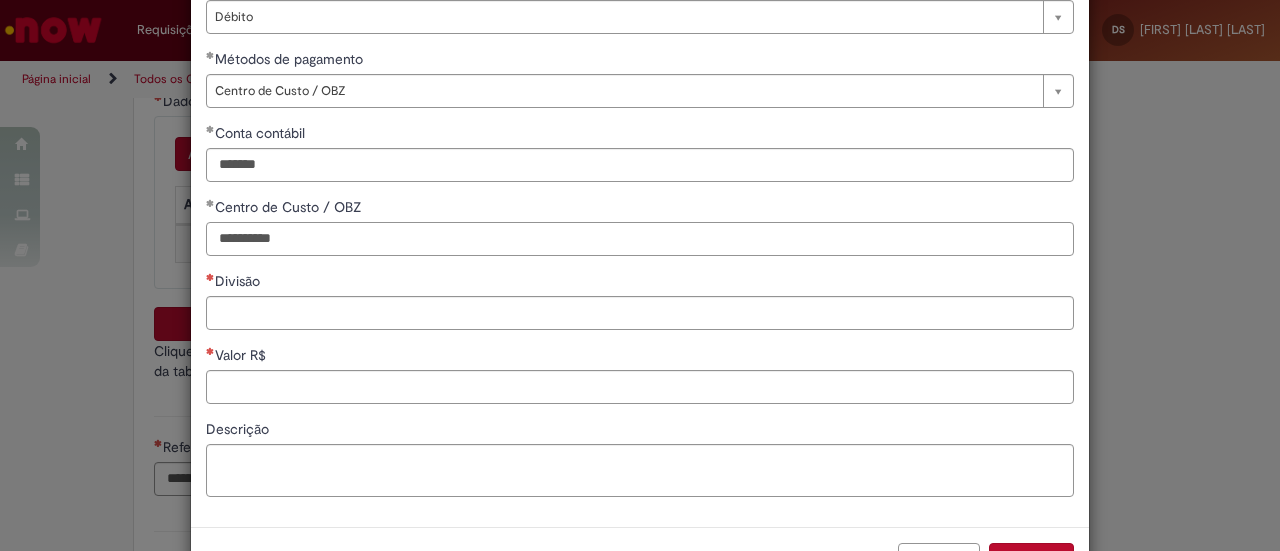 type on "**********" 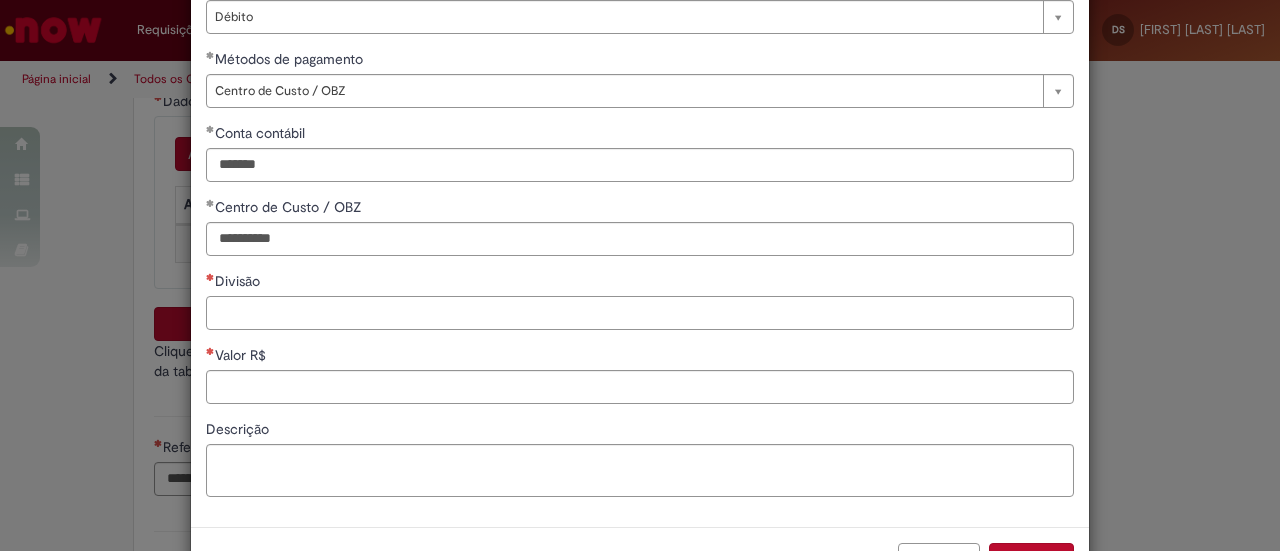 click on "Divisão" at bounding box center [640, 313] 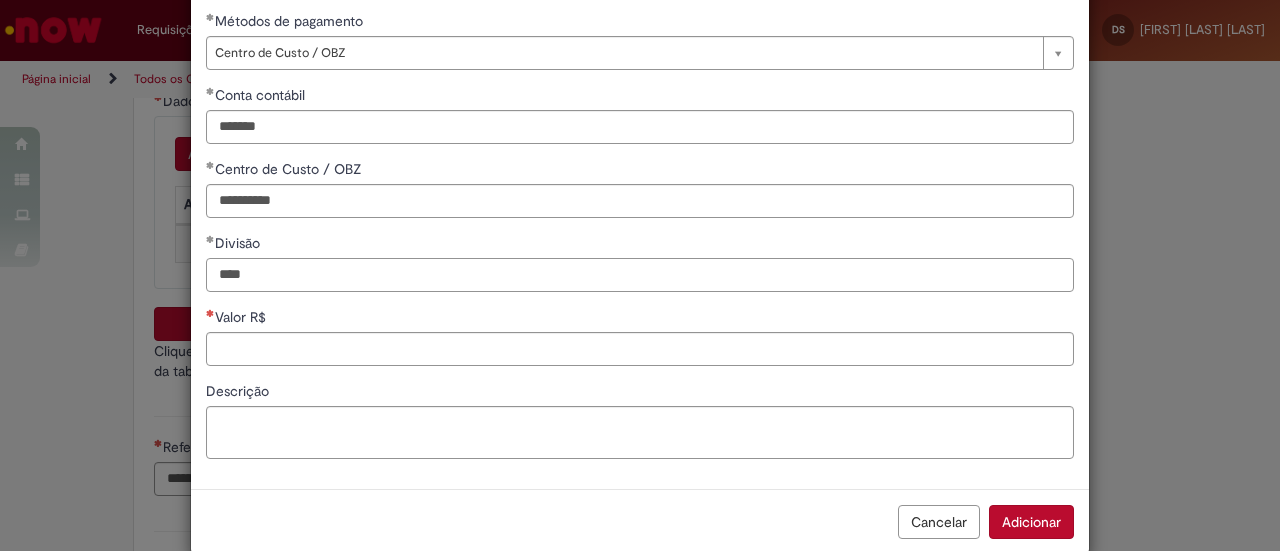scroll, scrollTop: 270, scrollLeft: 0, axis: vertical 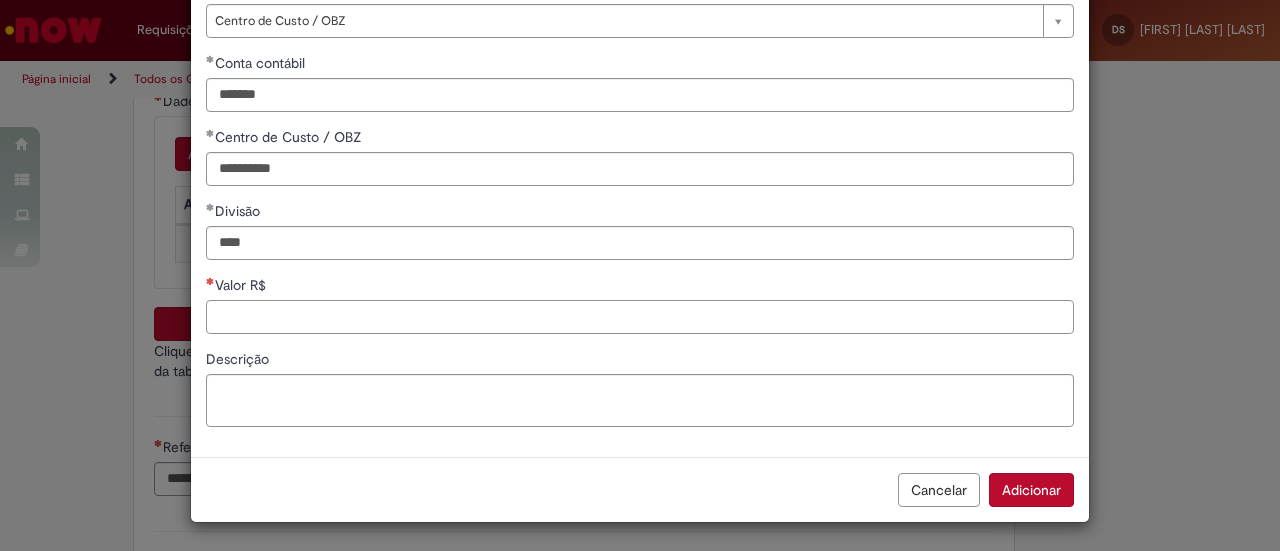type on "****" 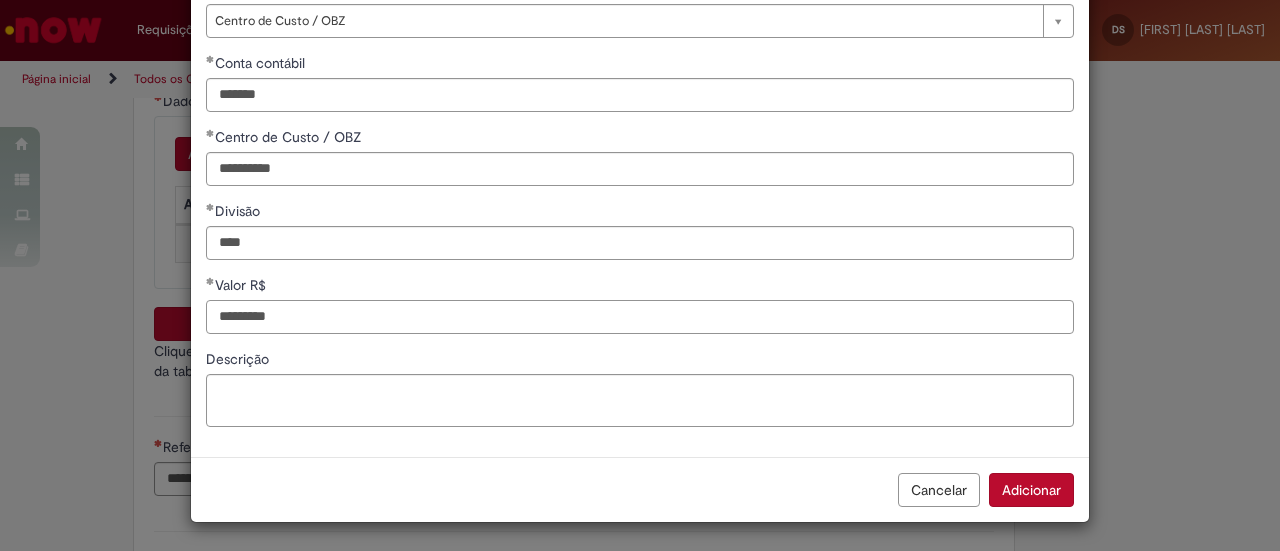 type on "*********" 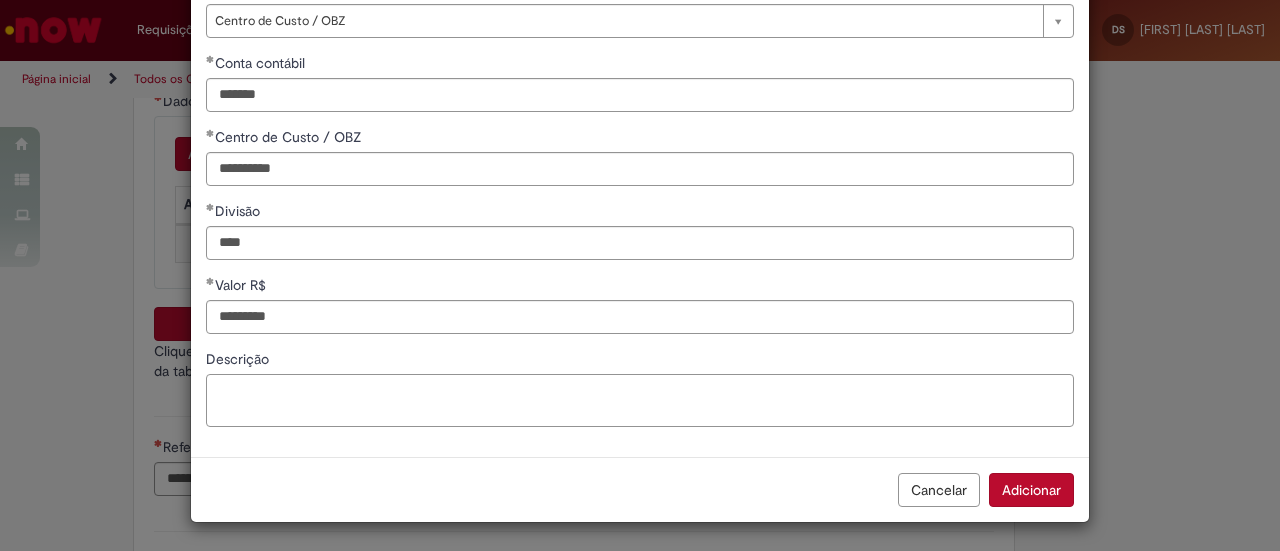 click on "Descrição" at bounding box center [640, 400] 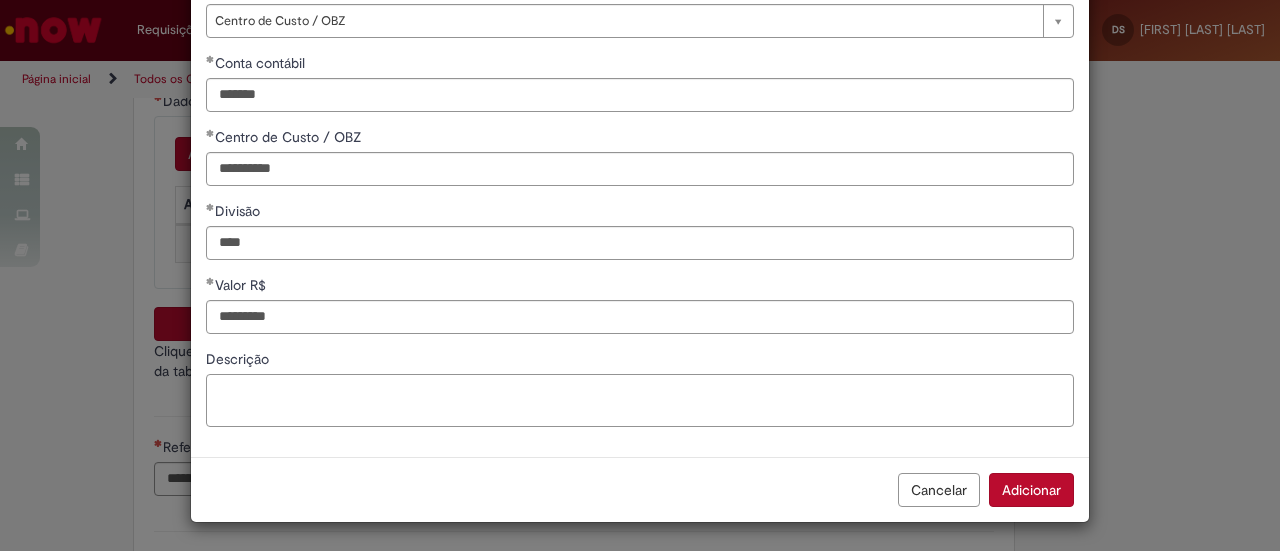 click on "Descrição" at bounding box center [640, 400] 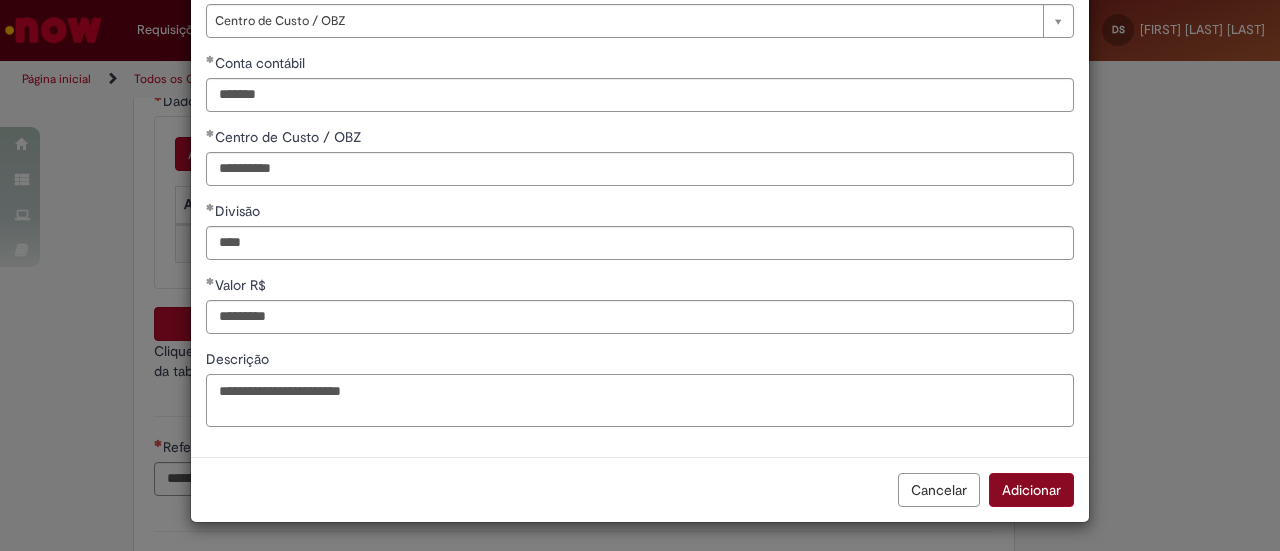 type on "**********" 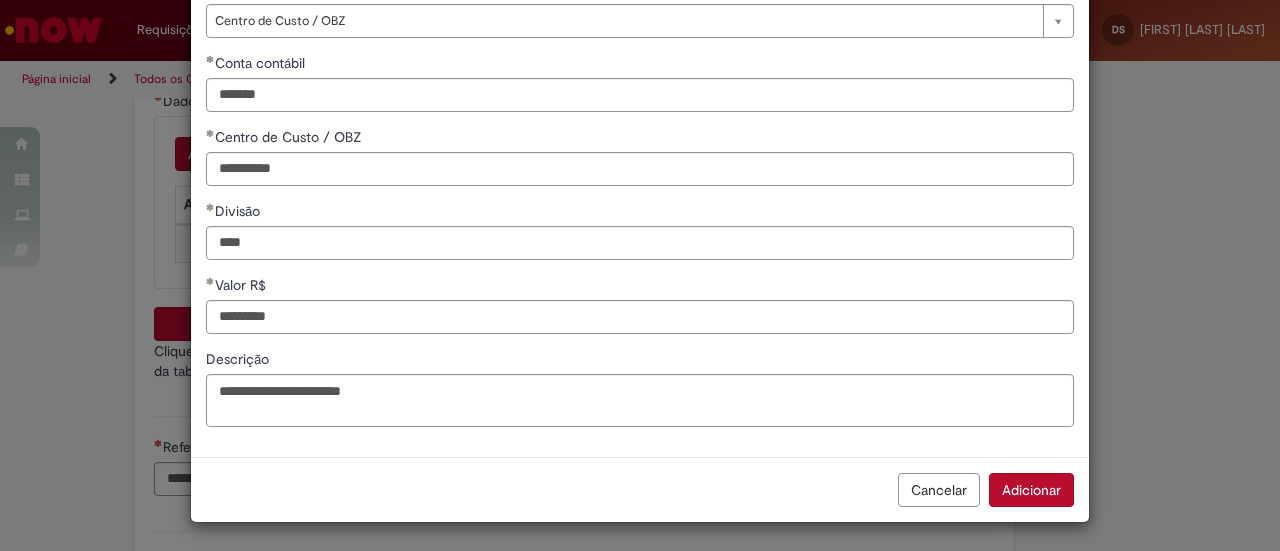 click on "Adicionar" at bounding box center [1031, 490] 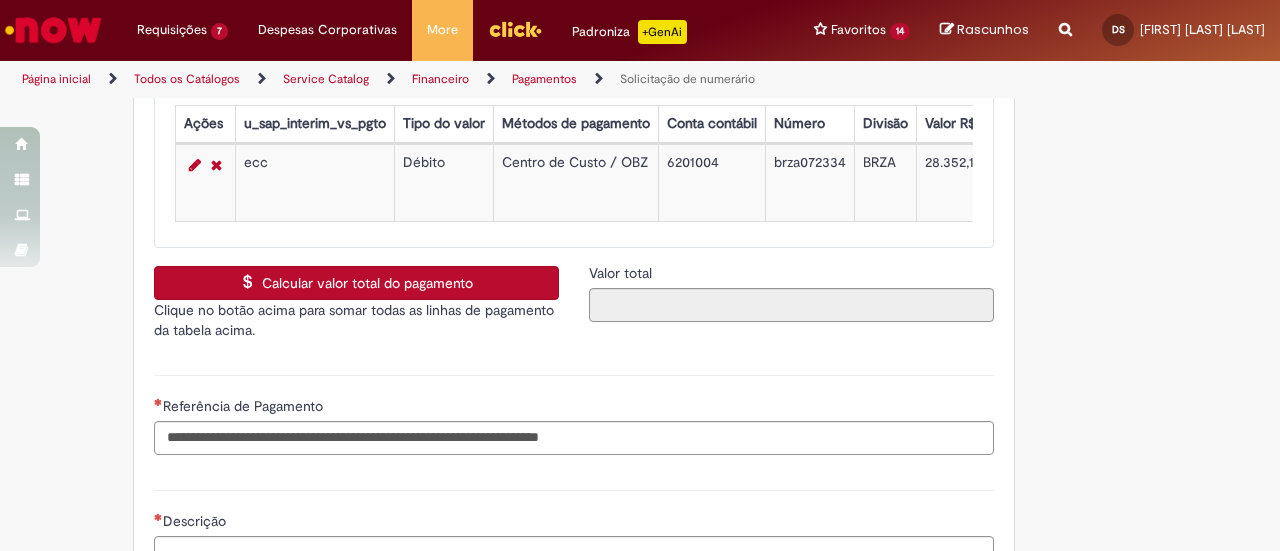 scroll, scrollTop: 3700, scrollLeft: 0, axis: vertical 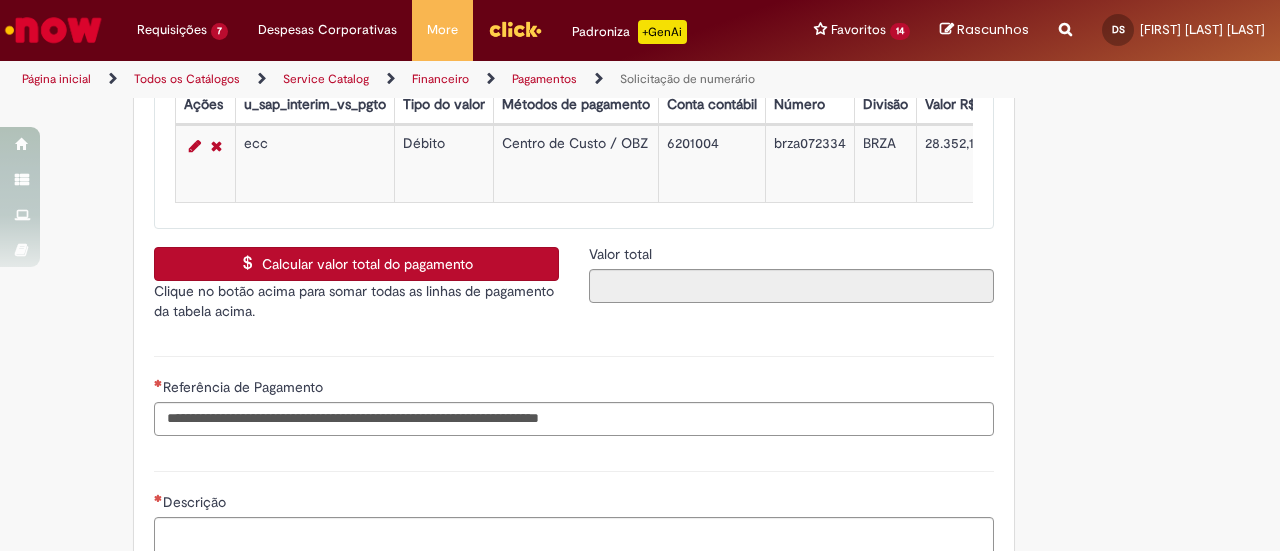 click on "Calcular valor total do pagamento" at bounding box center (356, 264) 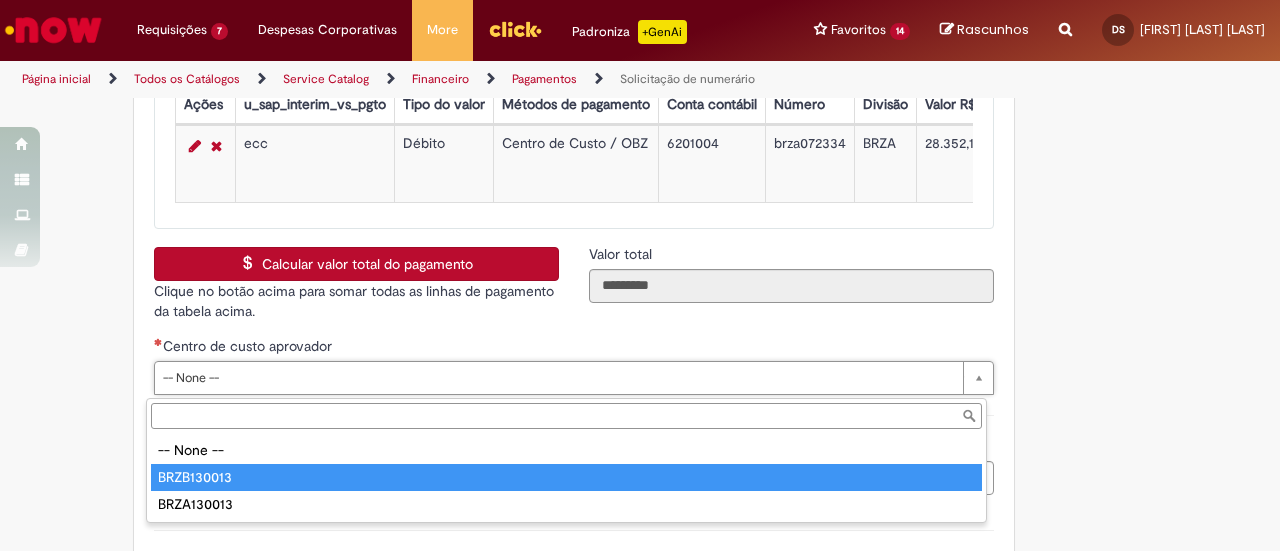 type on "**********" 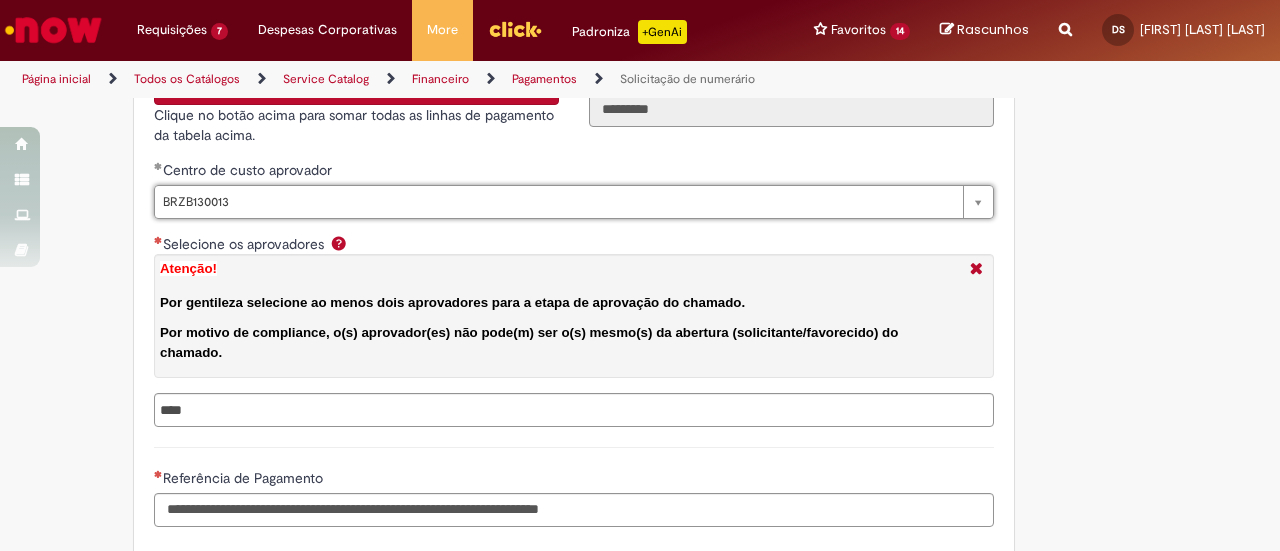 scroll, scrollTop: 4000, scrollLeft: 0, axis: vertical 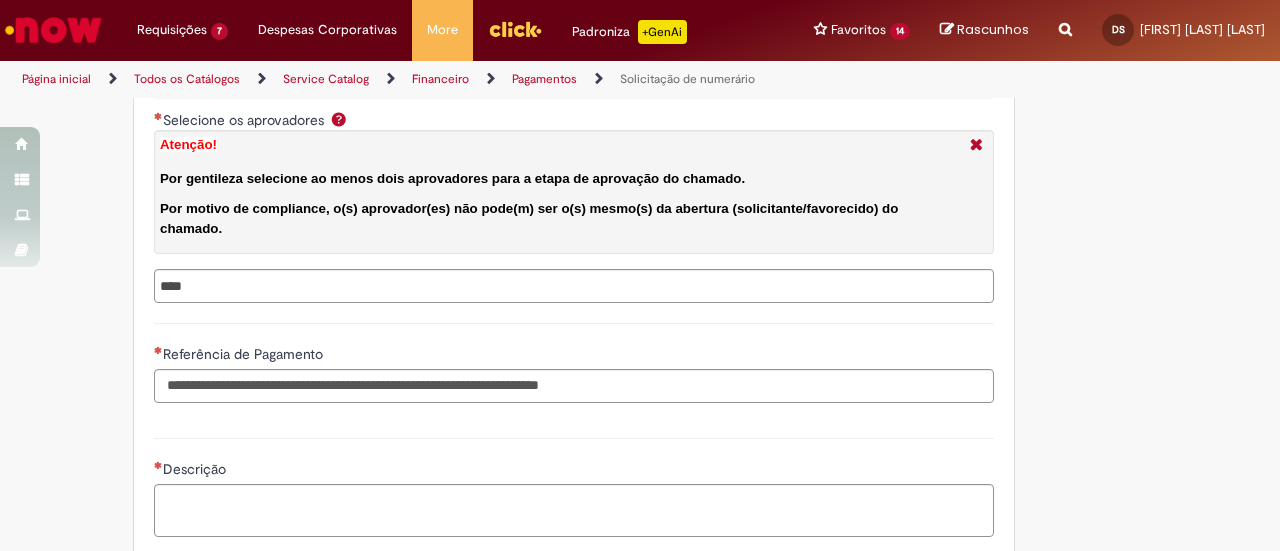 type 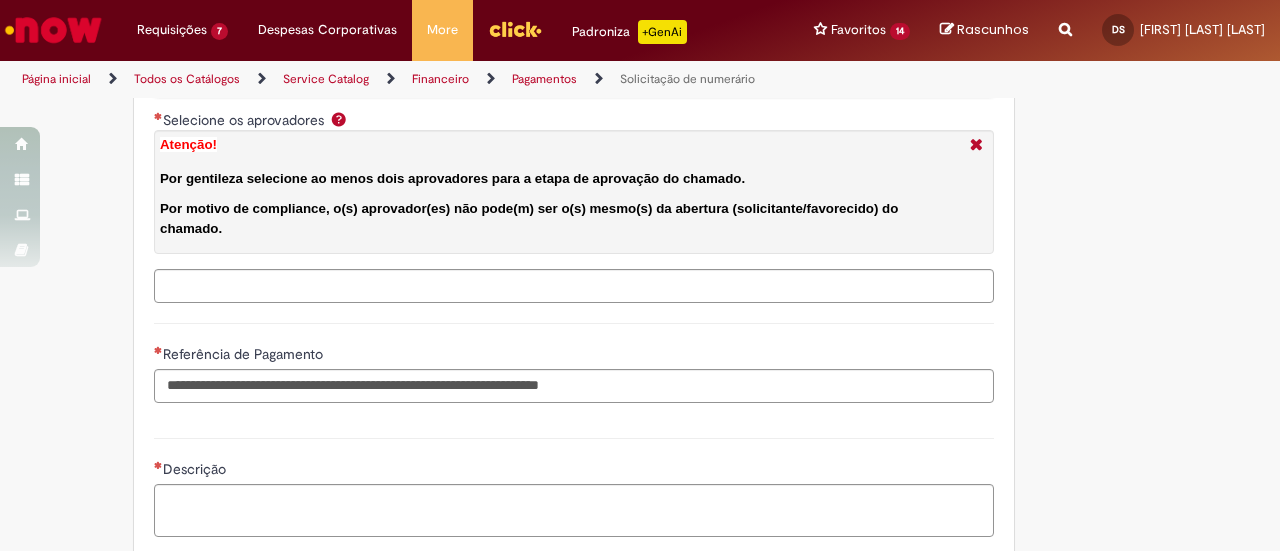 click on "Selecione os aprovadores Atenção!
Por gentileza selecione ao menos dois aprovadores para a etapa de aprovação do chamado.
Por motivo de compliance, o(s) aprovador(es) não pode(m) ser o(s) mesmo(s) da abertura (solicitante/favorecido) do chamado." at bounding box center [616, 286] 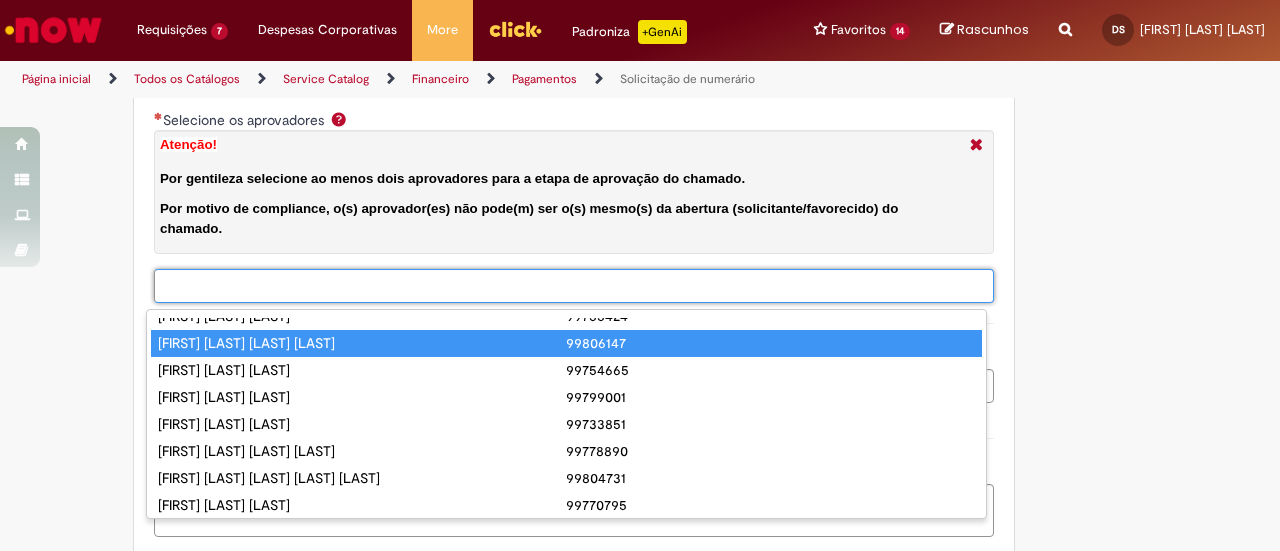 scroll, scrollTop: 85, scrollLeft: 0, axis: vertical 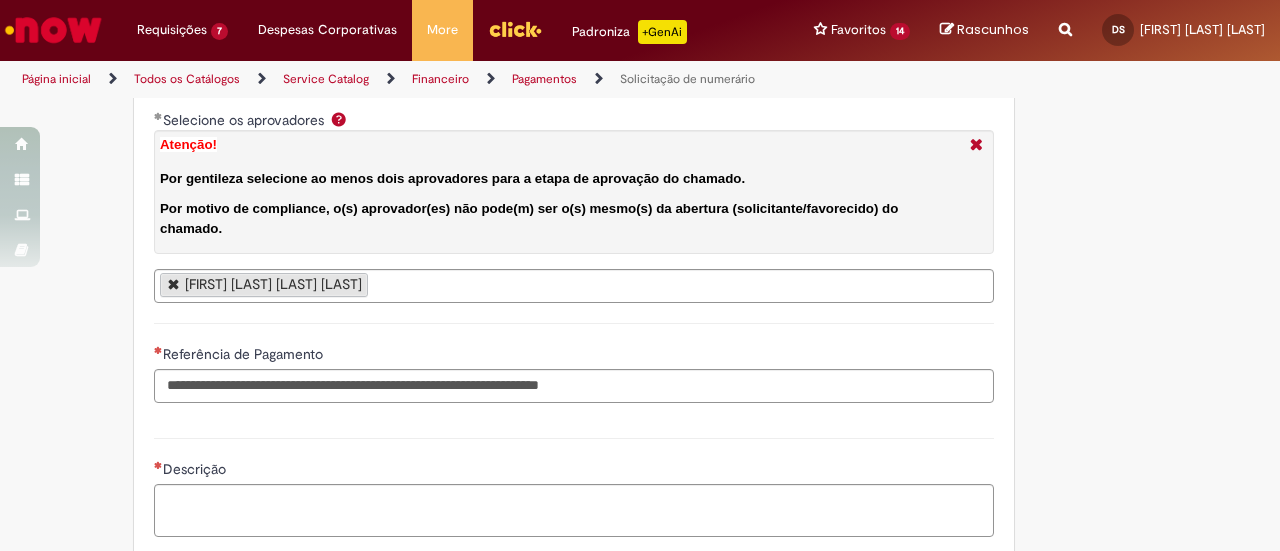 click on "[FIRST] [LAST] [LAST] [LAST]" at bounding box center (574, 286) 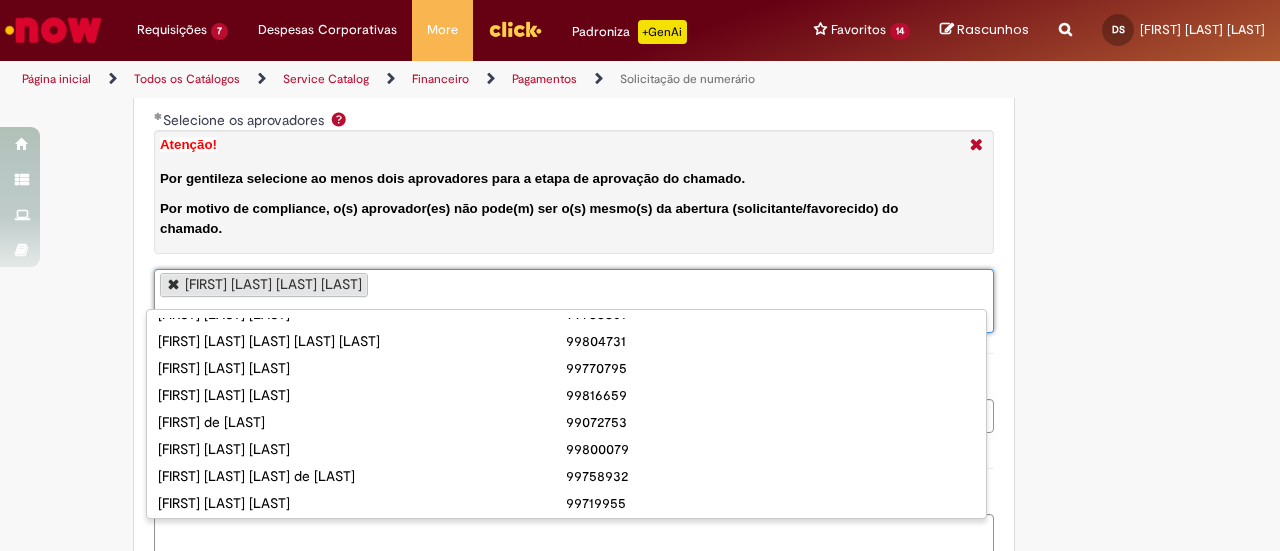 scroll, scrollTop: 213, scrollLeft: 0, axis: vertical 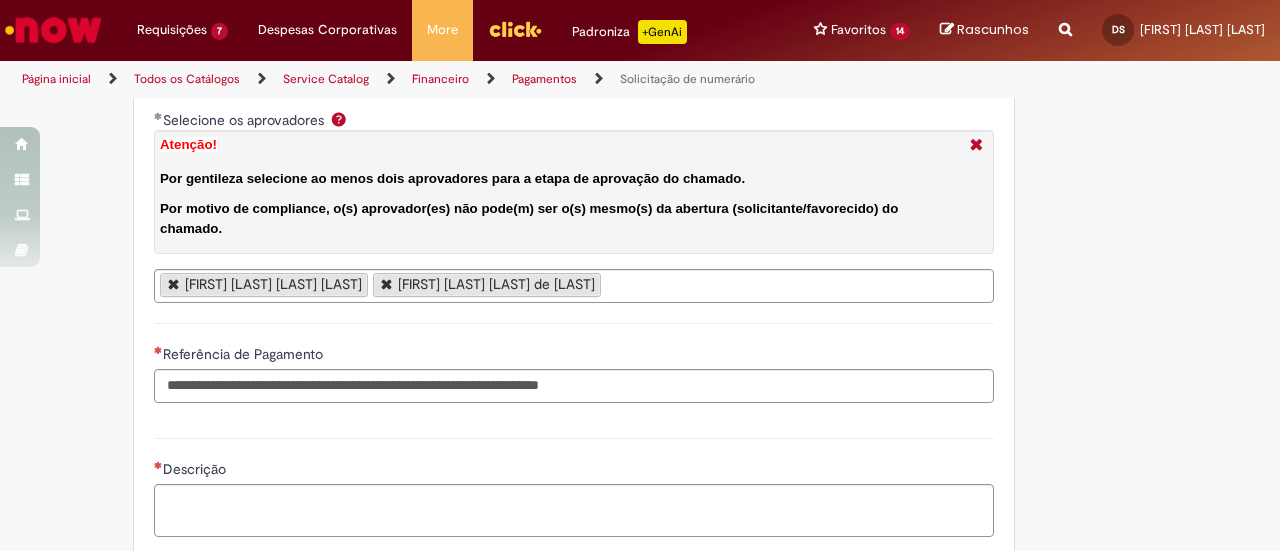 click on "[FIRST] [LAST] [LAST]           [FIRST] [LAST] [LAST]" at bounding box center (574, 286) 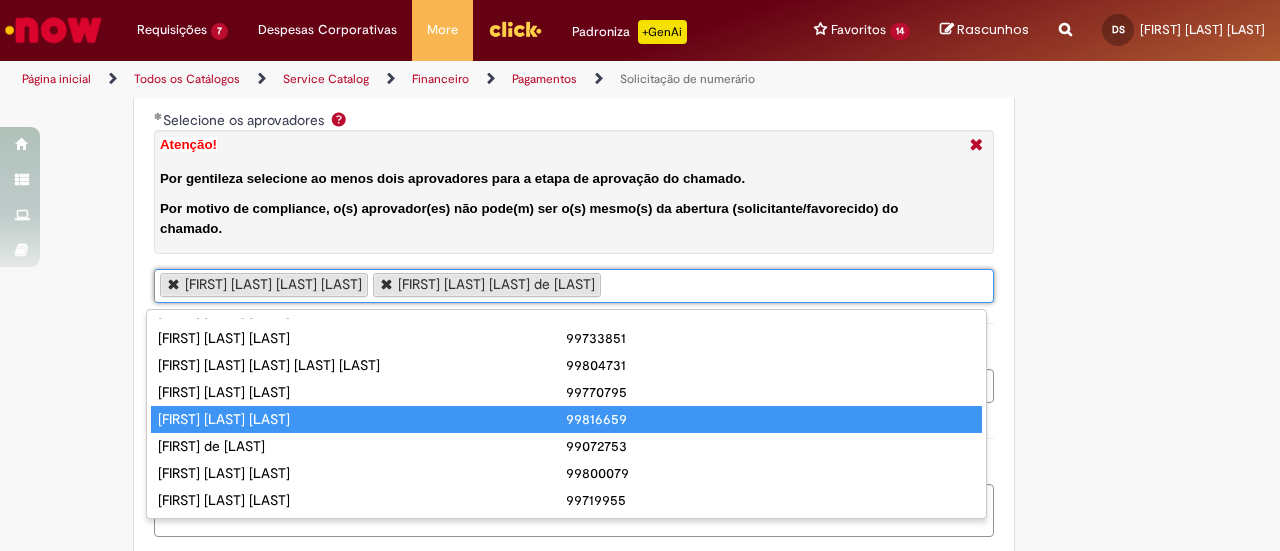 scroll, scrollTop: 86, scrollLeft: 0, axis: vertical 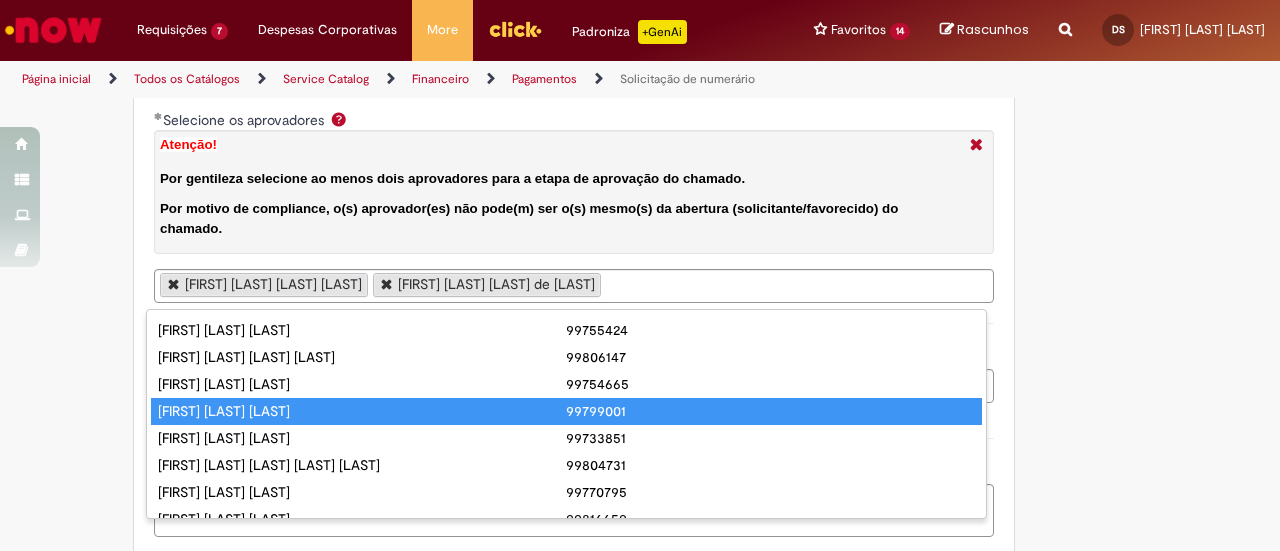type on "**********" 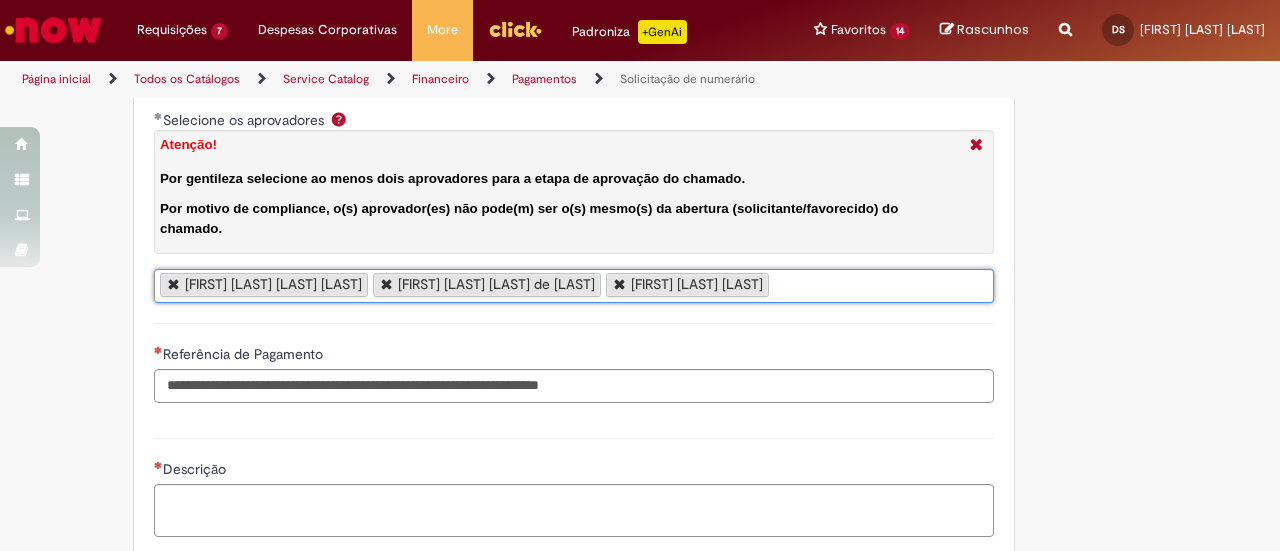 scroll, scrollTop: 0, scrollLeft: 0, axis: both 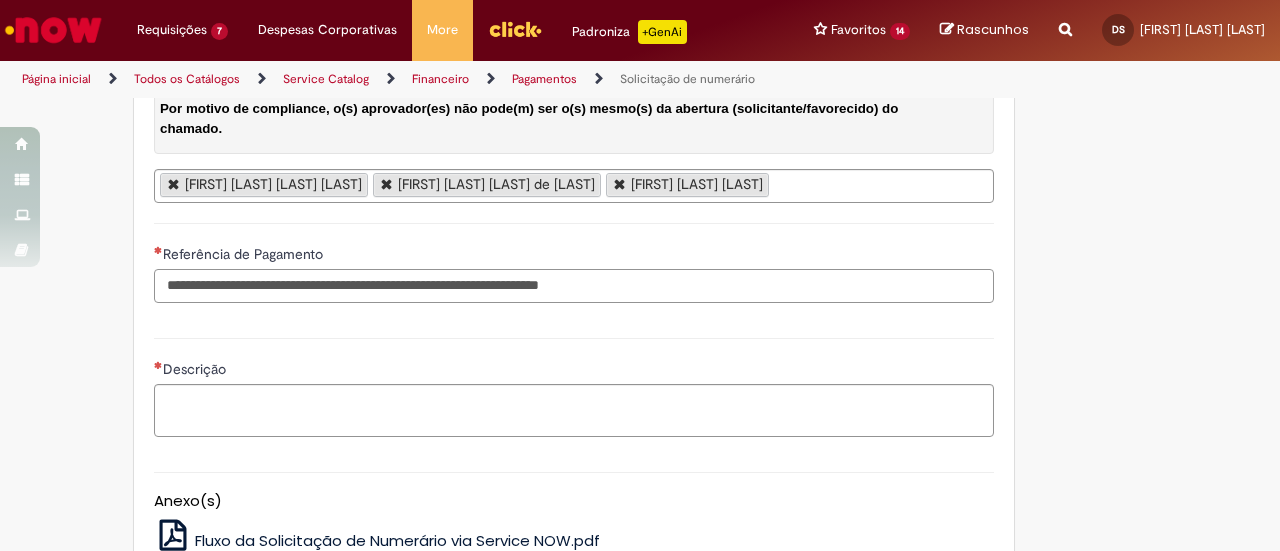 click on "Referência de Pagamento" at bounding box center [574, 286] 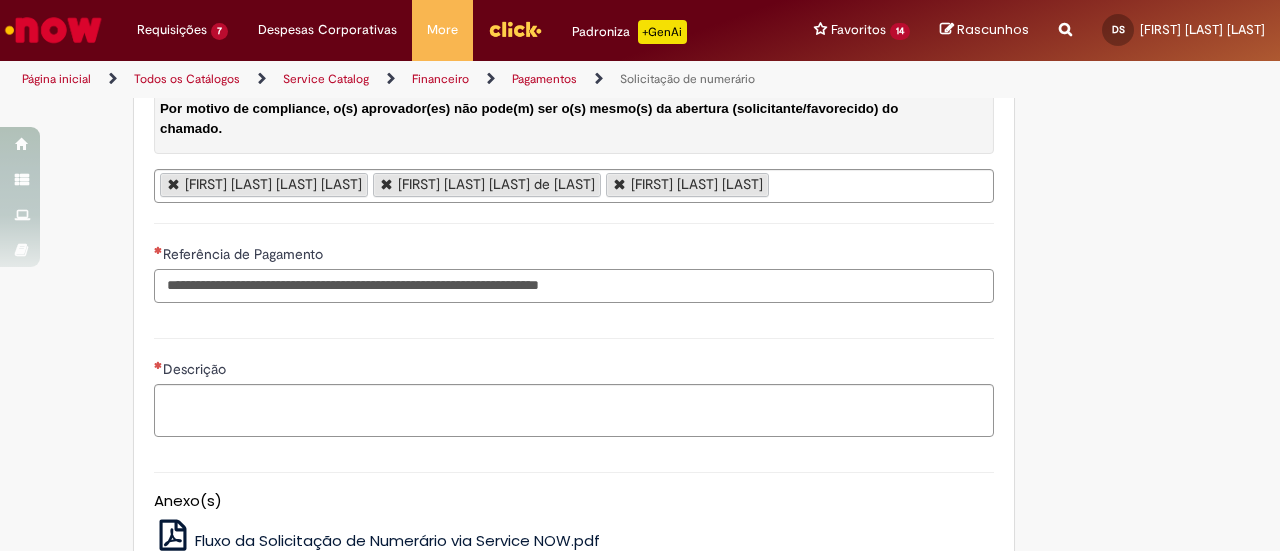 click on "Referência de Pagamento" at bounding box center (574, 286) 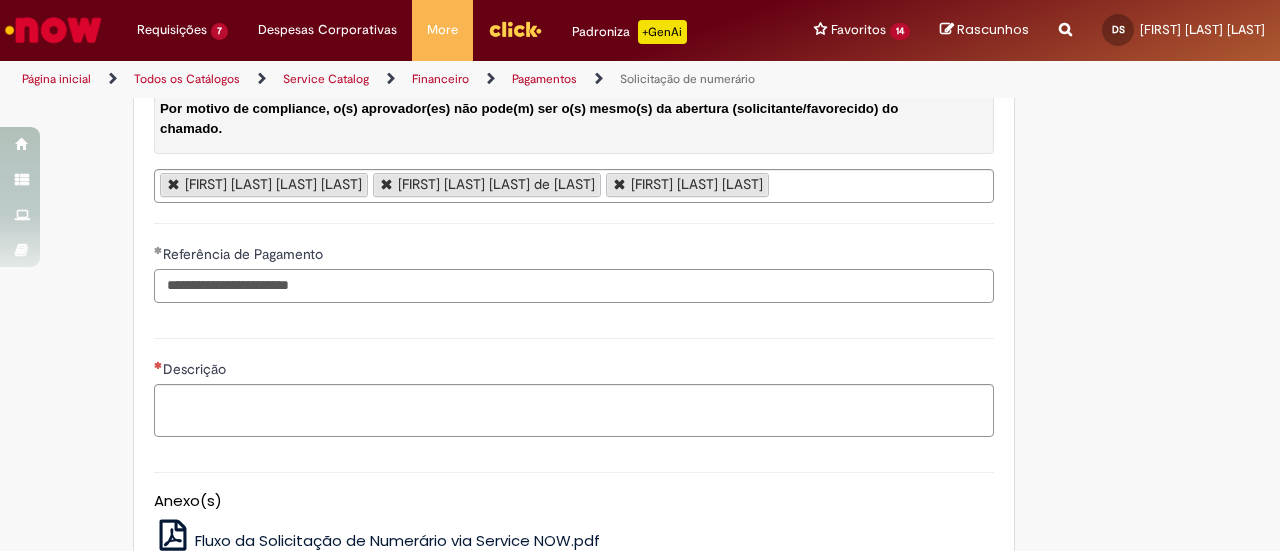 type on "**********" 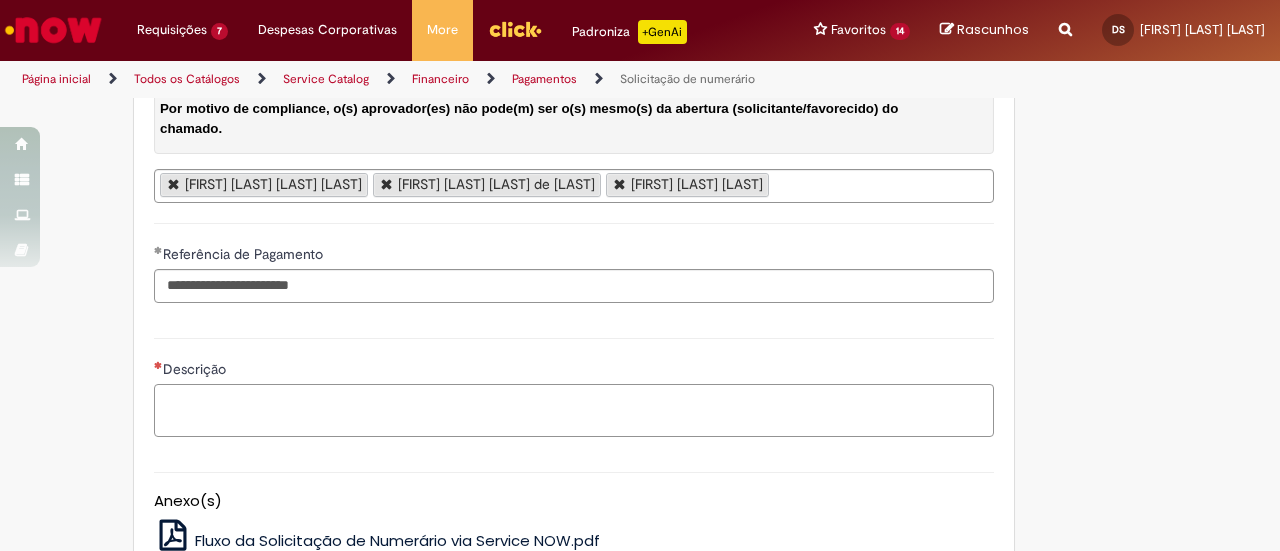 click on "Descrição" at bounding box center [574, 410] 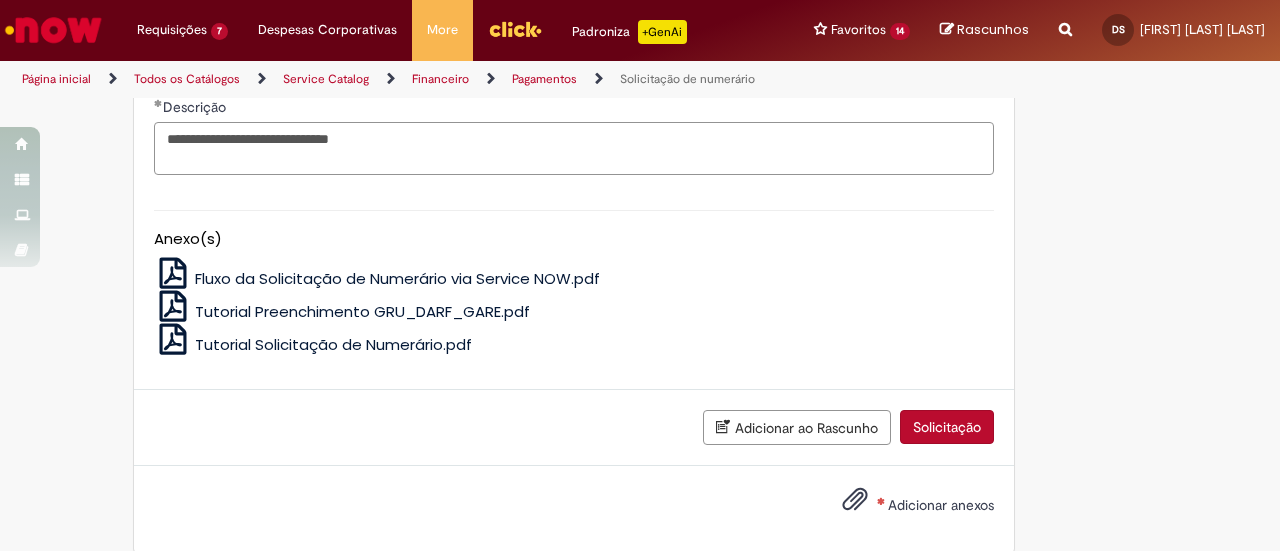 scroll, scrollTop: 4393, scrollLeft: 0, axis: vertical 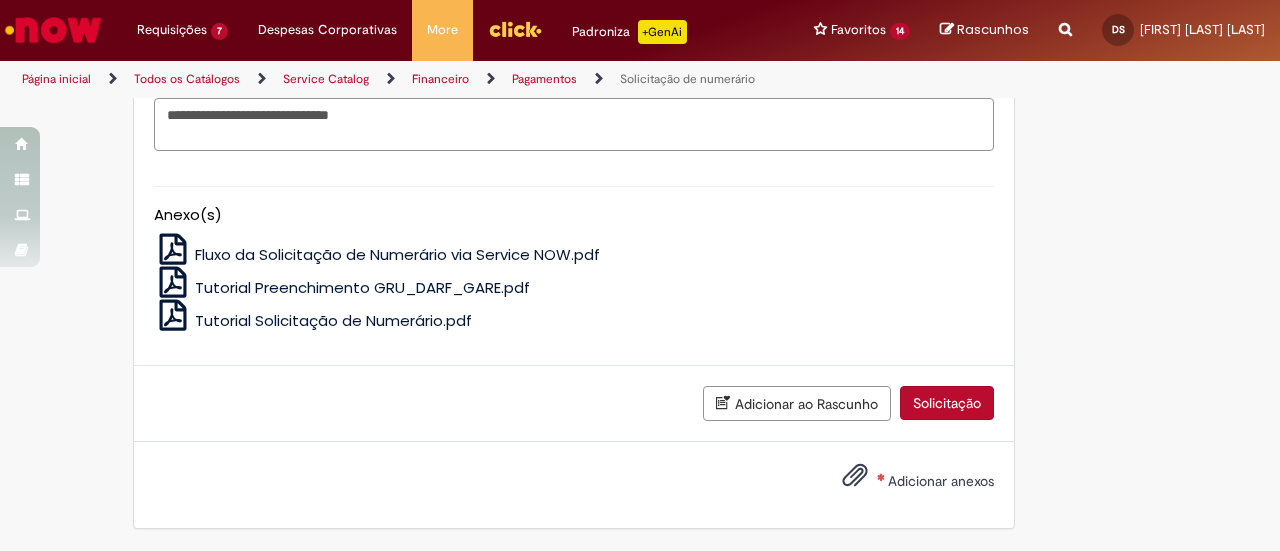 type on "**********" 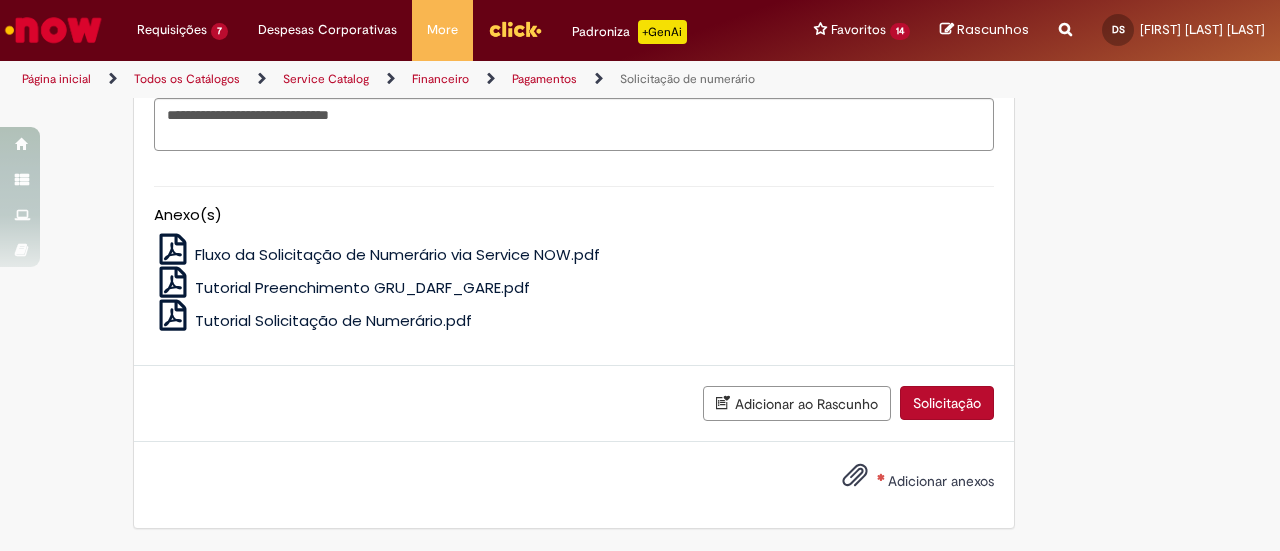 click on "Adicionar anexos" at bounding box center (941, 481) 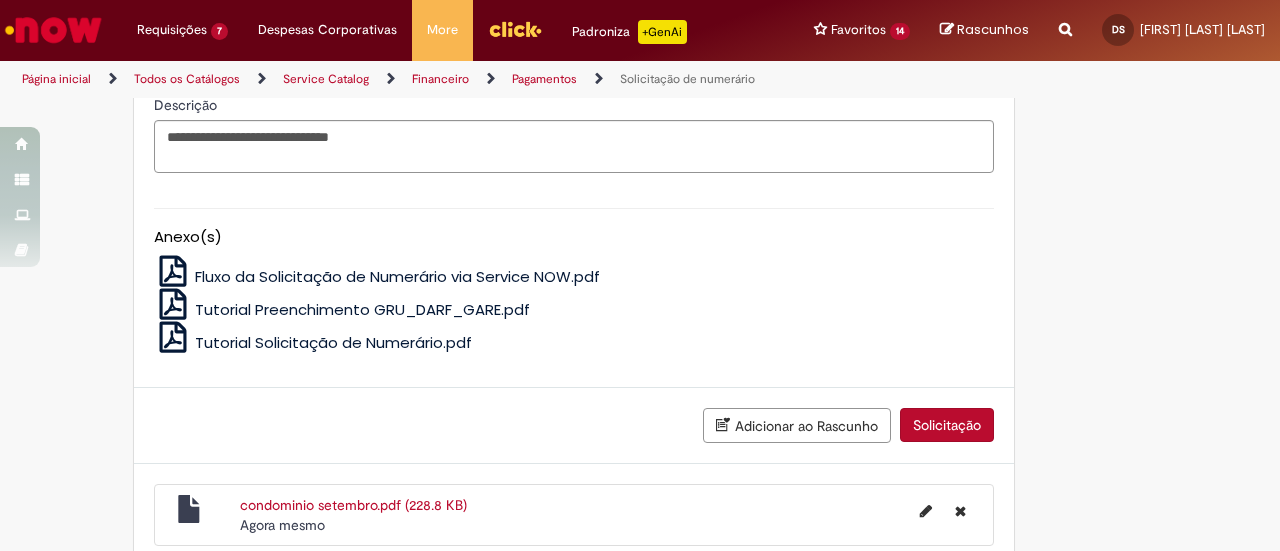 scroll, scrollTop: 4464, scrollLeft: 0, axis: vertical 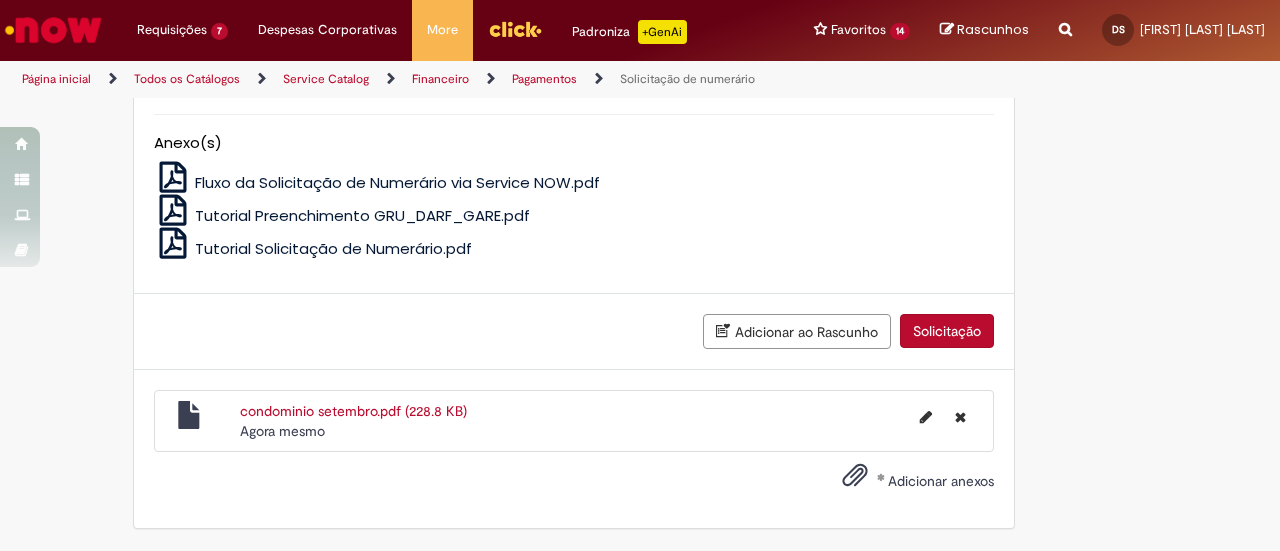 click on "Solicitação" at bounding box center (947, 331) 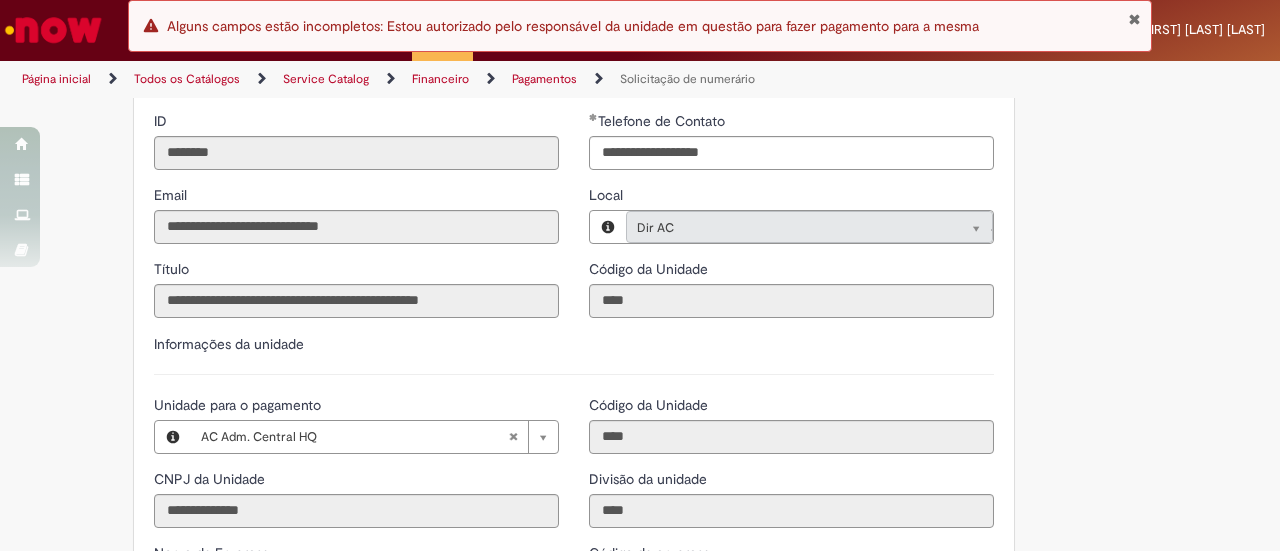 scroll, scrollTop: 2142, scrollLeft: 0, axis: vertical 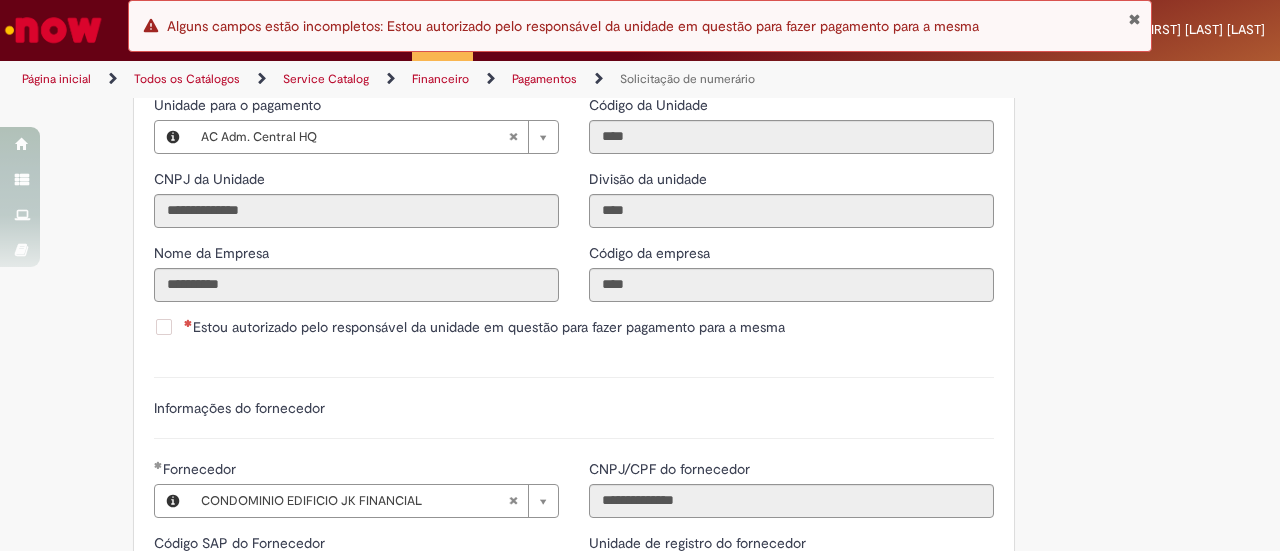 click on "Estou autorizado pelo responsável da unidade em questão para fazer pagamento para a mesma" at bounding box center (484, 327) 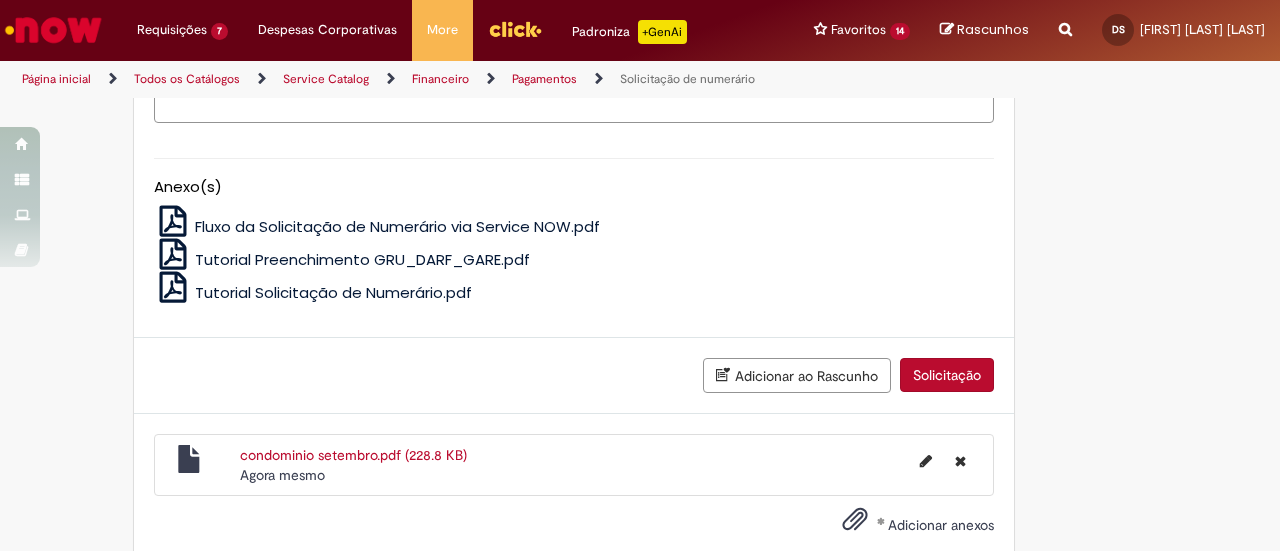 scroll, scrollTop: 4464, scrollLeft: 0, axis: vertical 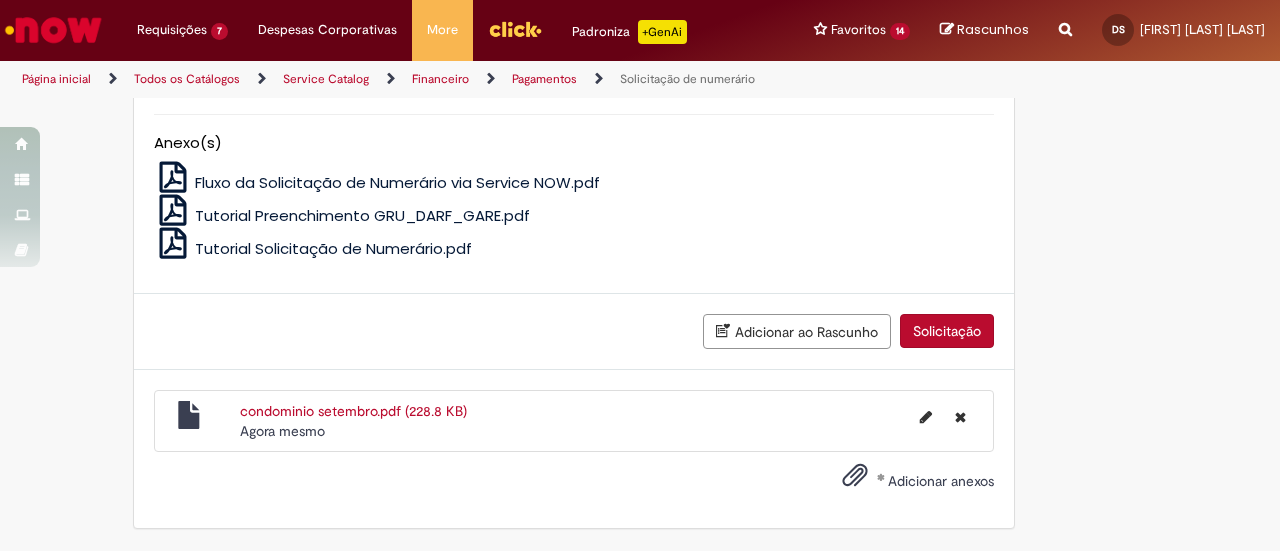 click on "Solicitação" at bounding box center (947, 331) 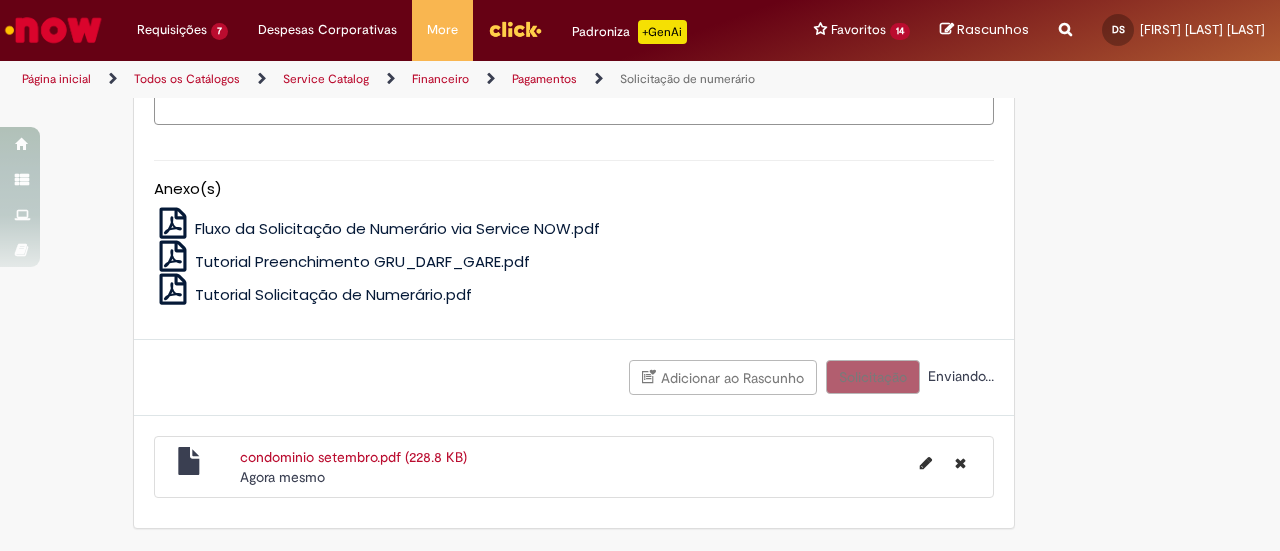 scroll, scrollTop: 4419, scrollLeft: 0, axis: vertical 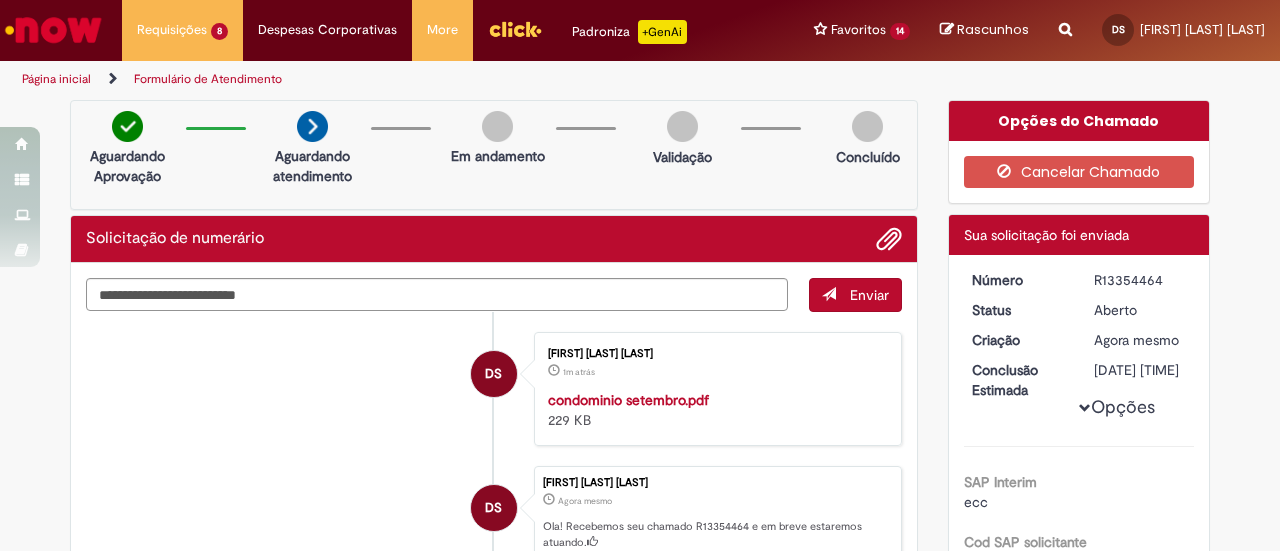 drag, startPoint x: 1089, startPoint y: 278, endPoint x: 1152, endPoint y: 282, distance: 63.126858 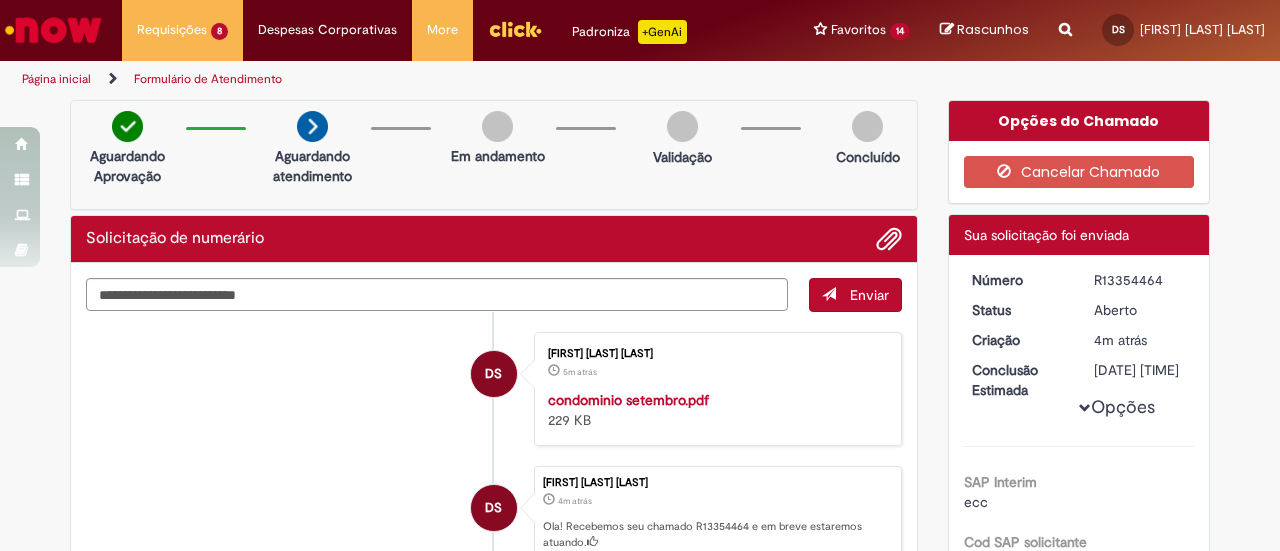 click on "DS
[FIRST] [LAST] [LAST]
5m atrás 5 minutos atrás
condominio setembro.pdf  229 KB" at bounding box center [494, 389] 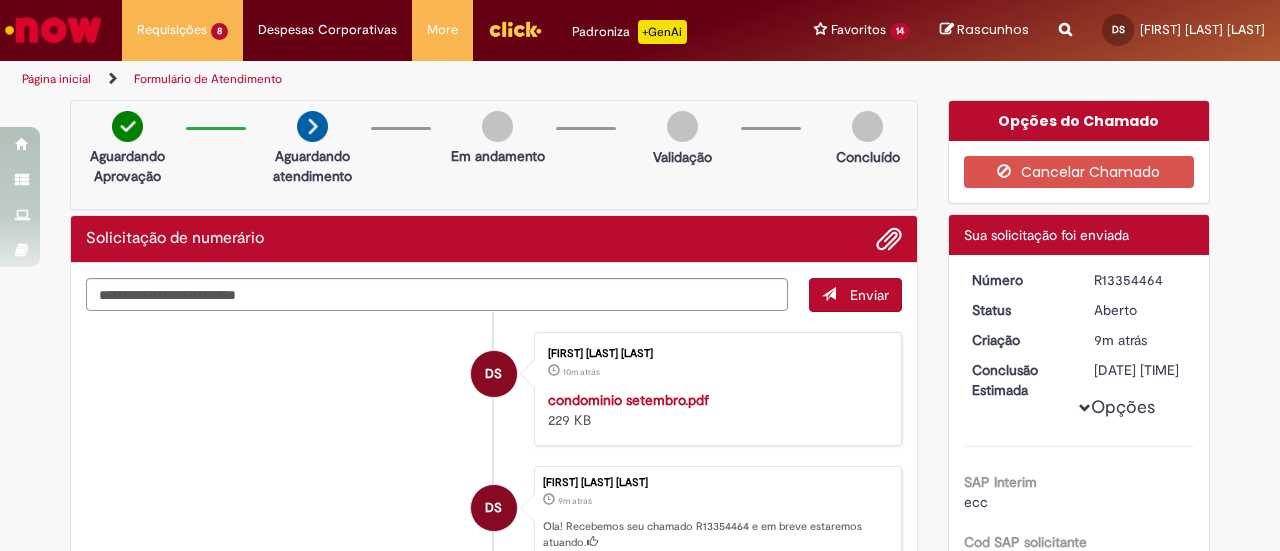 drag, startPoint x: 366, startPoint y: 363, endPoint x: 388, endPoint y: 376, distance: 25.553865 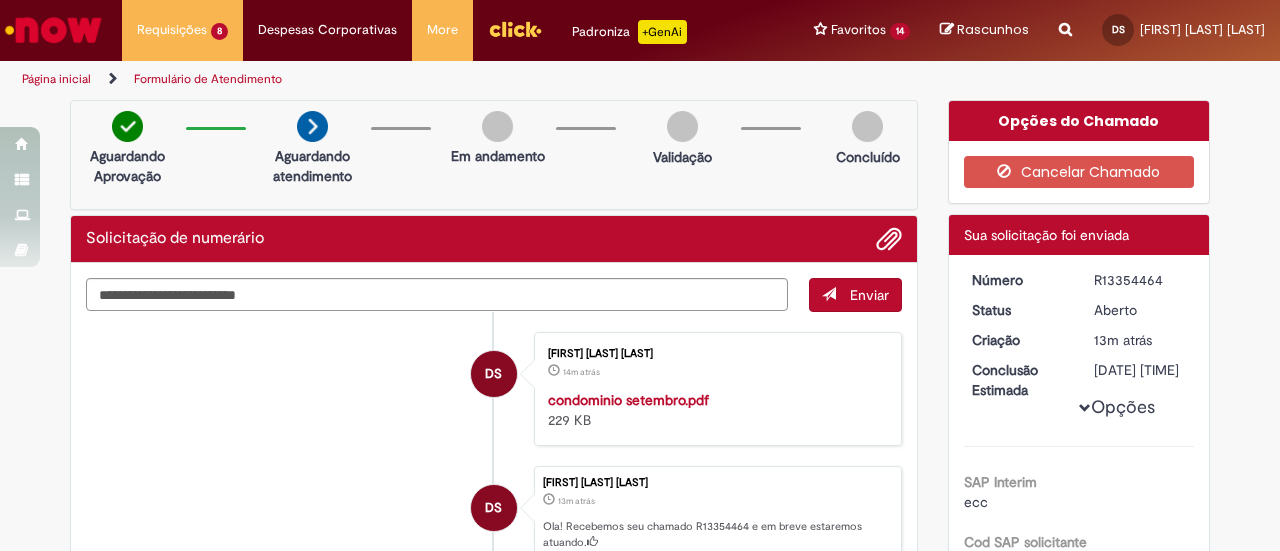 click on "DS
[FIRST] [LAST] [LAST]
14m atrás 14 minutos atrás
condominio setembro.pdf  229 KB" at bounding box center [494, 389] 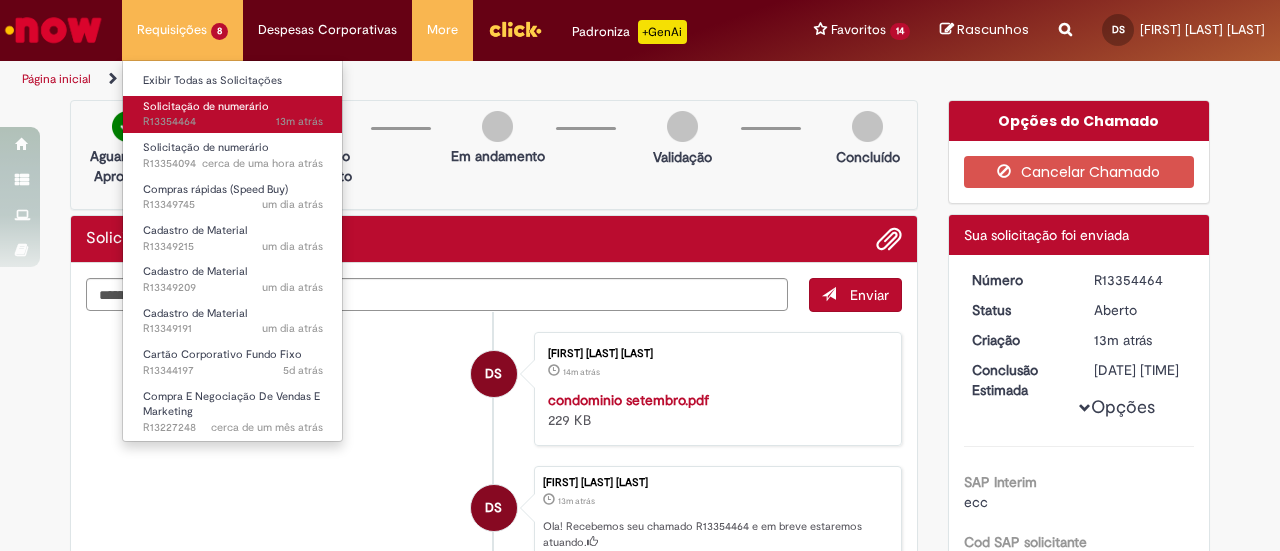 click on "13m atrás 13 minutos atrás  R13354464" at bounding box center [233, 122] 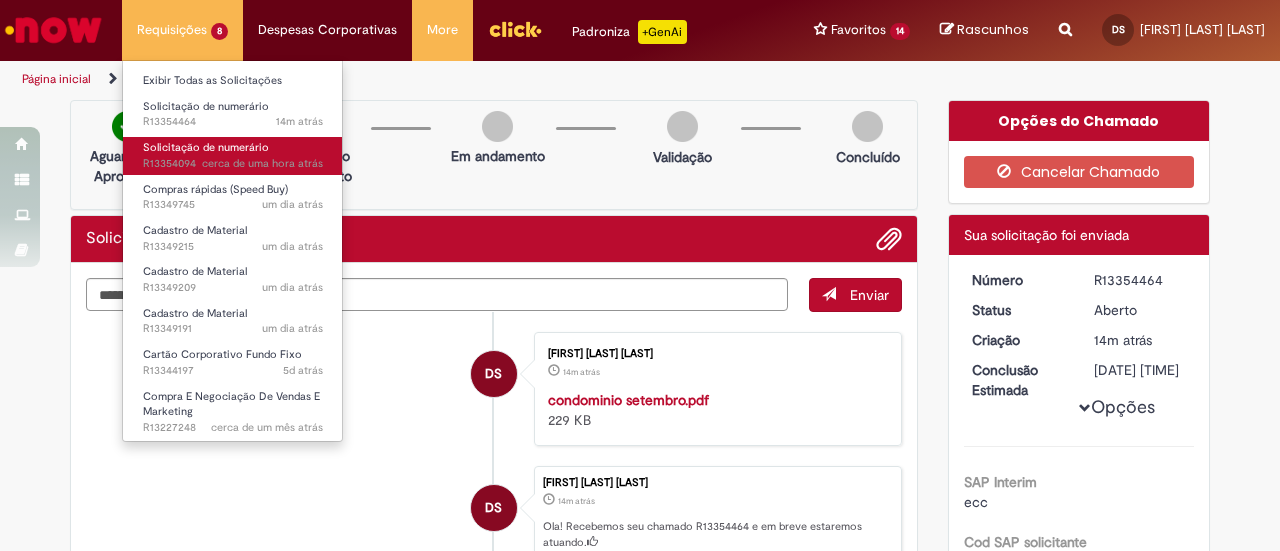 click on "cerca de uma hora atrás cerca de uma hora atrás  R13354094" at bounding box center [233, 164] 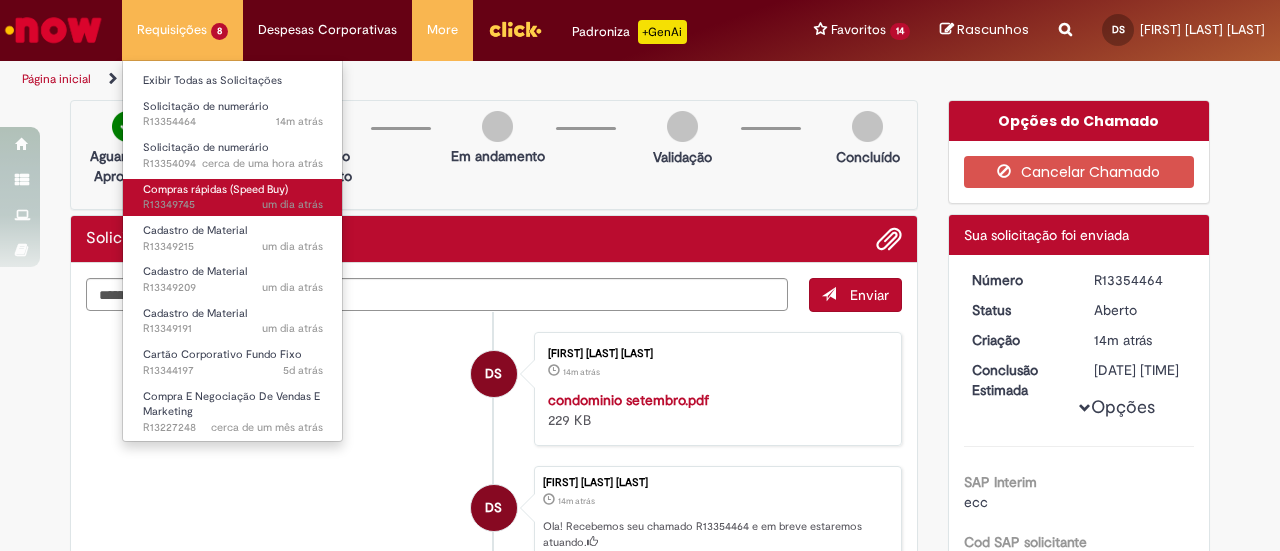 click on "um dia atrás um dia atrás  R13349745" at bounding box center [233, 205] 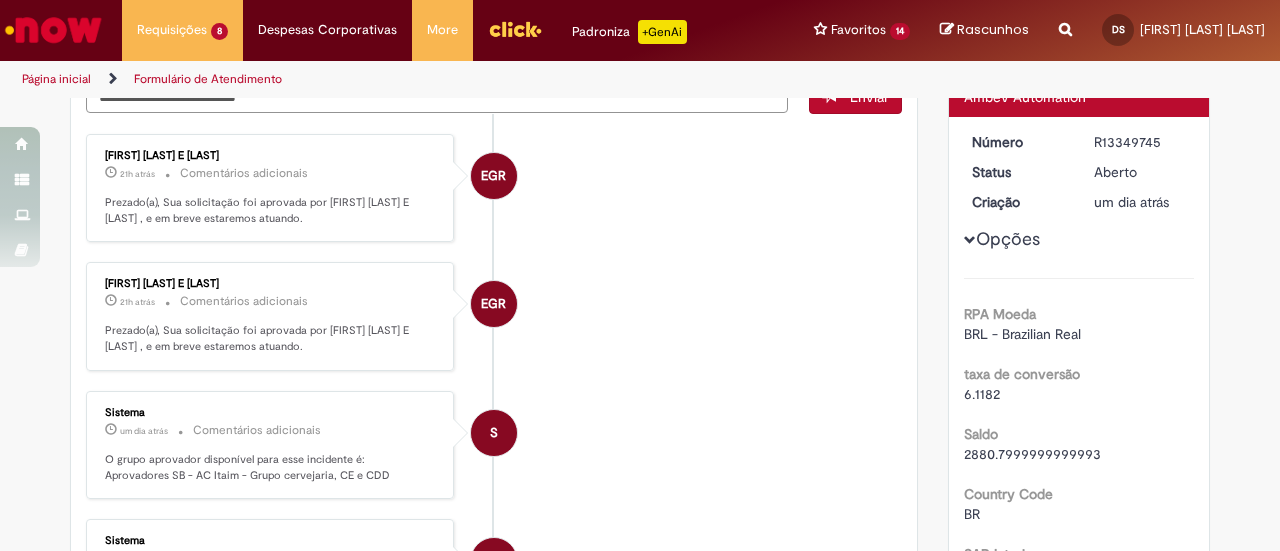 scroll, scrollTop: 114, scrollLeft: 0, axis: vertical 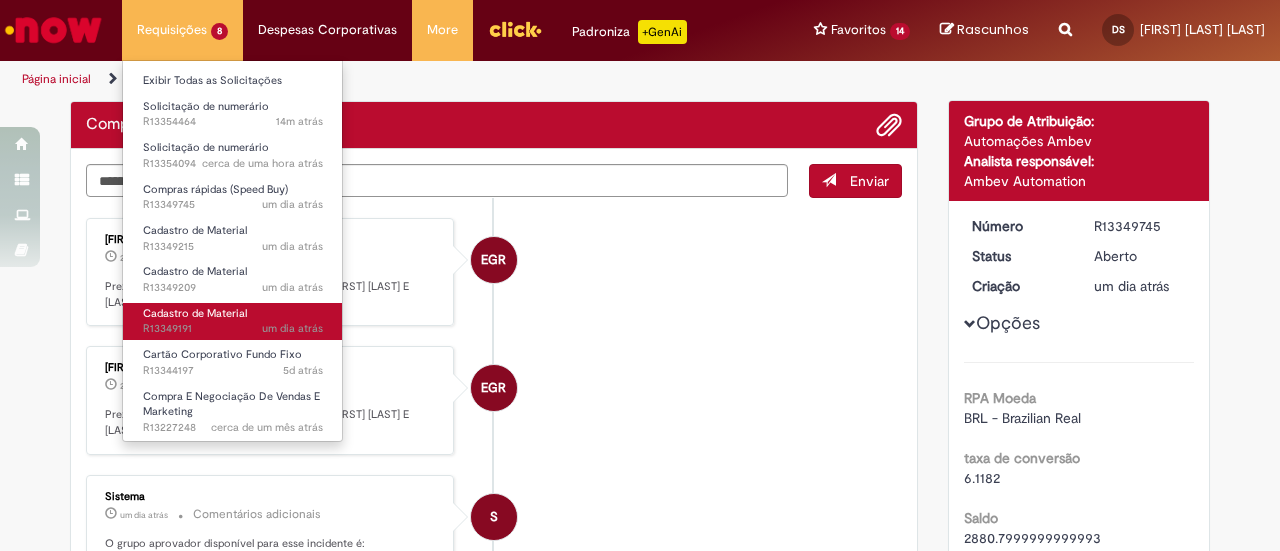 click on "Cadastro de Material" at bounding box center [195, 313] 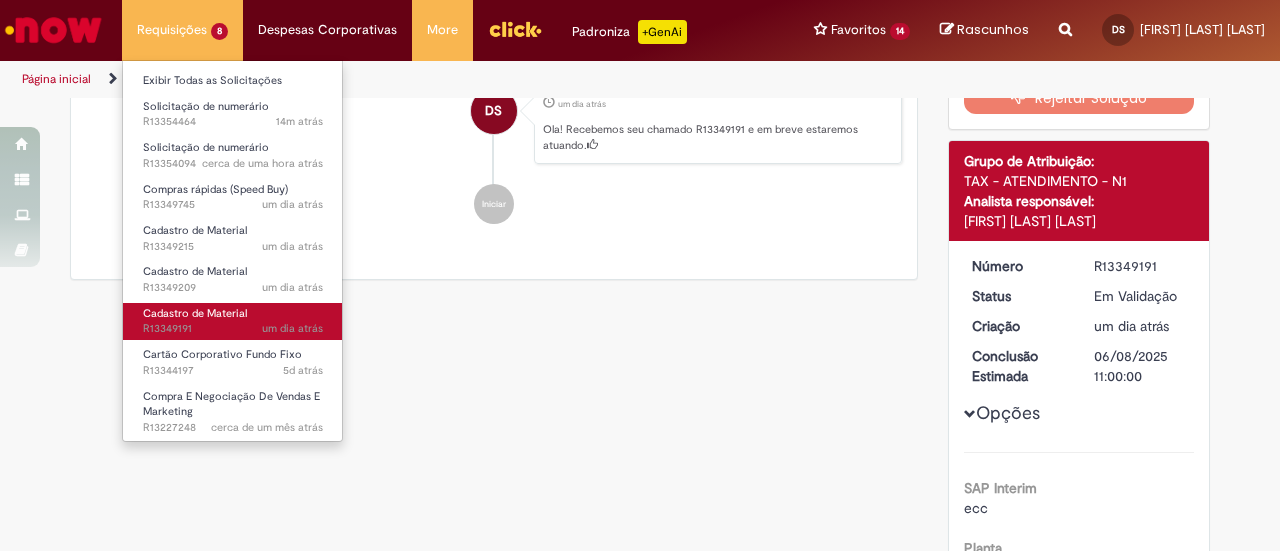 scroll, scrollTop: 0, scrollLeft: 0, axis: both 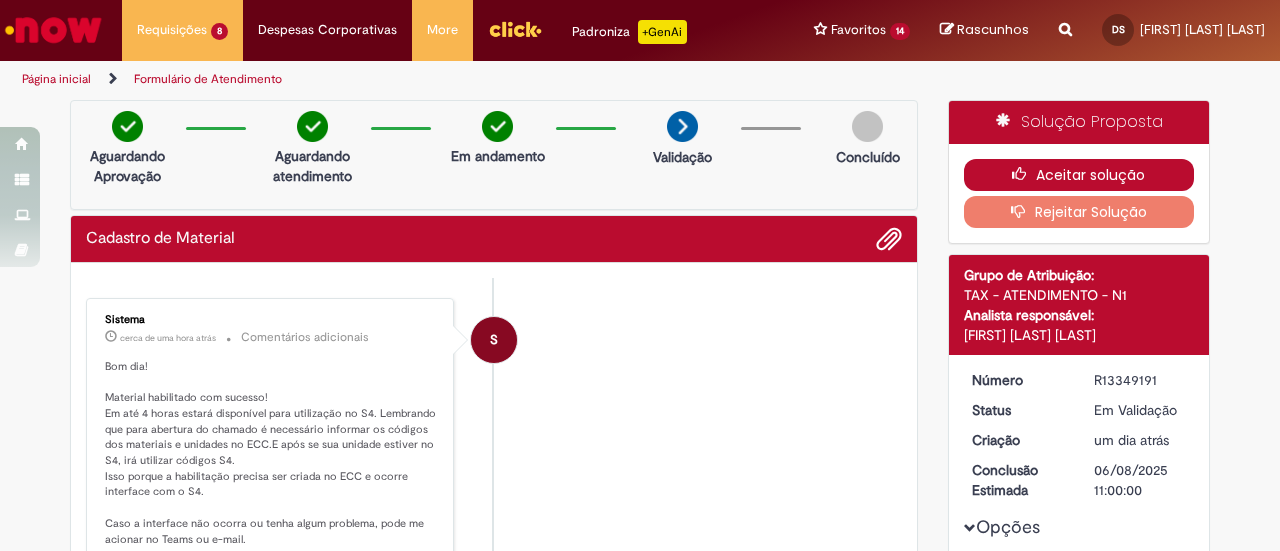 click on "Aceitar solução" at bounding box center [1079, 175] 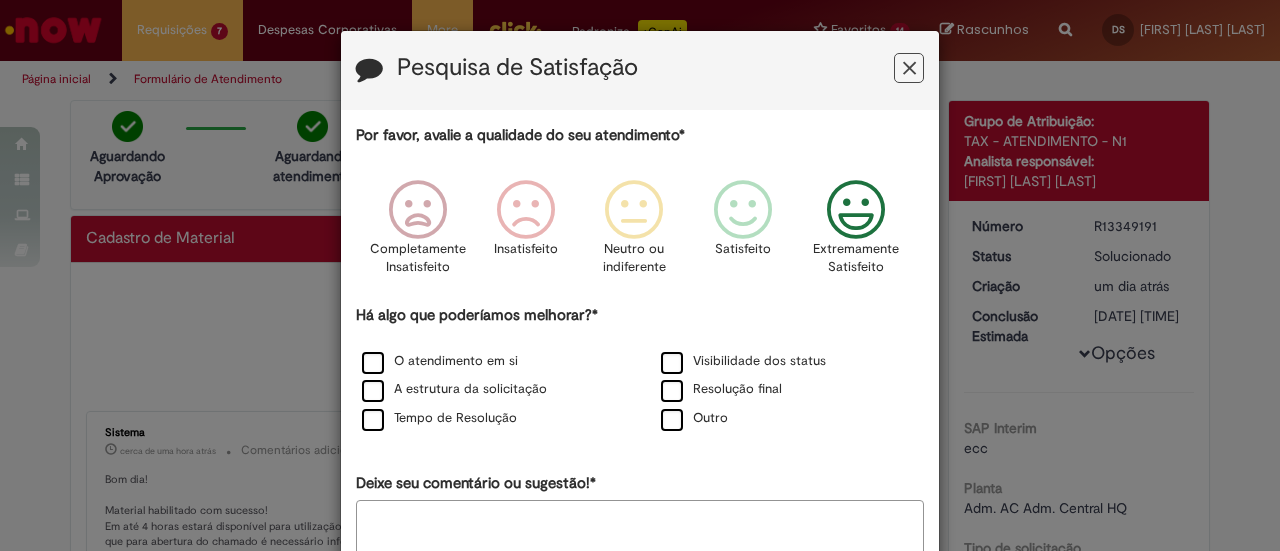 click at bounding box center (856, 210) 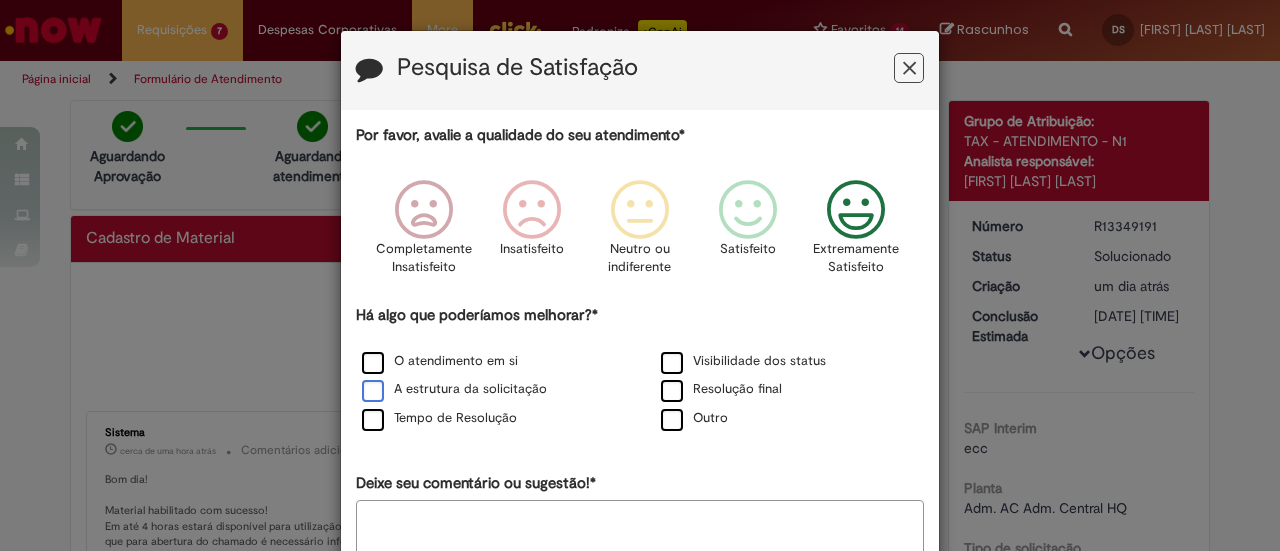 click on "A estrutura da solicitação" at bounding box center (454, 389) 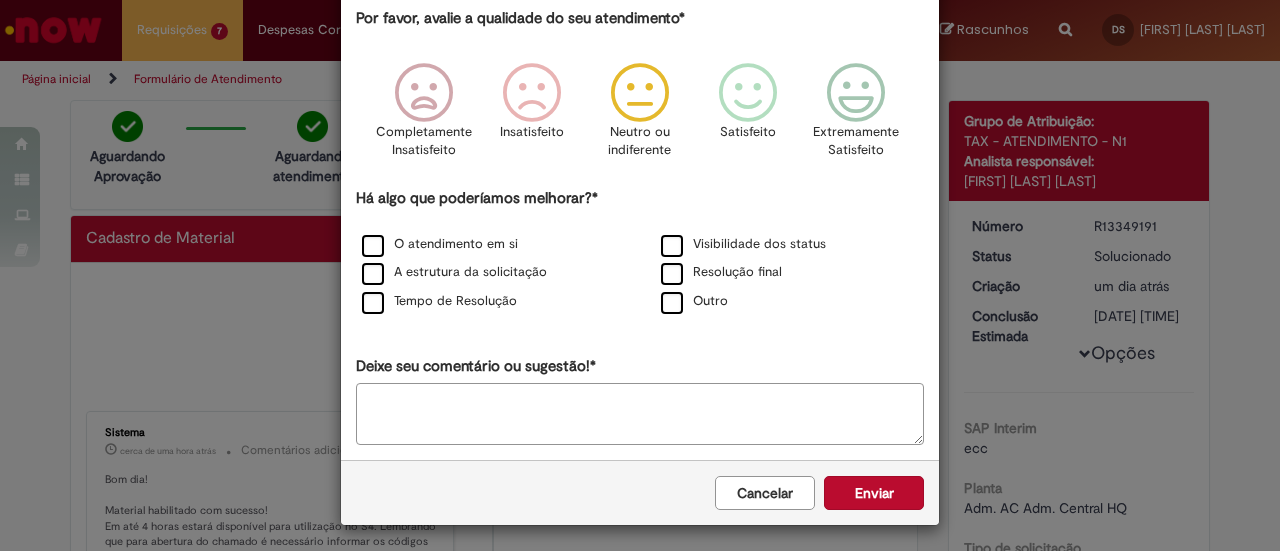 scroll, scrollTop: 119, scrollLeft: 0, axis: vertical 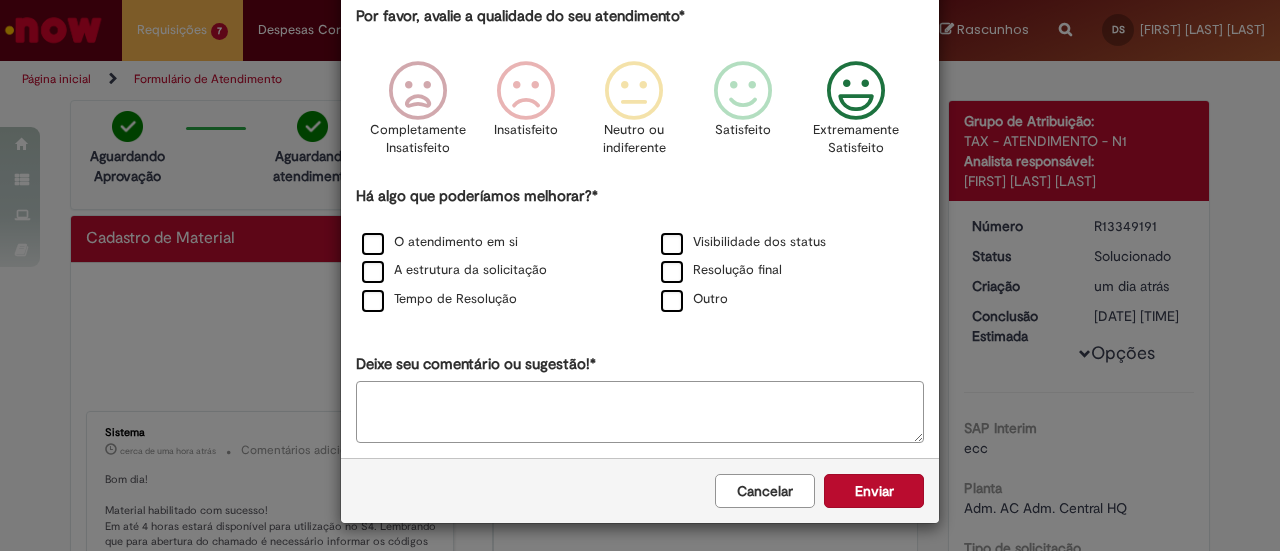 drag, startPoint x: 845, startPoint y: 99, endPoint x: 954, endPoint y: 153, distance: 121.64292 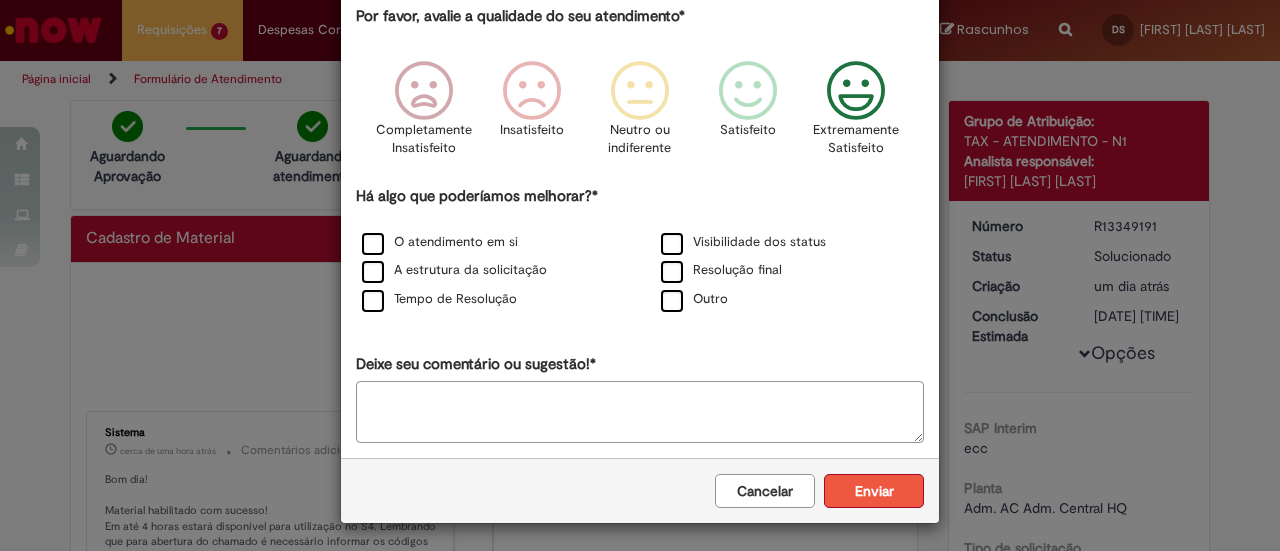 click on "Enviar" at bounding box center [874, 491] 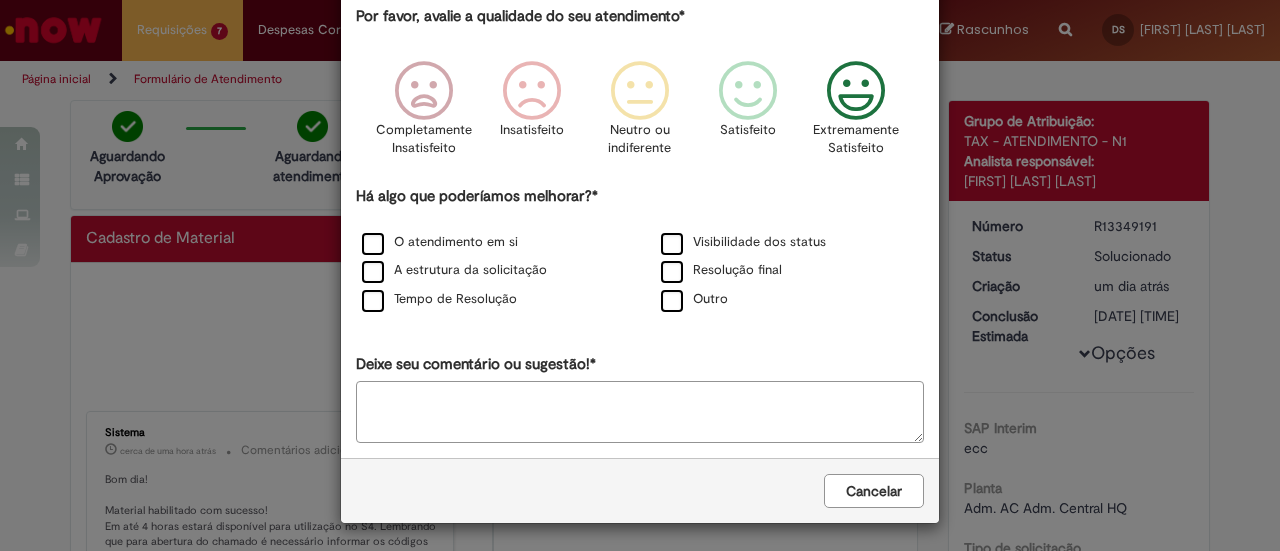 scroll, scrollTop: 0, scrollLeft: 0, axis: both 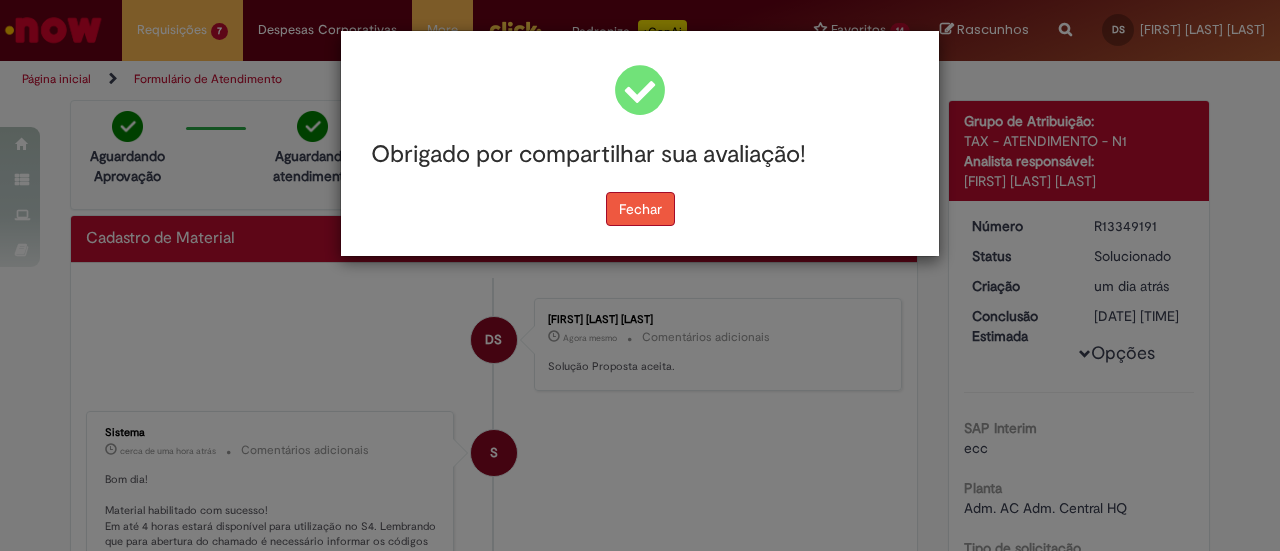 click on "Fechar" at bounding box center [640, 209] 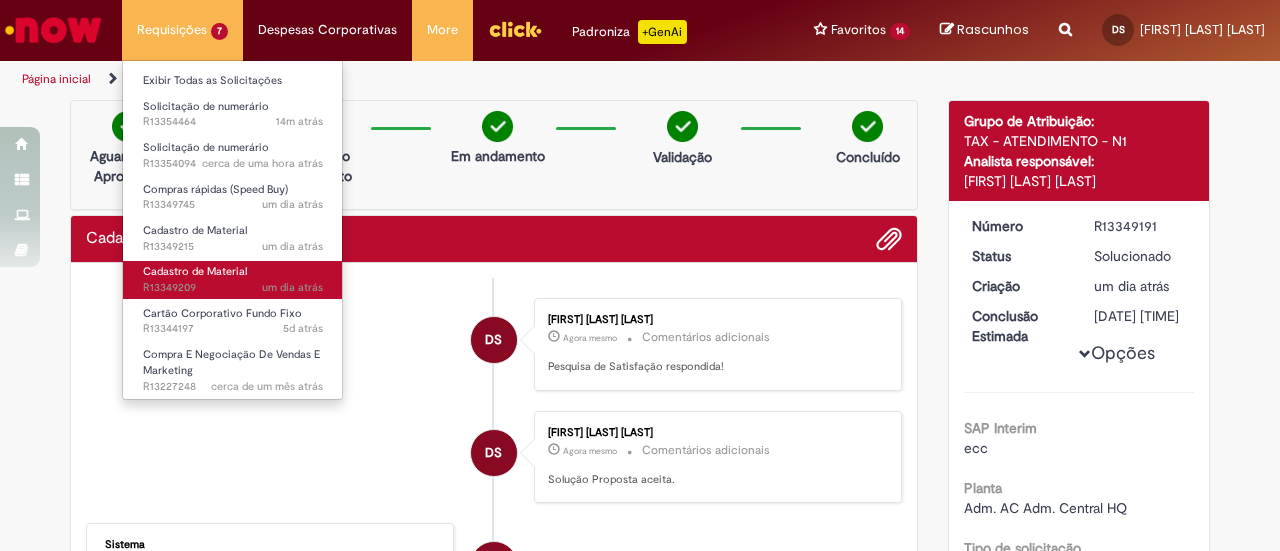 click on "Cadastro de Material" at bounding box center [195, 271] 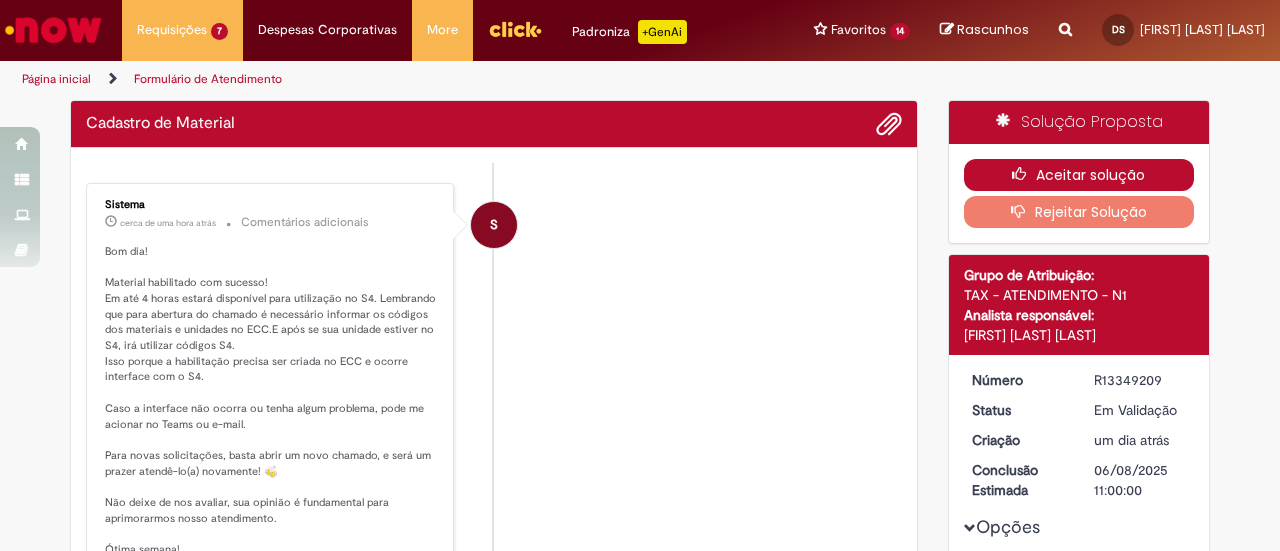 click on "Aceitar solução" at bounding box center [1079, 175] 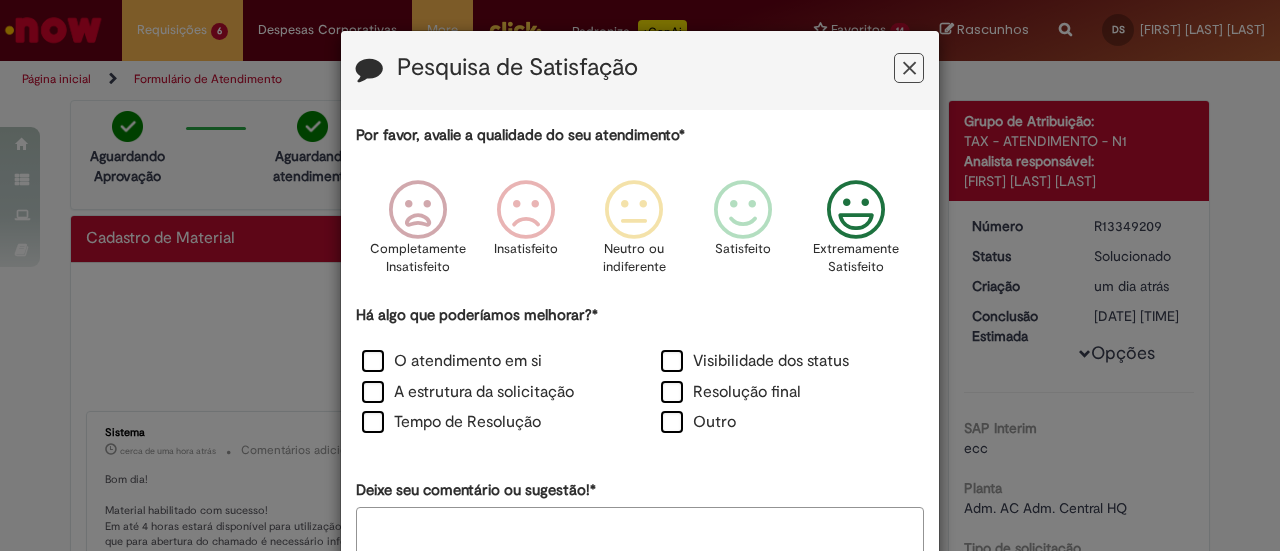 click at bounding box center [856, 210] 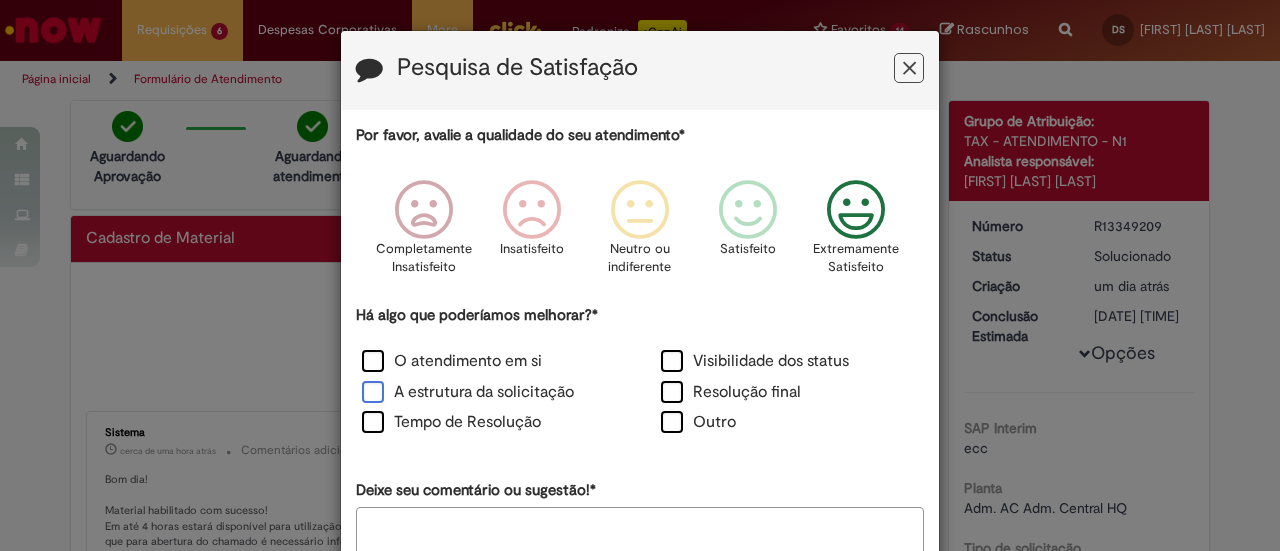 click on "A estrutura da solicitação" at bounding box center [468, 392] 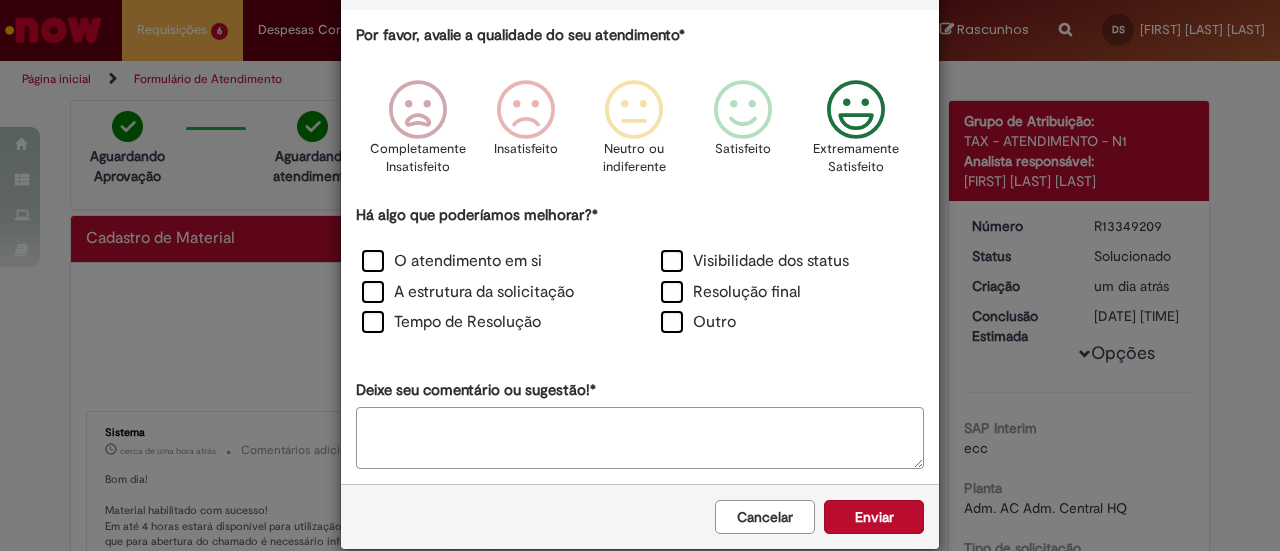 click at bounding box center [856, 110] 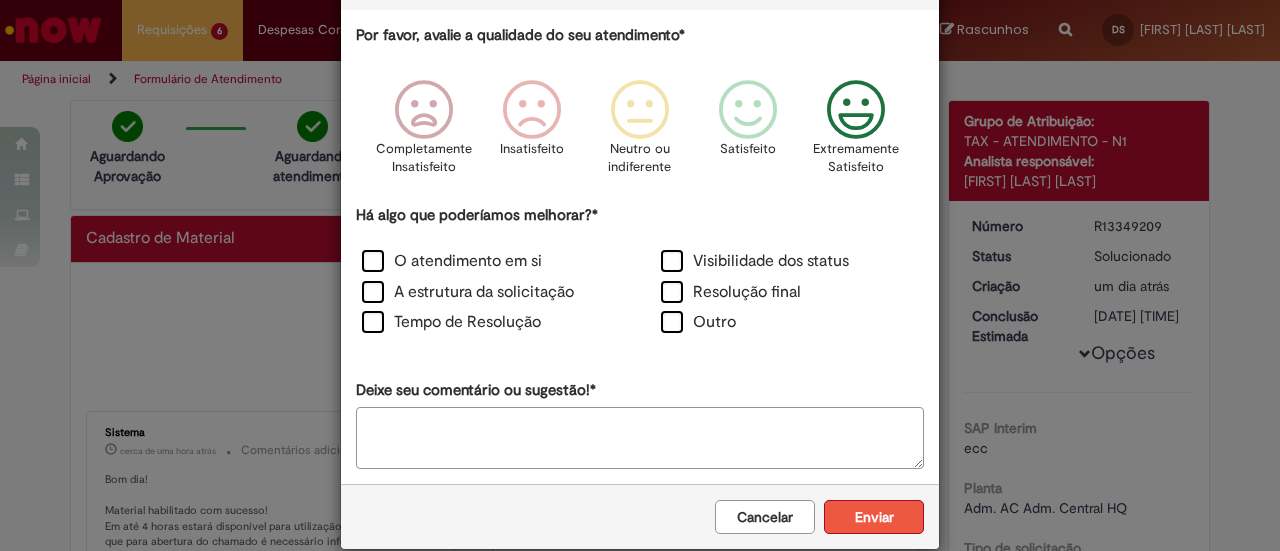 click on "Enviar" at bounding box center [874, 517] 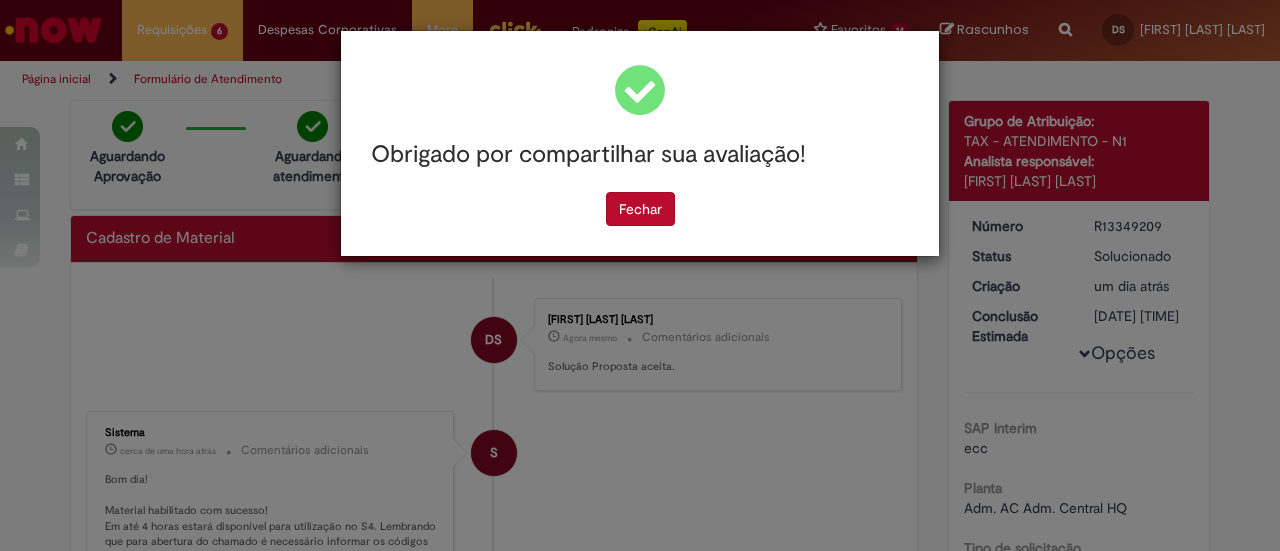scroll, scrollTop: 0, scrollLeft: 0, axis: both 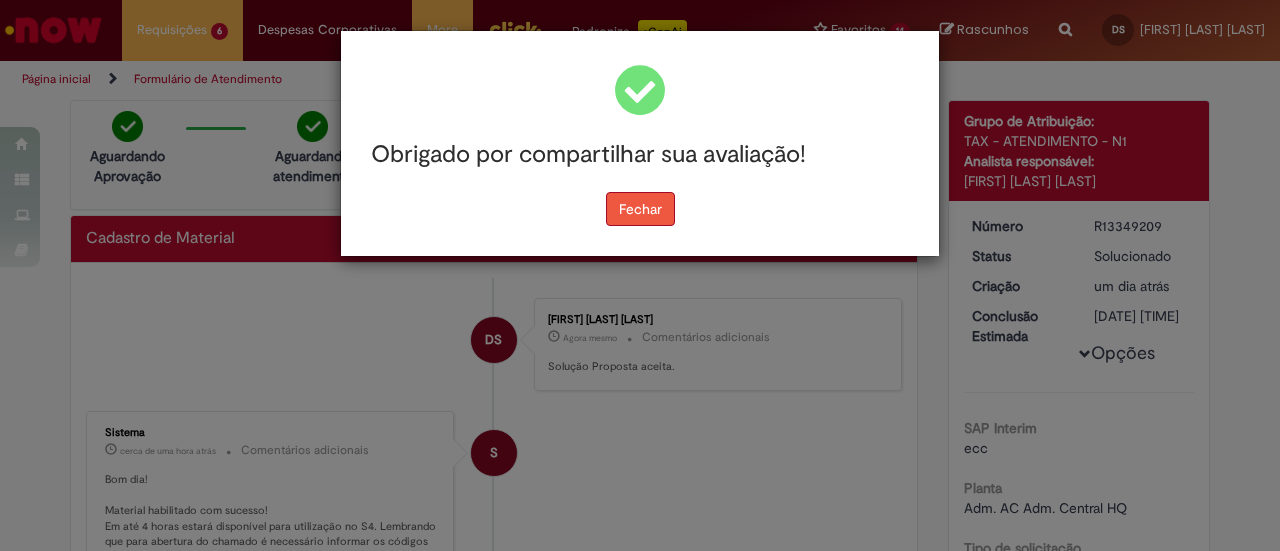 click on "Fechar" at bounding box center [640, 209] 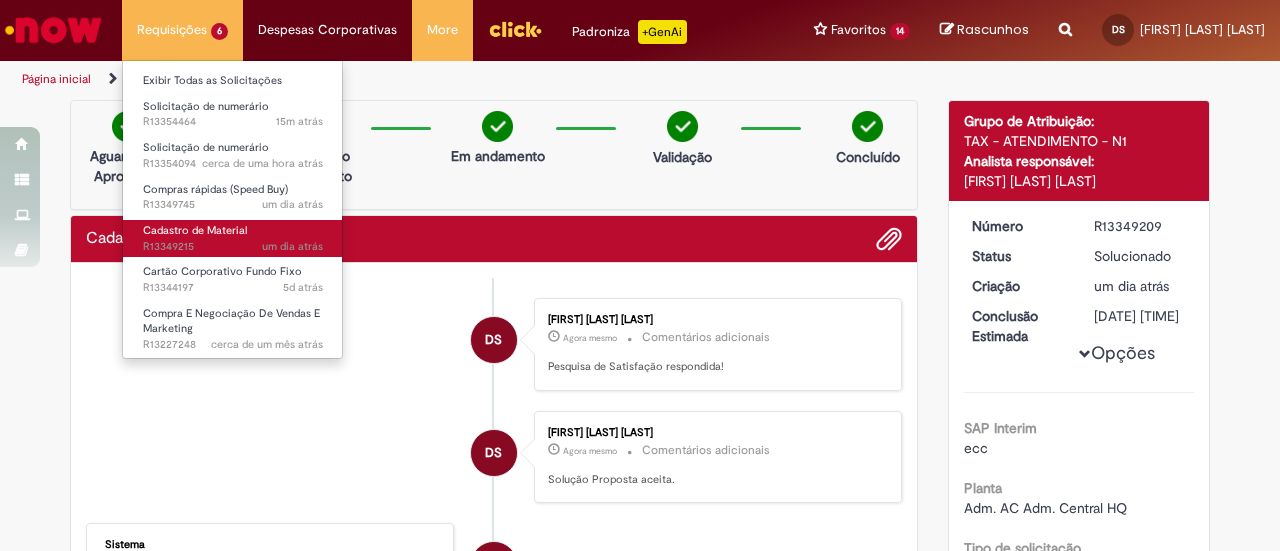 click on "Cadastro de Material" at bounding box center (195, 230) 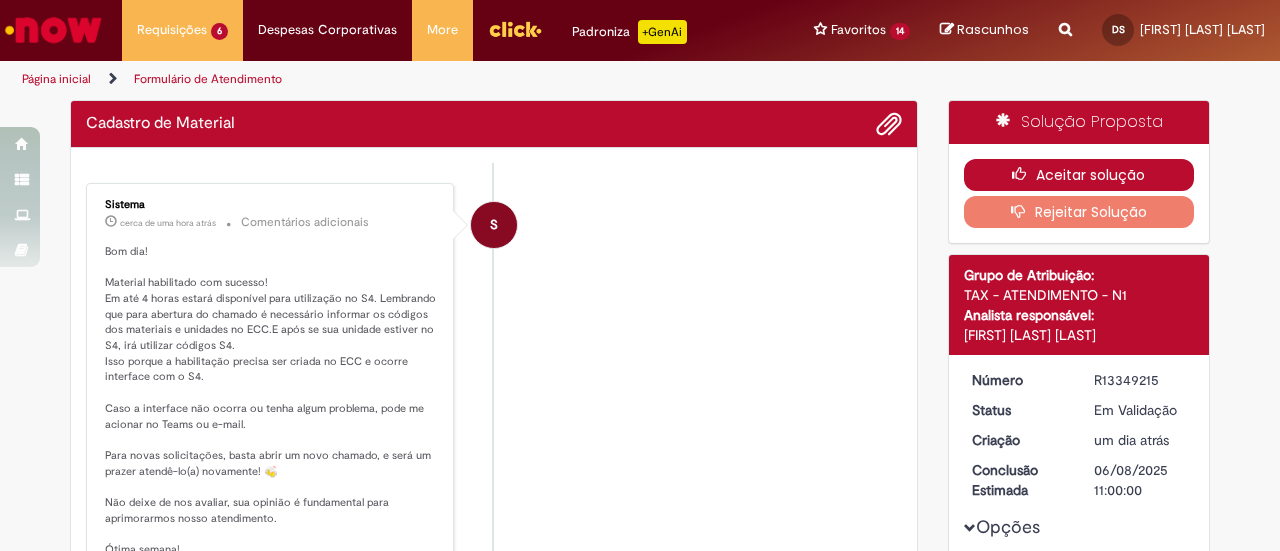 click on "Aceitar solução" at bounding box center [1079, 175] 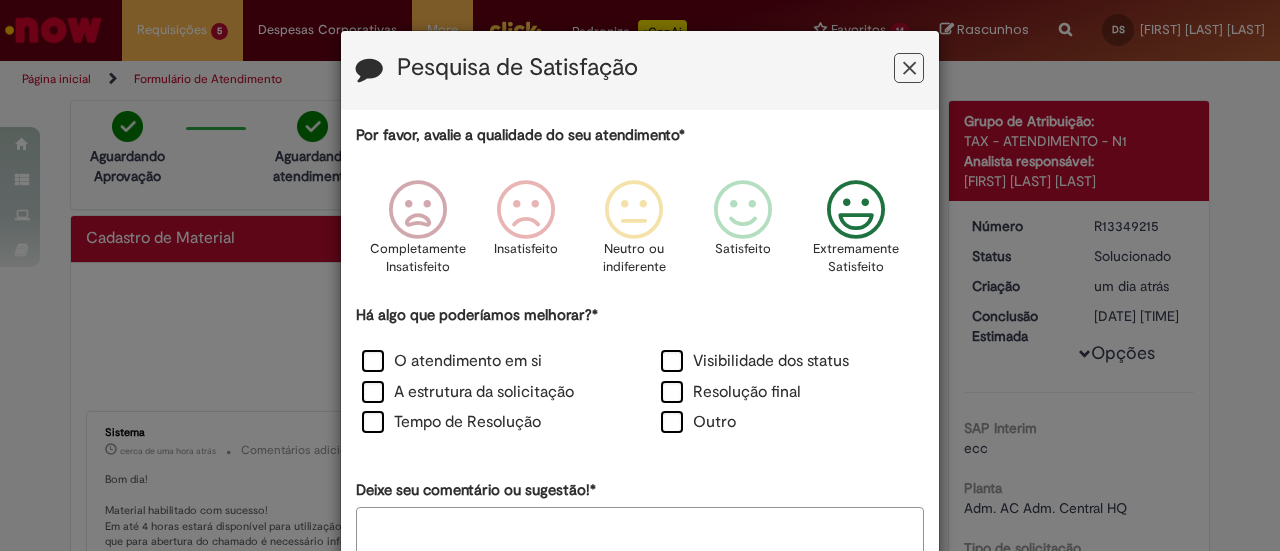 drag, startPoint x: 844, startPoint y: 215, endPoint x: 834, endPoint y: 217, distance: 10.198039 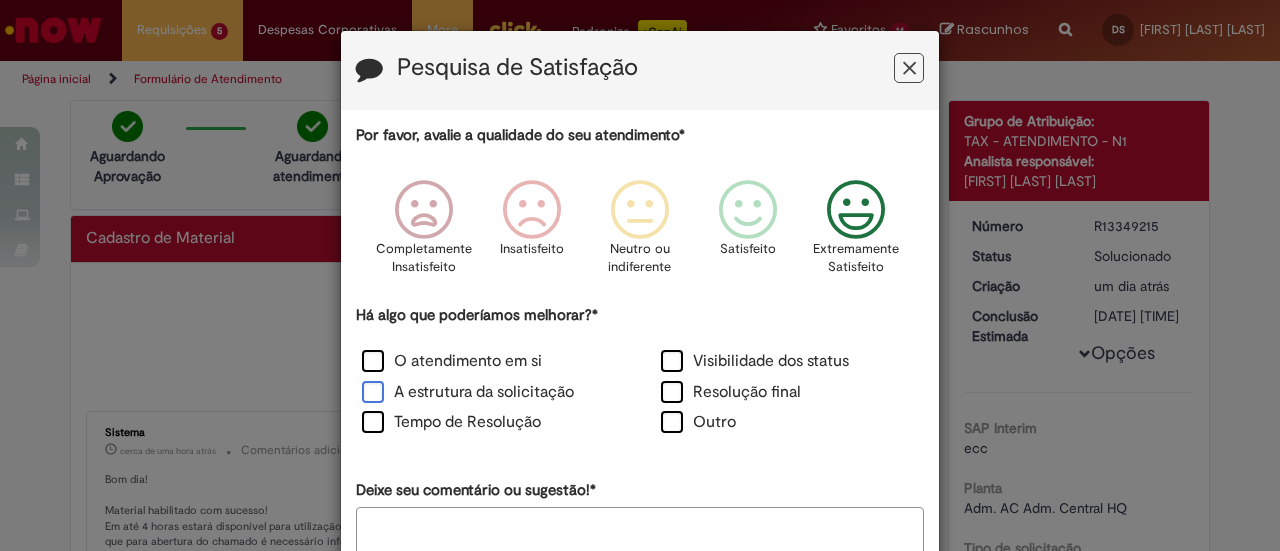 drag, startPoint x: 530, startPoint y: 389, endPoint x: 586, endPoint y: 383, distance: 56.32051 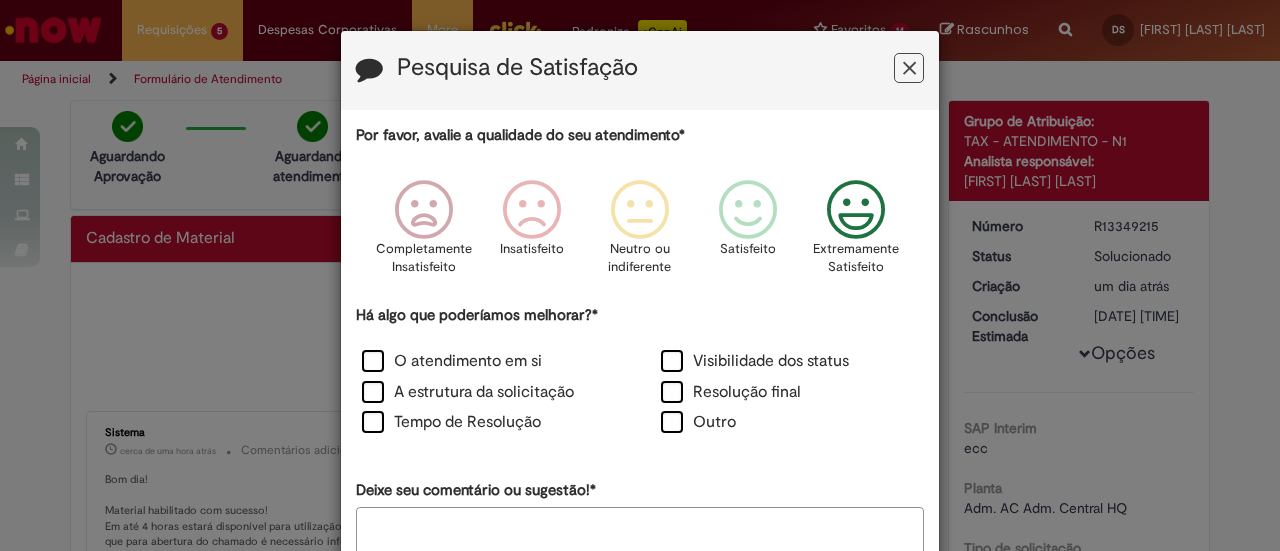 click on "A estrutura da solicitação" at bounding box center [468, 392] 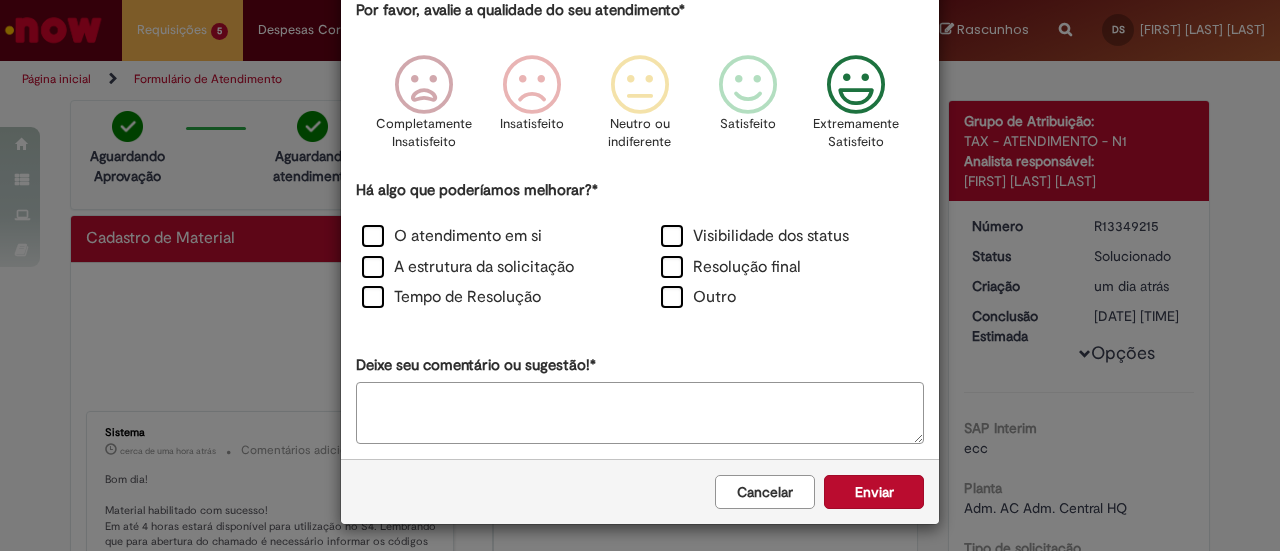 scroll, scrollTop: 126, scrollLeft: 0, axis: vertical 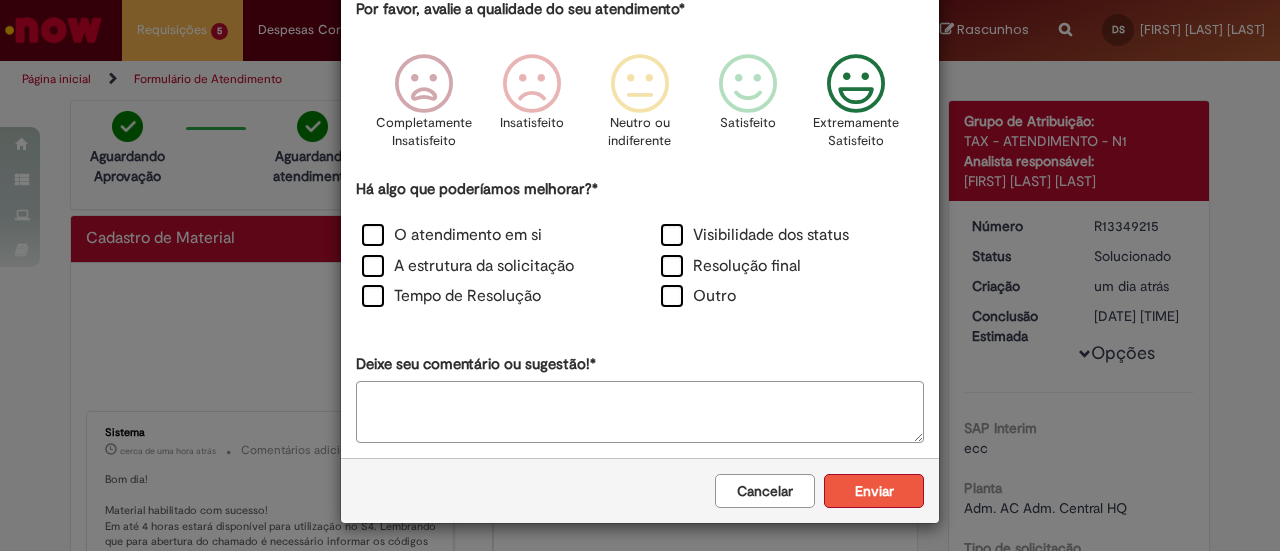 click on "Enviar" at bounding box center [874, 491] 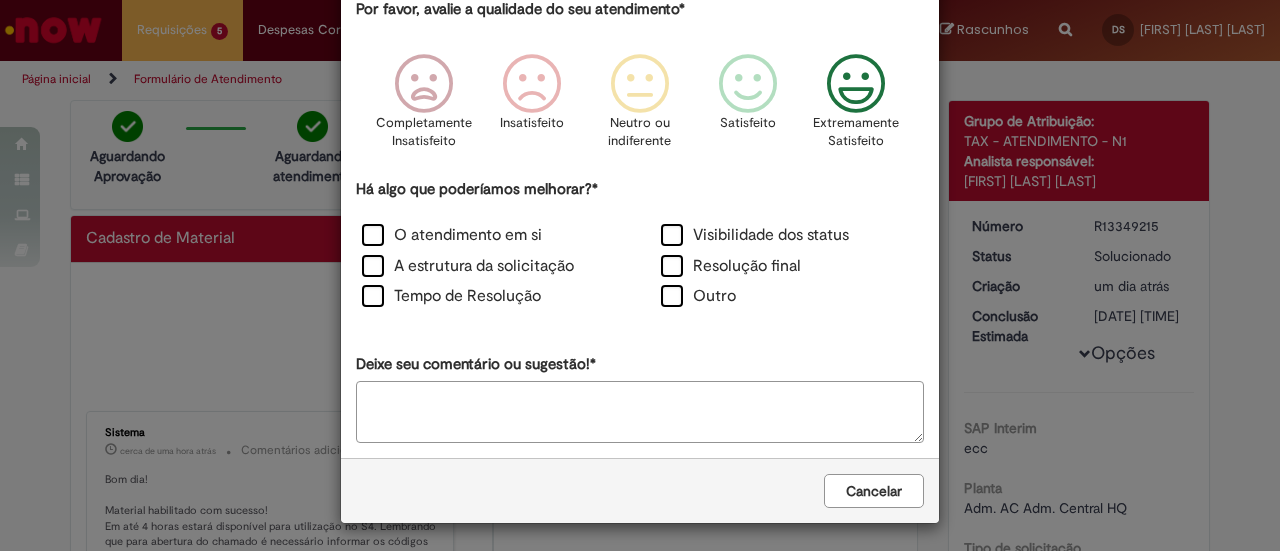 scroll, scrollTop: 0, scrollLeft: 0, axis: both 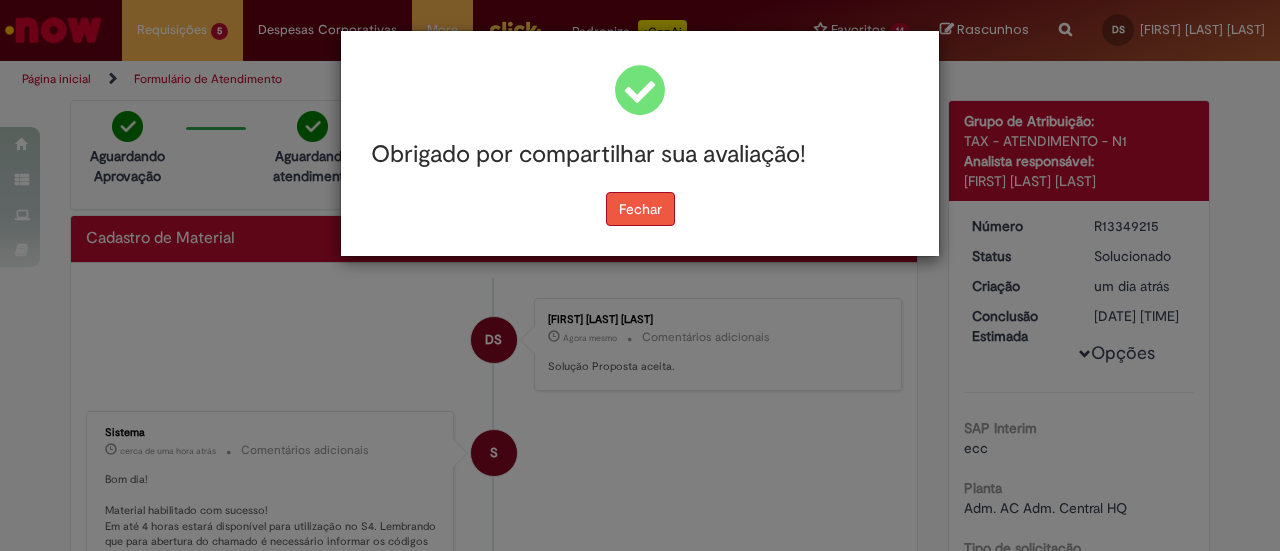 click on "Fechar" at bounding box center [640, 209] 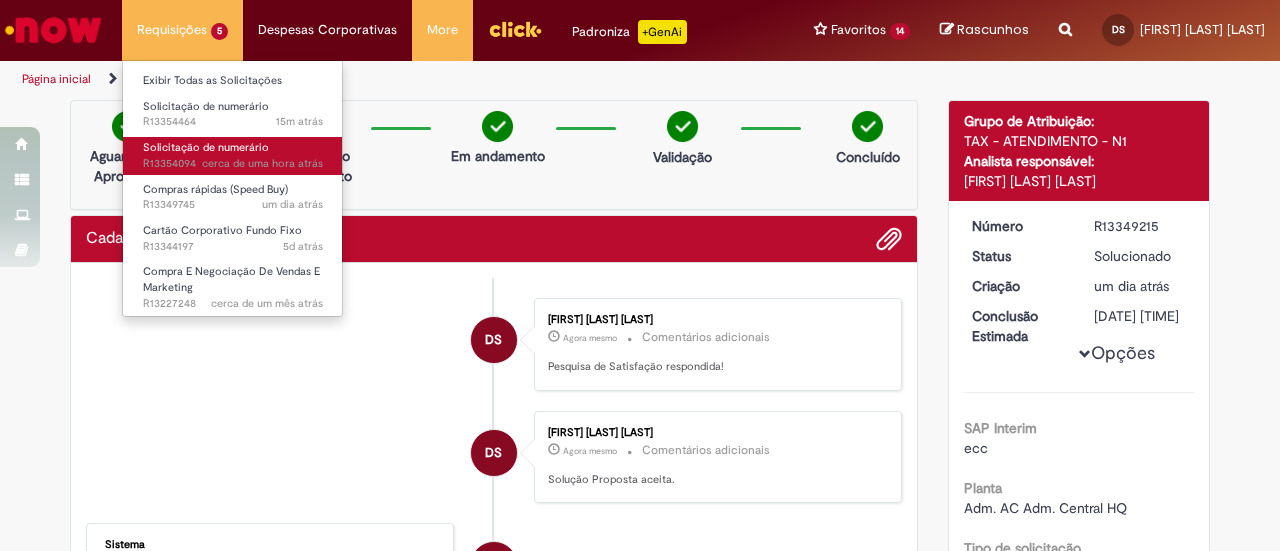 click on "cerca de uma hora atrás cerca de uma hora atrás  R13354094" at bounding box center [233, 164] 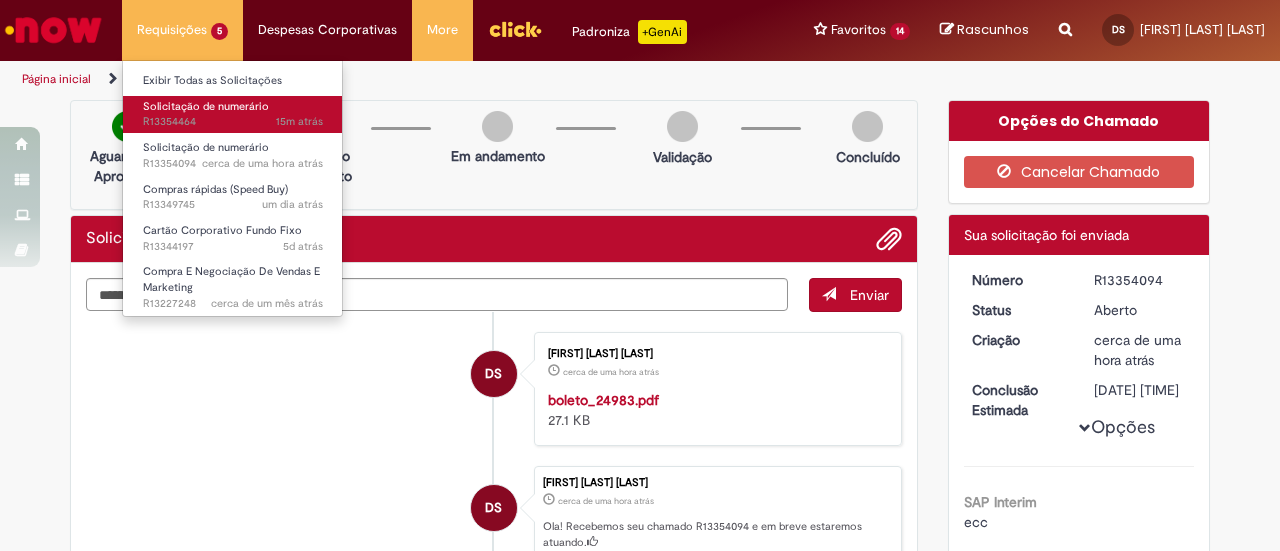 click on "15m atrás 15 minutos atrás  R13354464" at bounding box center (233, 122) 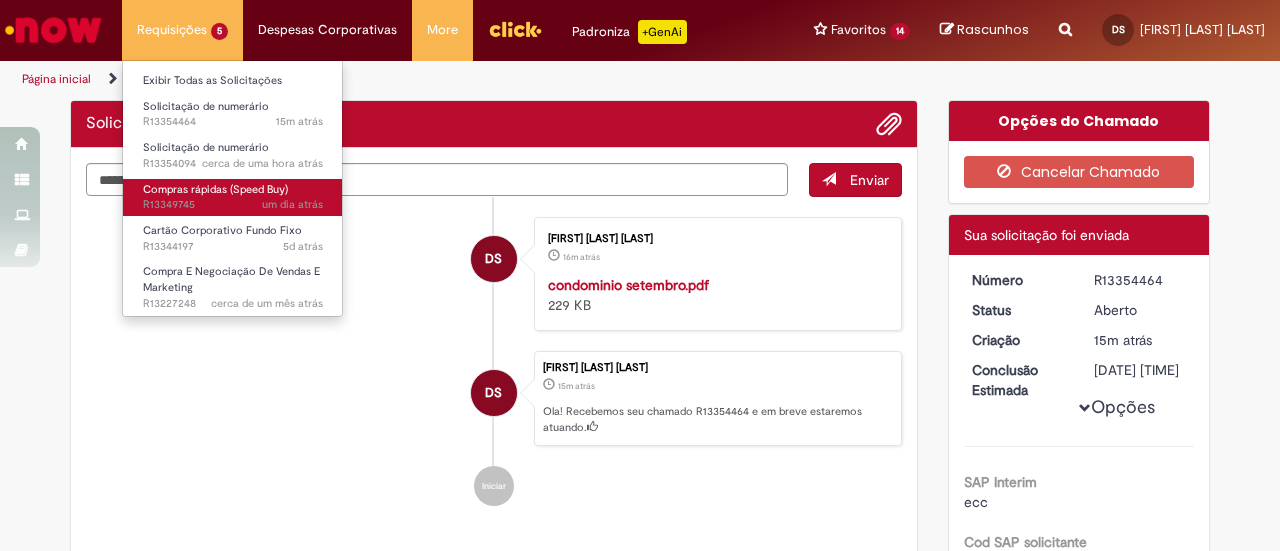click on "um dia atrás um dia atrás  R13349745" at bounding box center (233, 205) 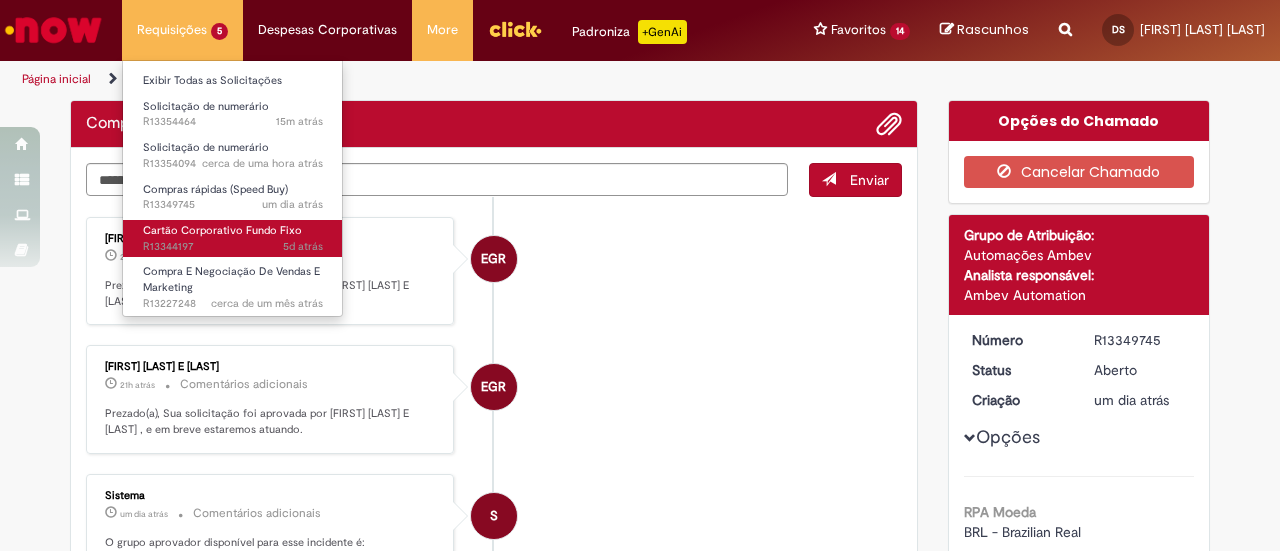 click on "5d atrás 5 dias atrás  R13344197" at bounding box center [233, 247] 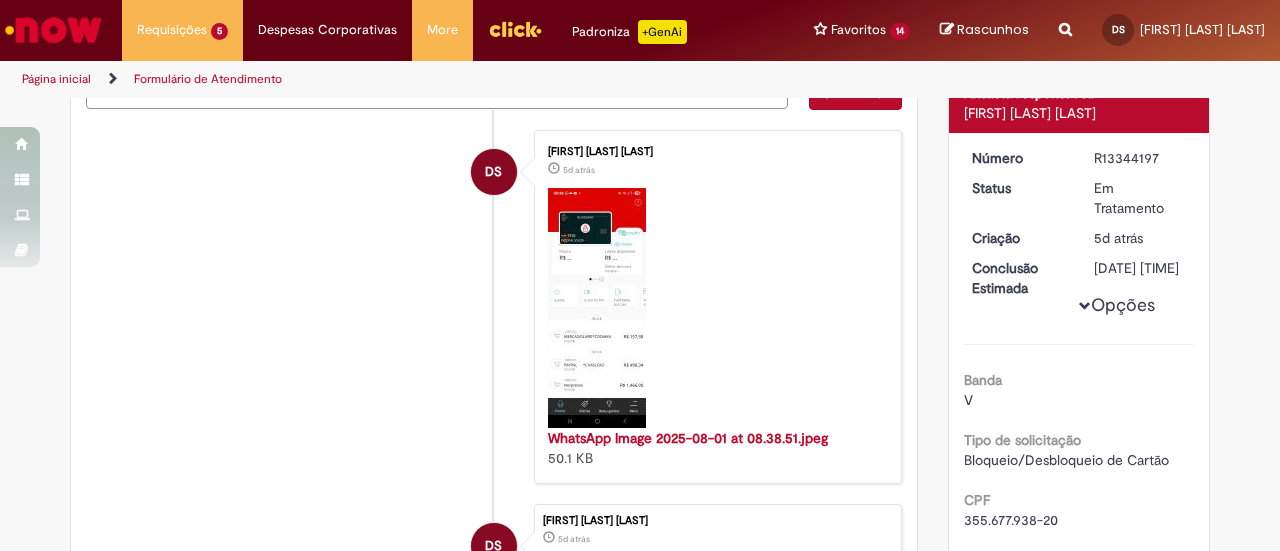 scroll, scrollTop: 0, scrollLeft: 0, axis: both 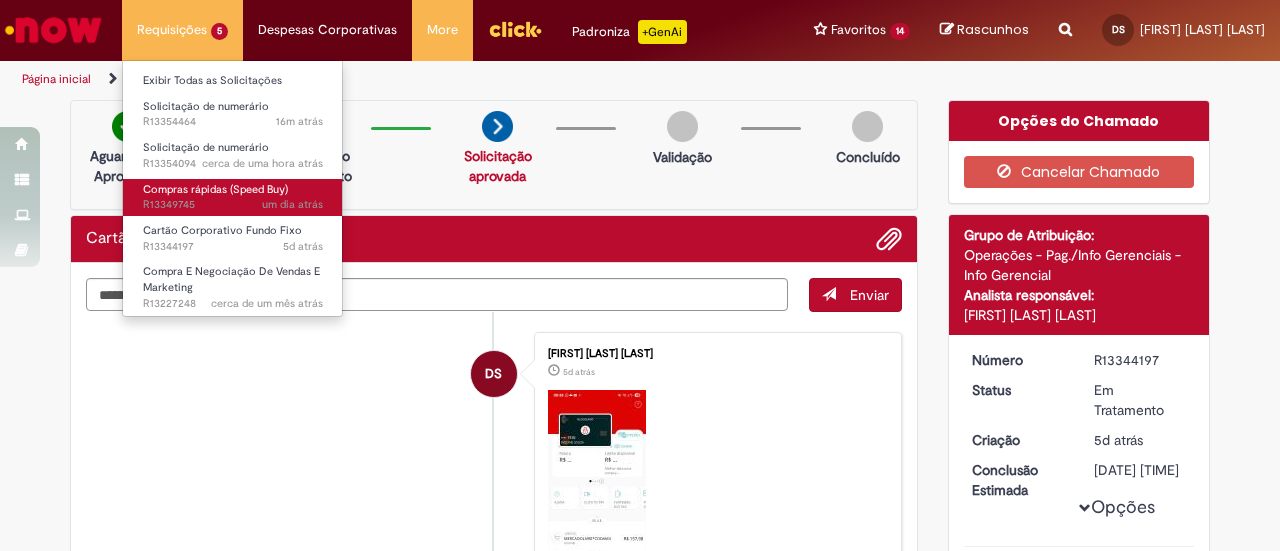 click on "Compras rápidas (Speed Buy)" at bounding box center [215, 189] 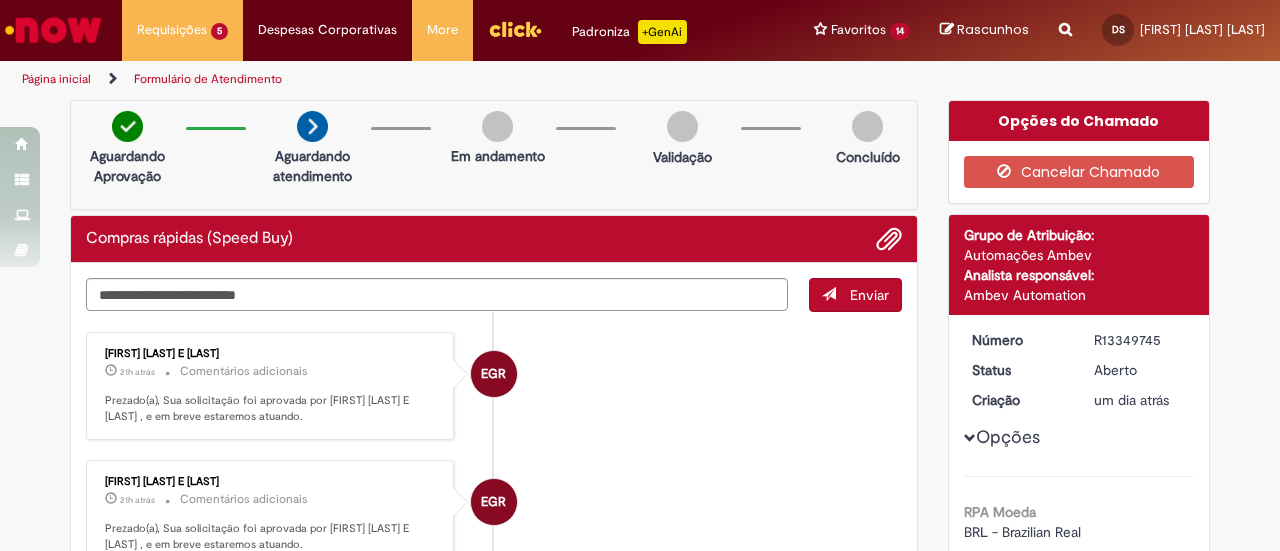 click on "EGR
[FIRST] [LAST] E [LAST]
21h atrás 21 horas atrás     Comentários adicionais
Prezado(a), Sua solicitação foi aprovada por [FIRST] [LAST] E [LAST] , e em breve estaremos atuando.
EGR
[FIRST] [LAST] E [LAST]
21h atrás 21 horas atrás     Comentários adicionais
Prezado(a), Sua solicitação foi aprovada por [FIRST] [LAST] E [LAST] , e em breve estaremos atuando.
S" at bounding box center [494, 841] 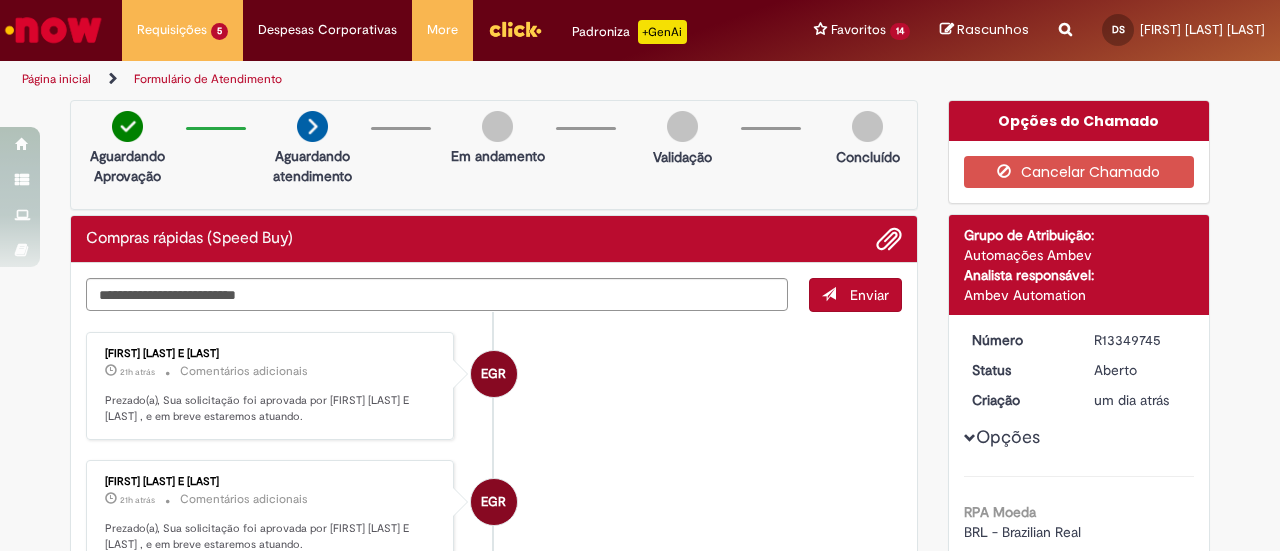click on "EGR
[FIRST] [LAST] E [LAST]
21h atrás 21 horas atrás     Comentários adicionais
Prezado(a), Sua solicitação foi aprovada por [FIRST] [LAST] E [LAST] , e em breve estaremos atuando." at bounding box center [494, 386] 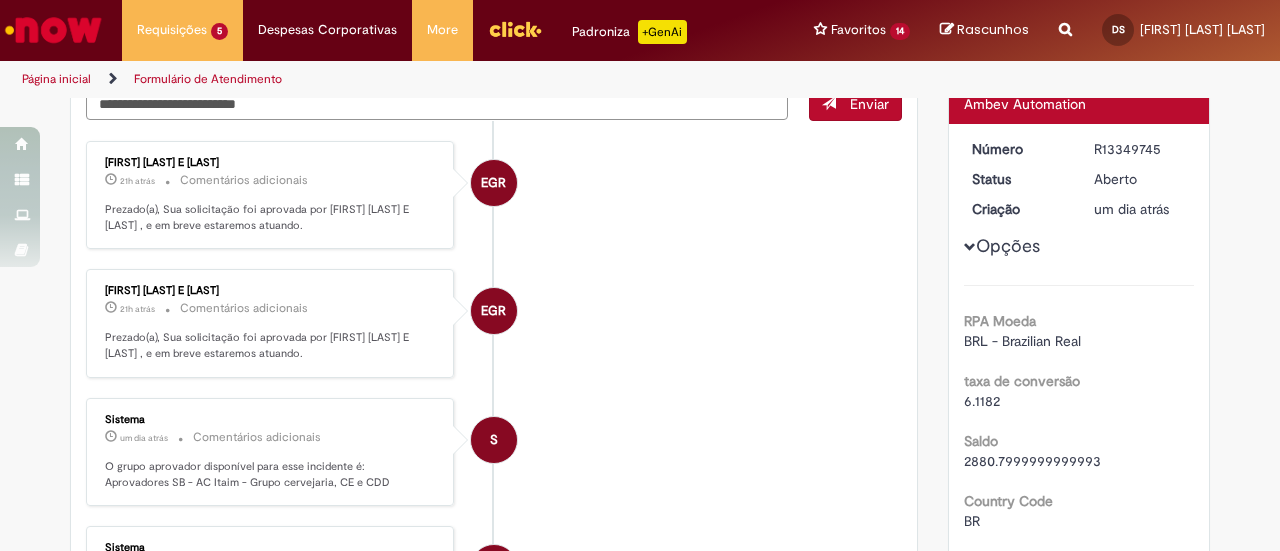 scroll, scrollTop: 0, scrollLeft: 0, axis: both 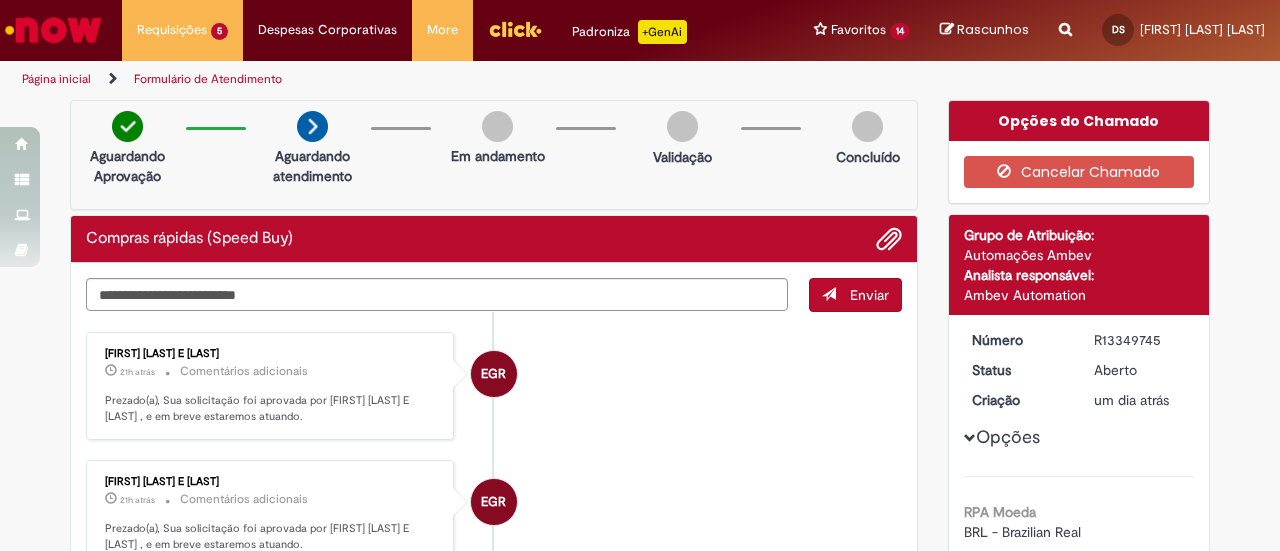 click on "EGR
[FIRST] [LAST] E [LAST]
21h atrás 21 horas atrás     Comentários adicionais
Prezado(a), Sua solicitação foi aprovada por [FIRST] [LAST] E [LAST] , e em breve estaremos atuando." at bounding box center (494, 386) 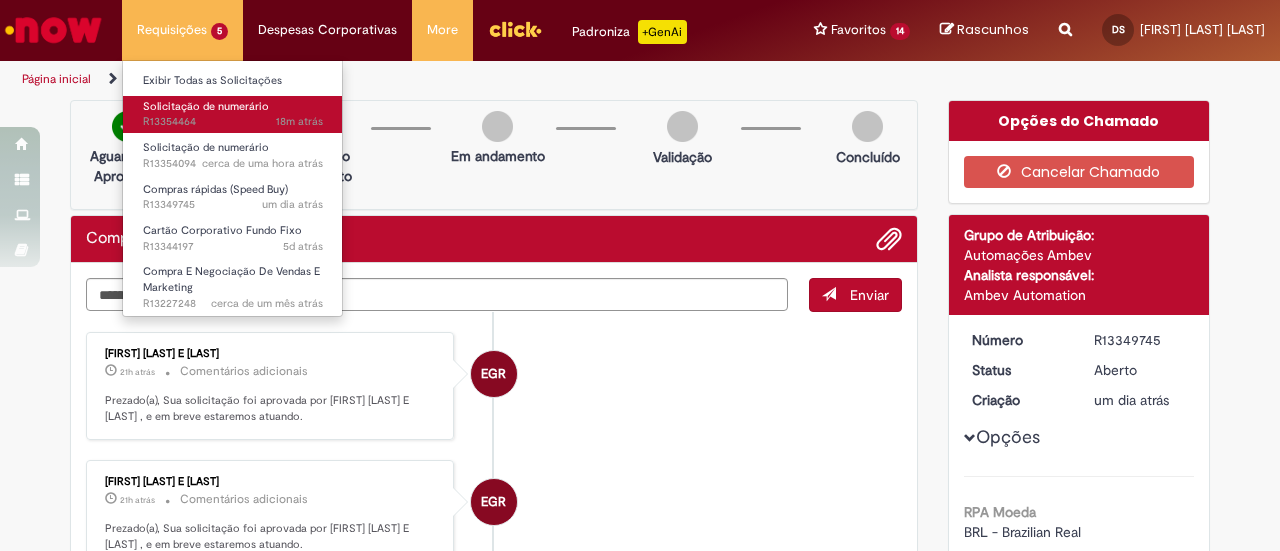 click on "18m atrás 18 minutos atrás  R13354464" at bounding box center [233, 122] 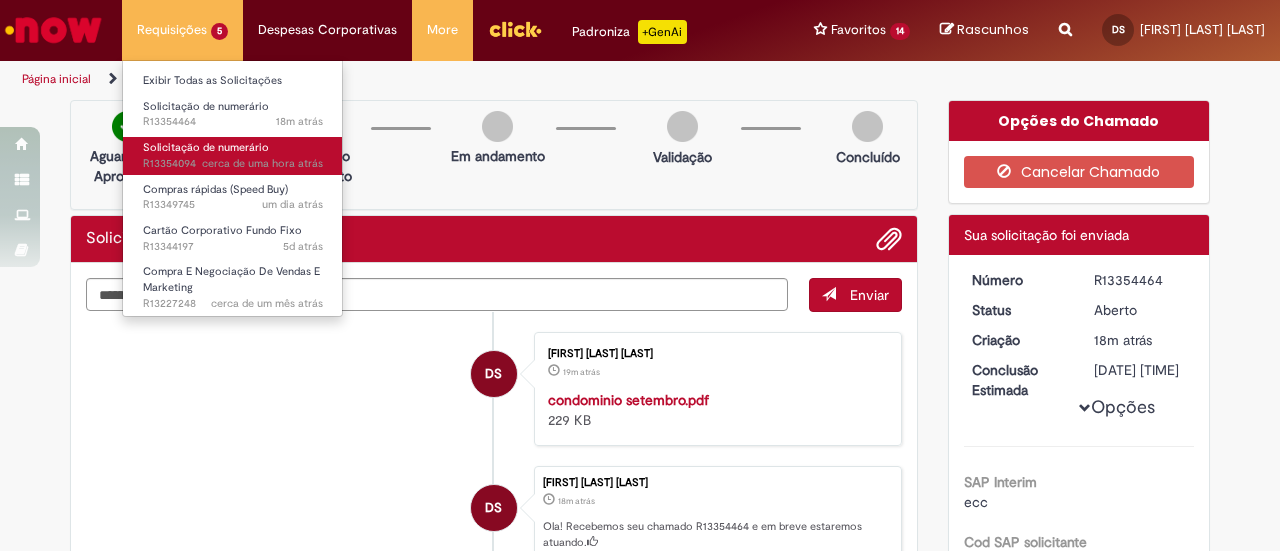 click on "Solicitação de numerário" at bounding box center [206, 147] 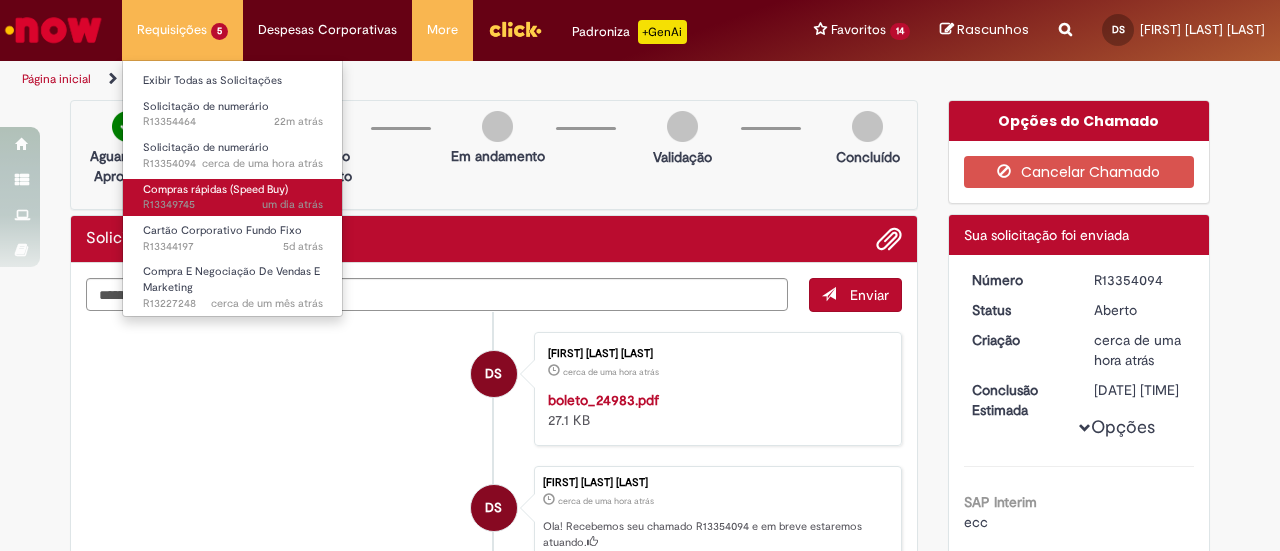 click on "Compras rápidas (Speed Buy)" at bounding box center [215, 189] 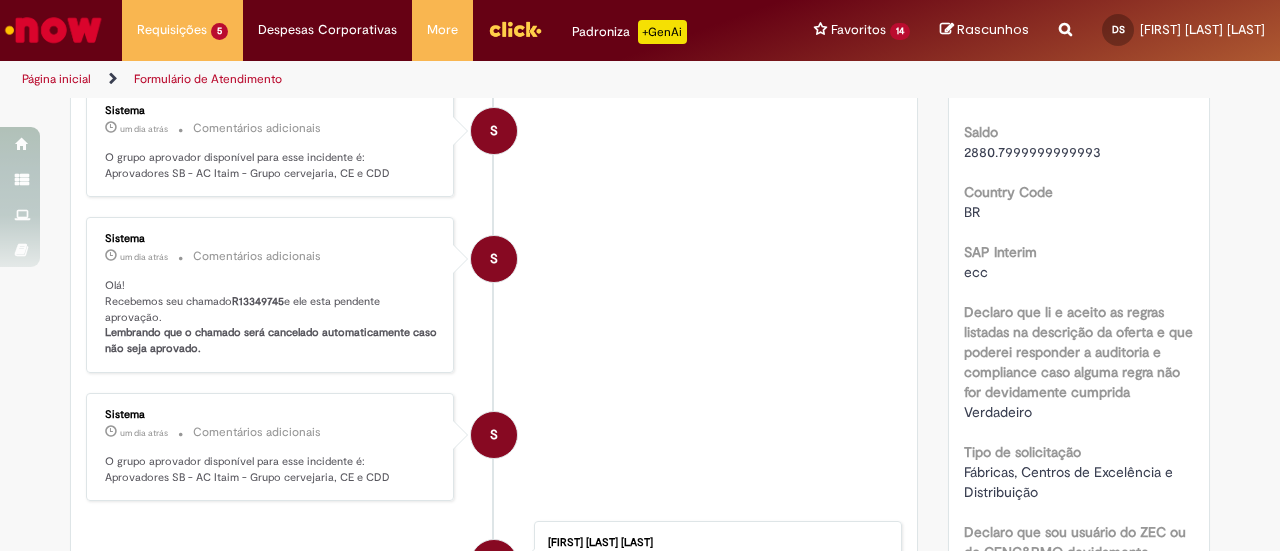 scroll, scrollTop: 0, scrollLeft: 0, axis: both 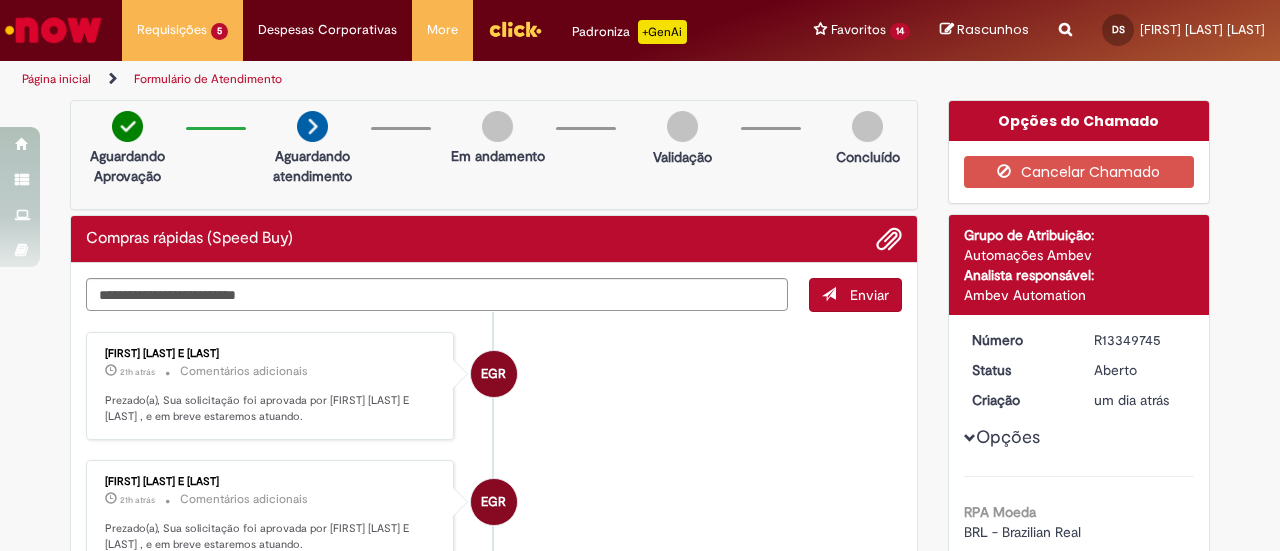 click at bounding box center (515, 29) 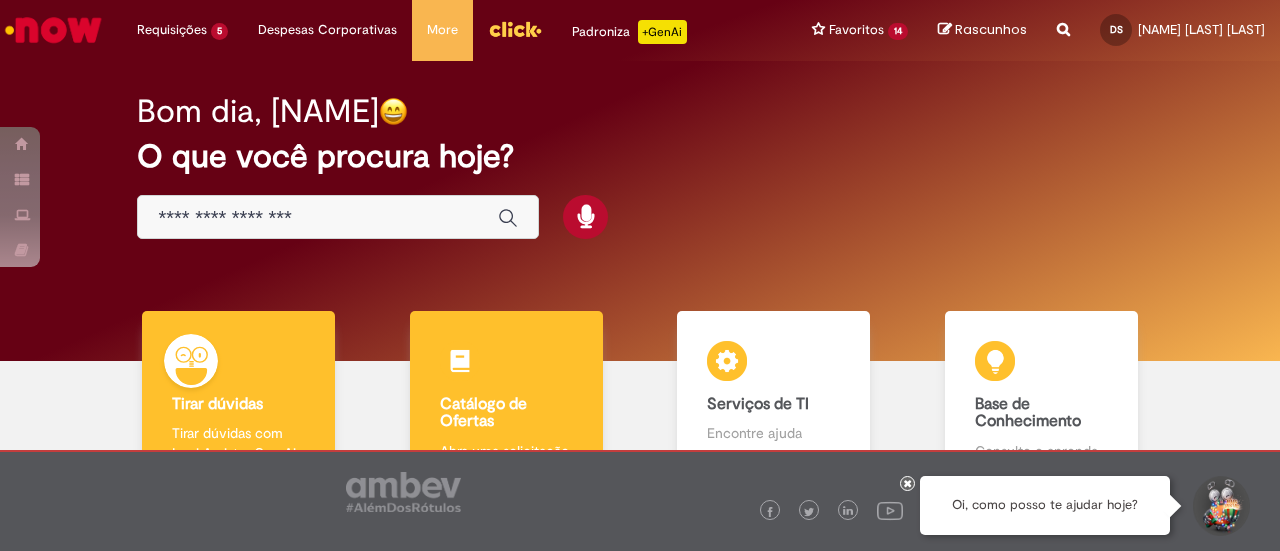 scroll, scrollTop: 0, scrollLeft: 0, axis: both 